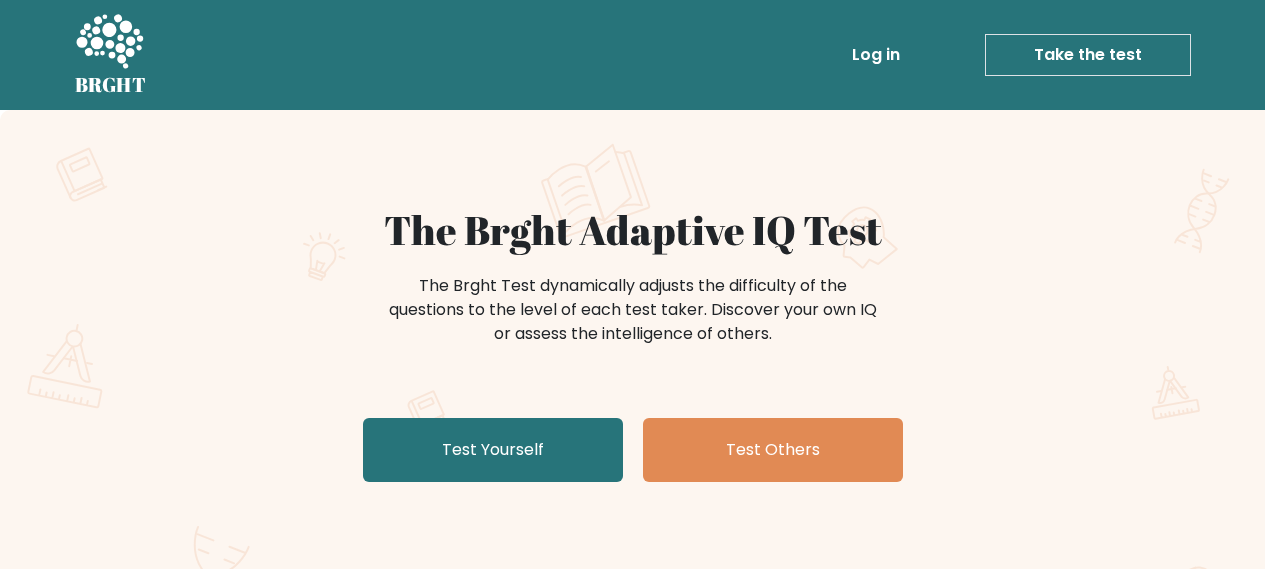 scroll, scrollTop: 0, scrollLeft: 0, axis: both 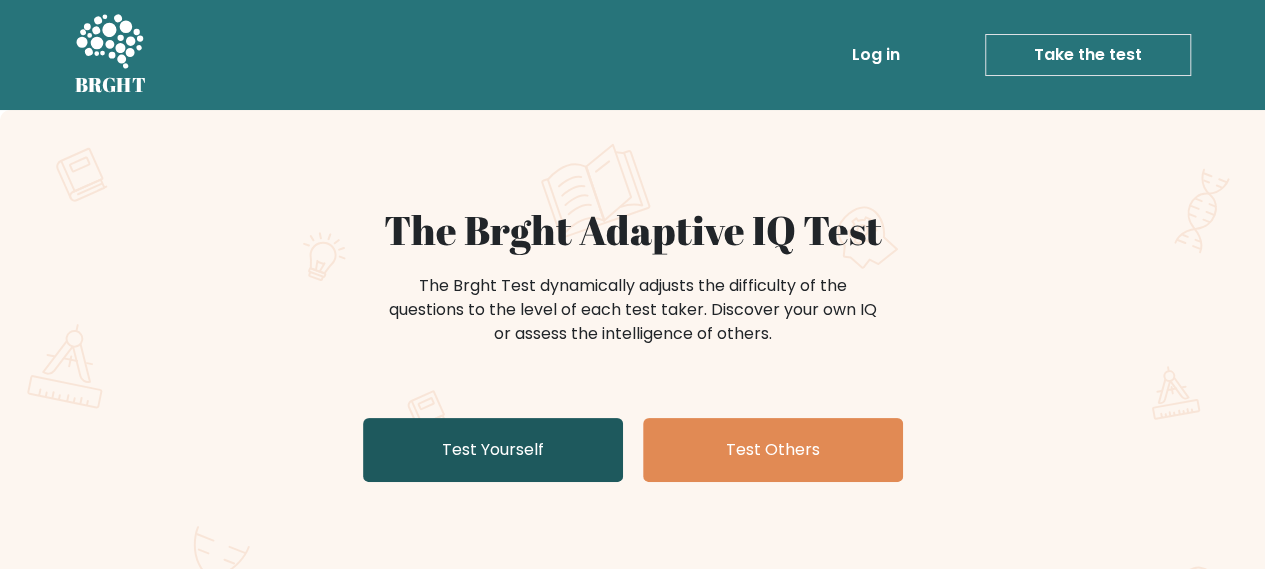 click on "Test Yourself" at bounding box center [493, 450] 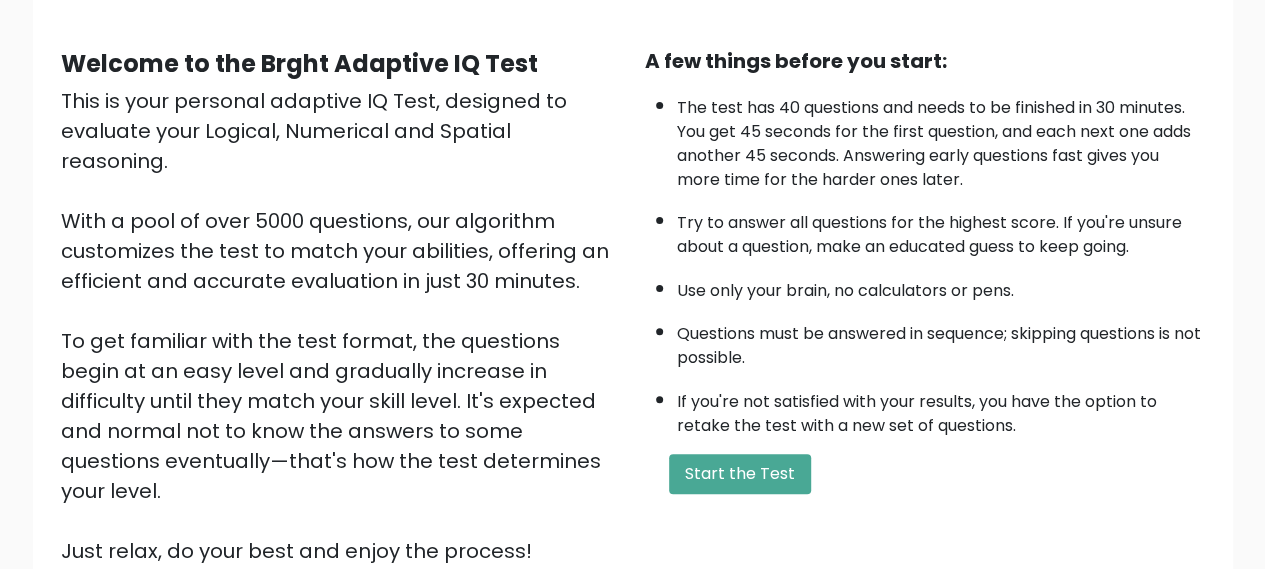 scroll, scrollTop: 200, scrollLeft: 0, axis: vertical 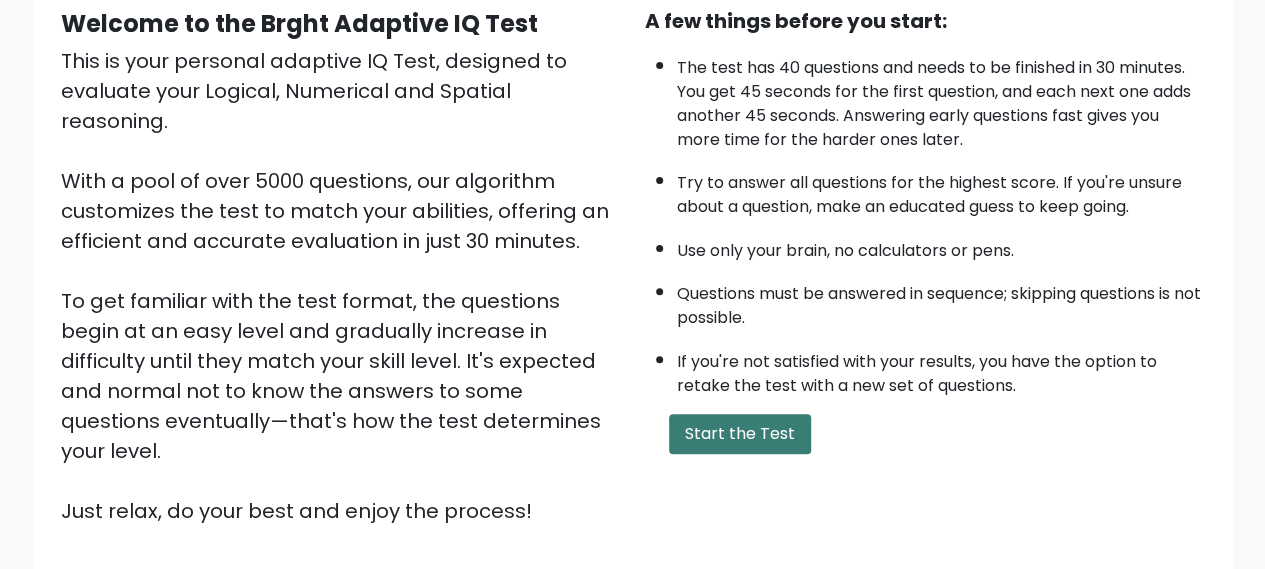 click on "Start the Test" at bounding box center (740, 434) 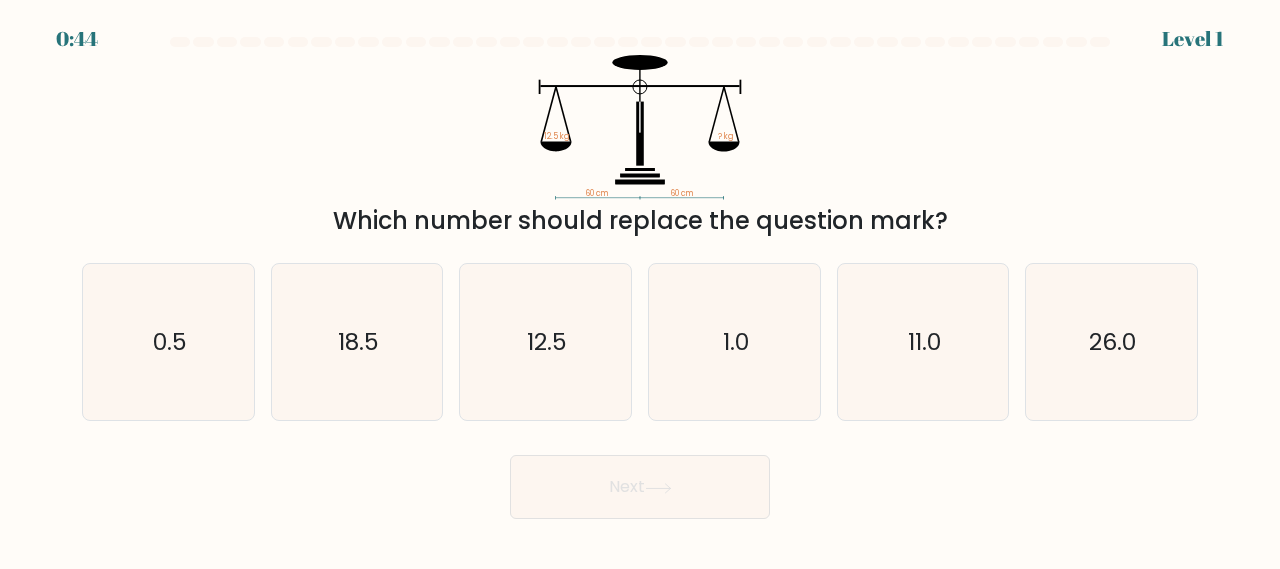 scroll, scrollTop: 0, scrollLeft: 0, axis: both 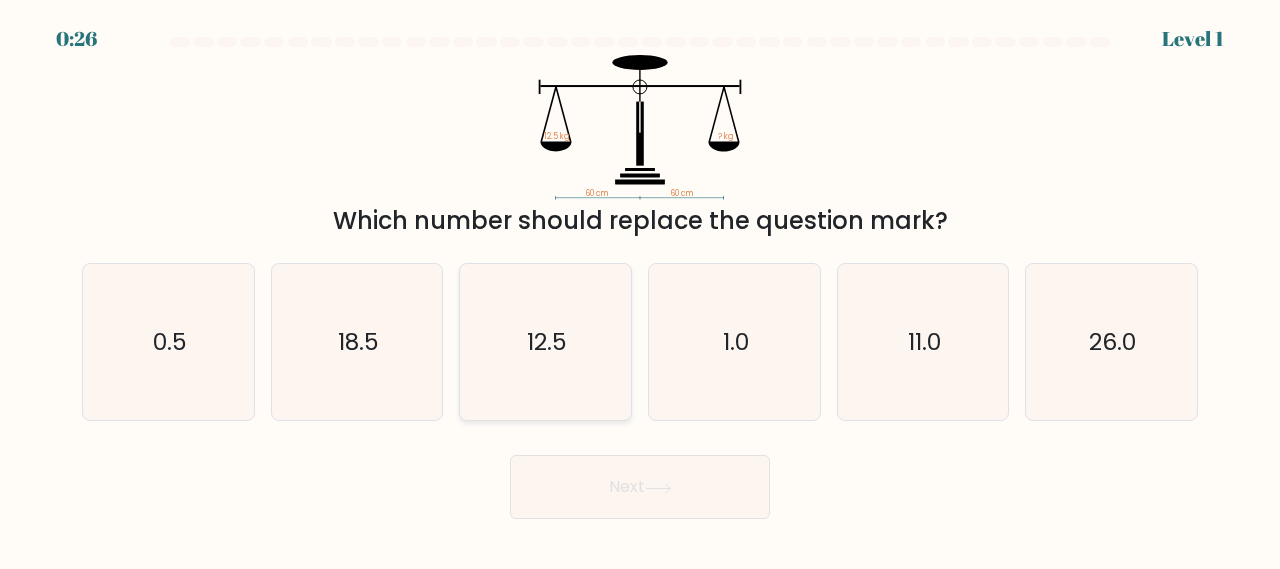 click on "12.5" 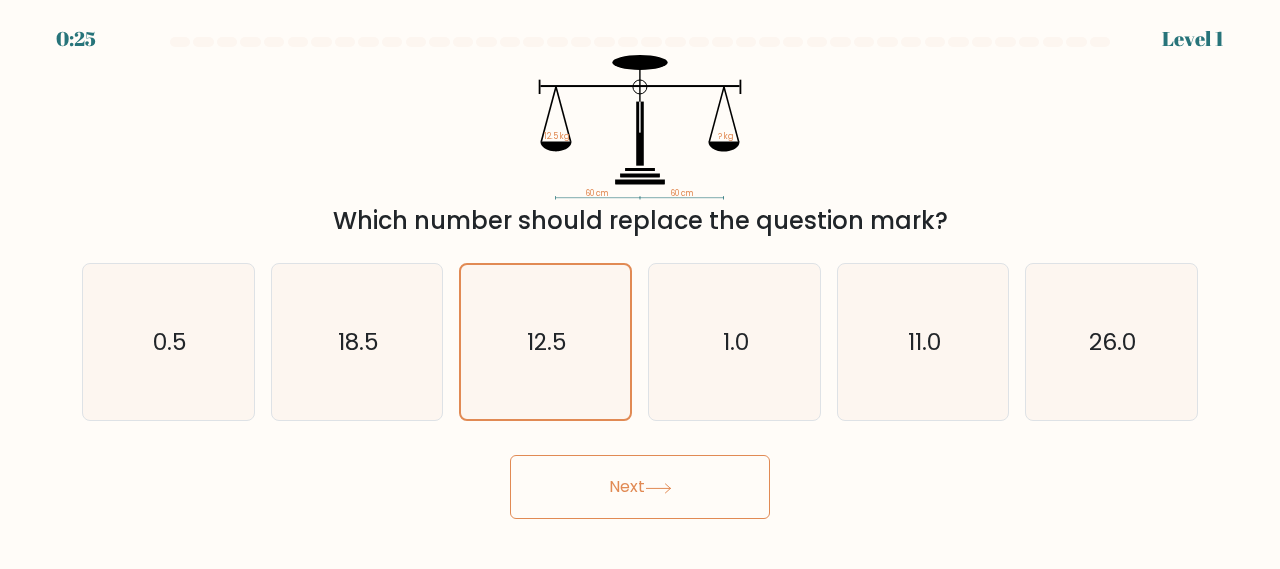 click on "Next" at bounding box center [640, 487] 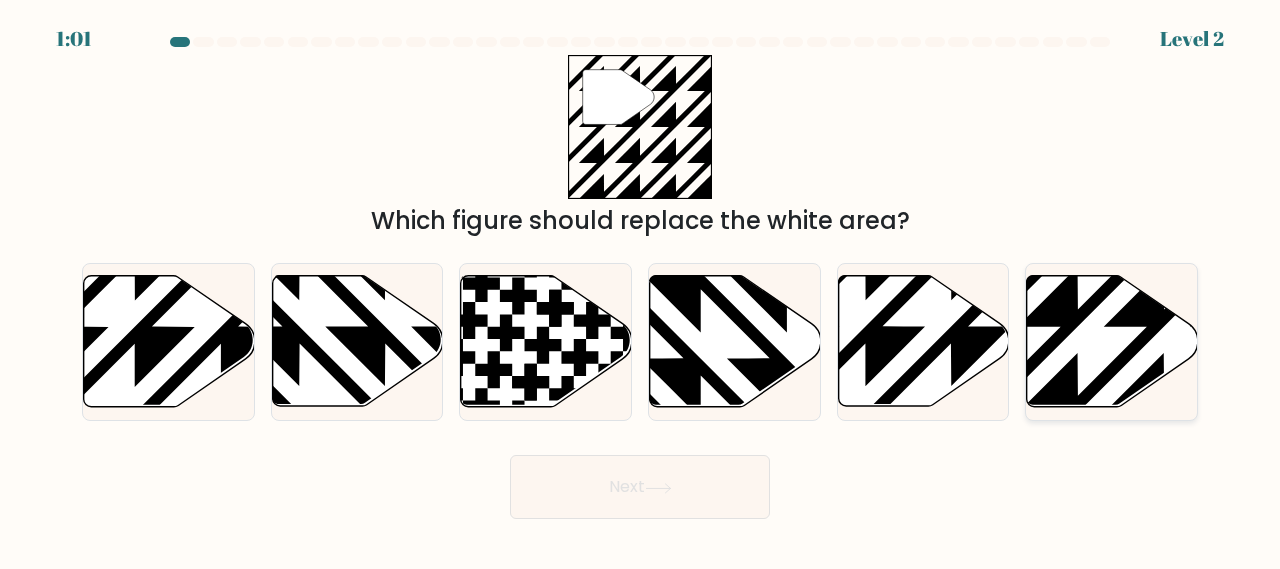 click 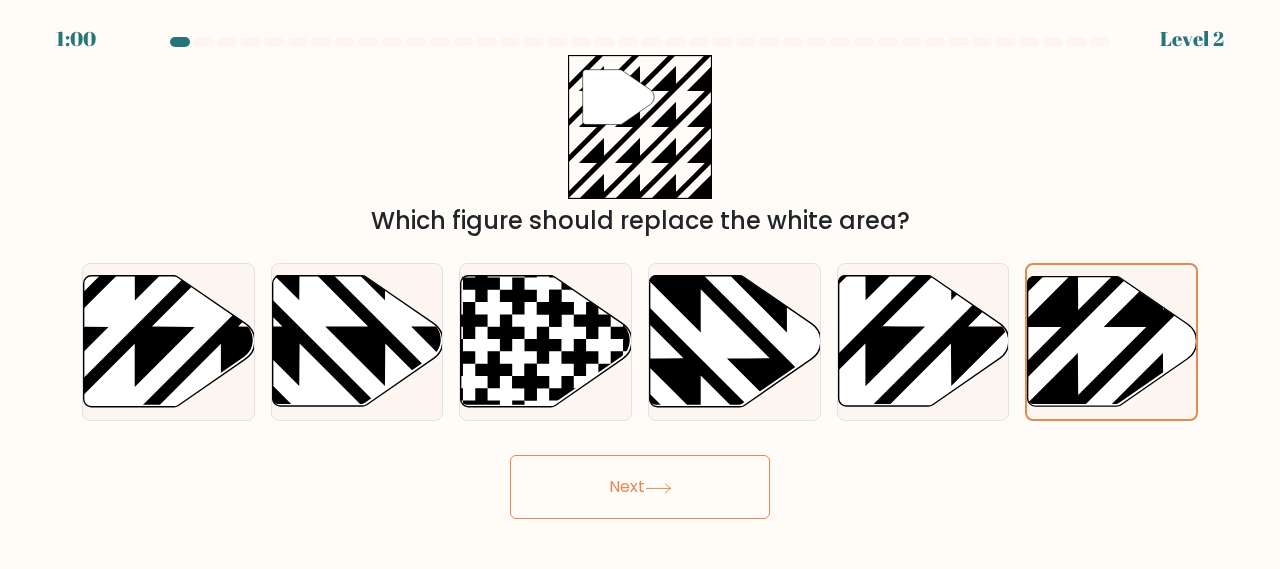 click on "Next" at bounding box center [640, 487] 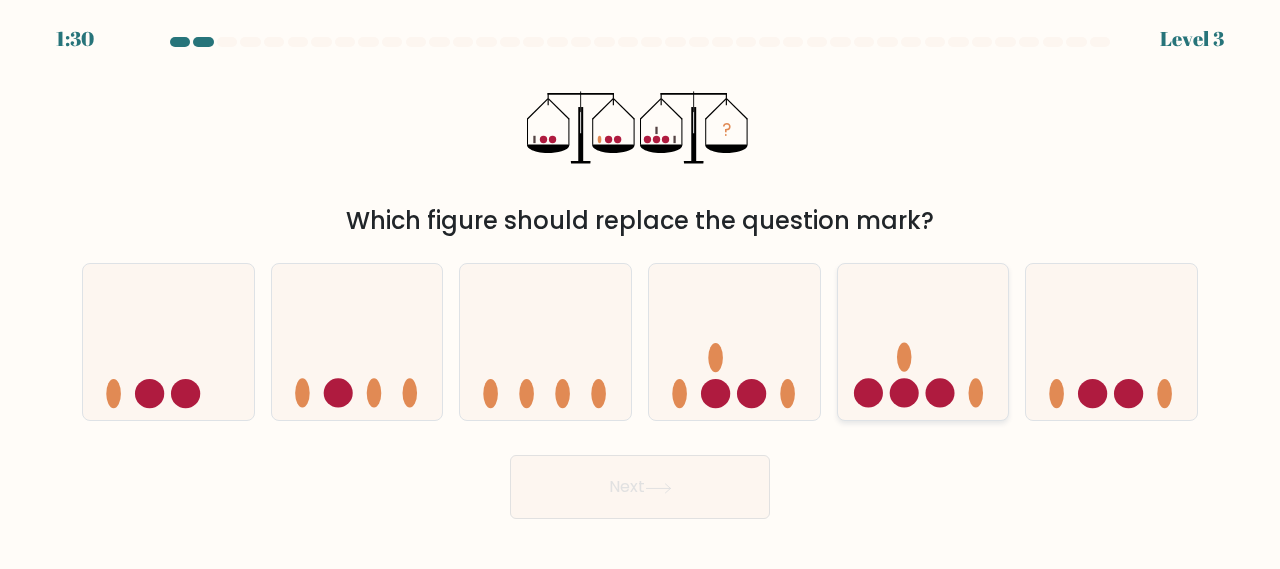 click 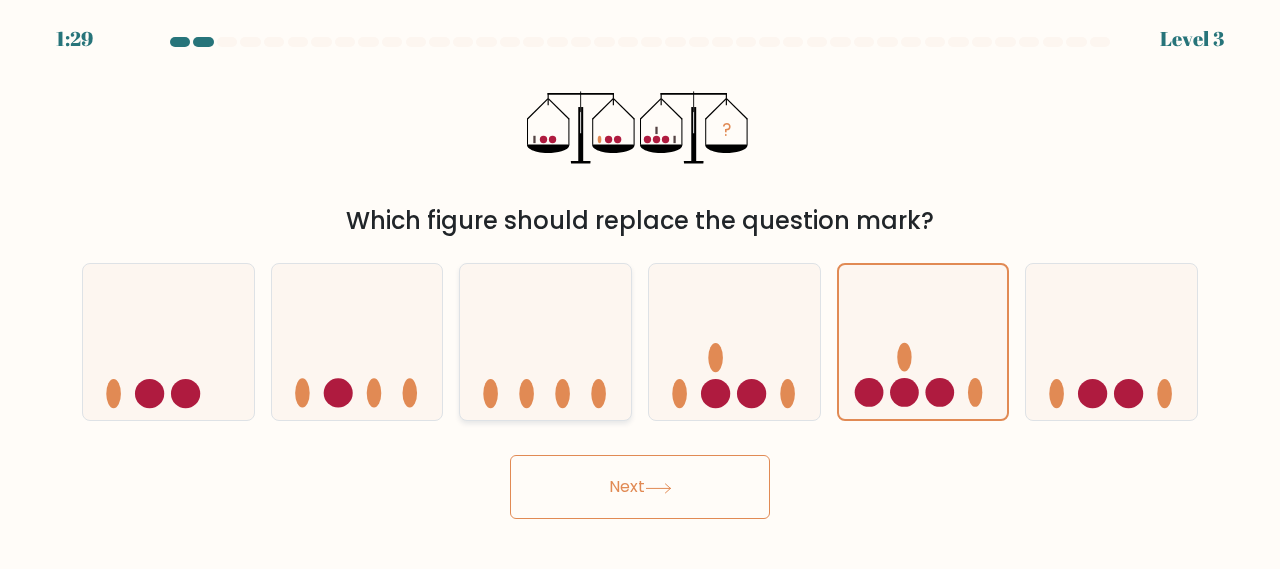 click 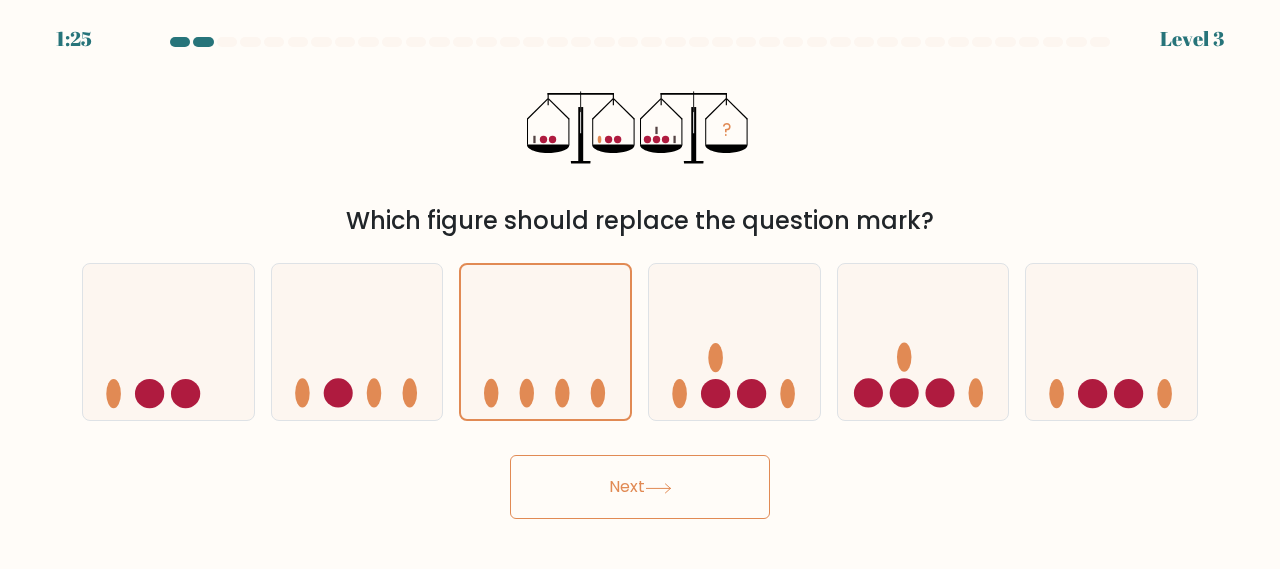 click on "Next" at bounding box center (640, 487) 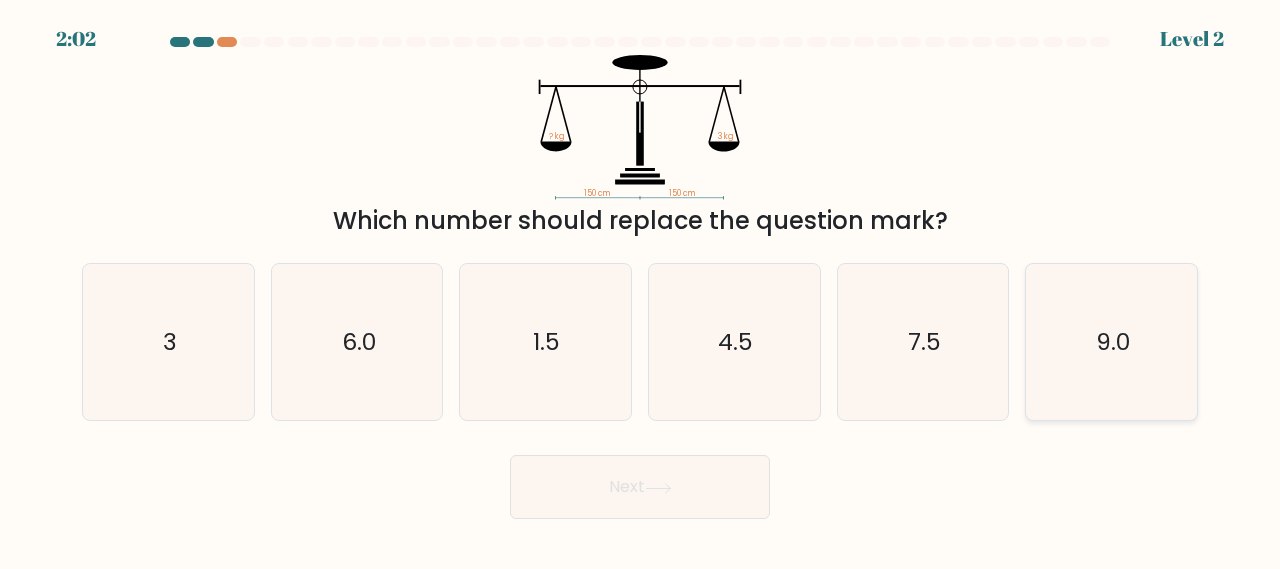 click on "9.0" 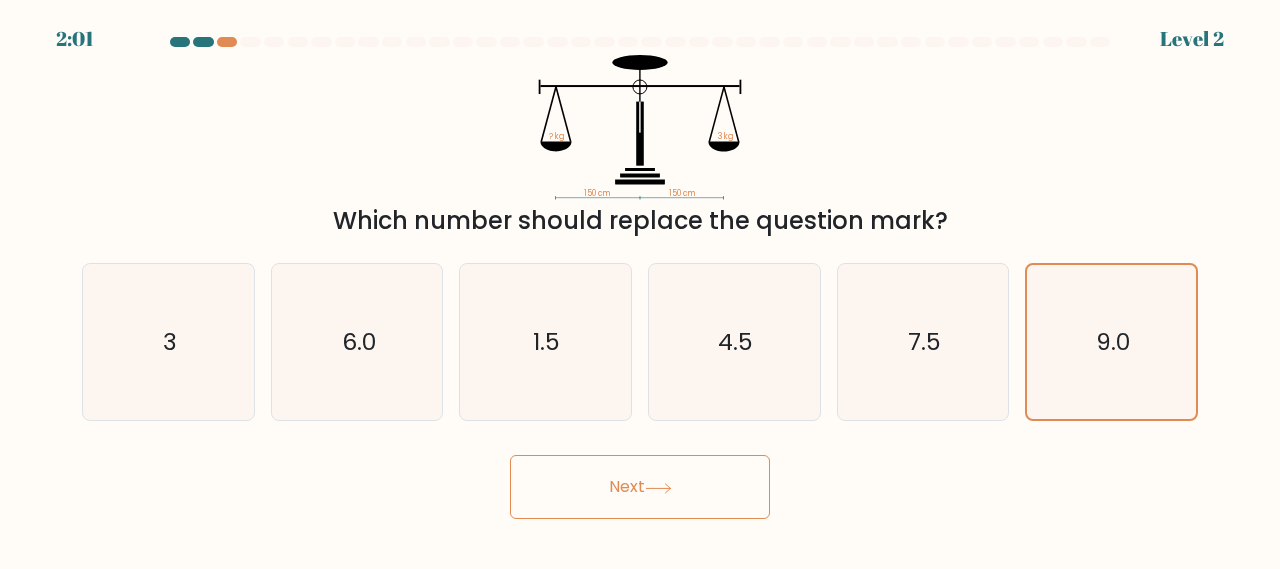 click on "Next" at bounding box center [640, 487] 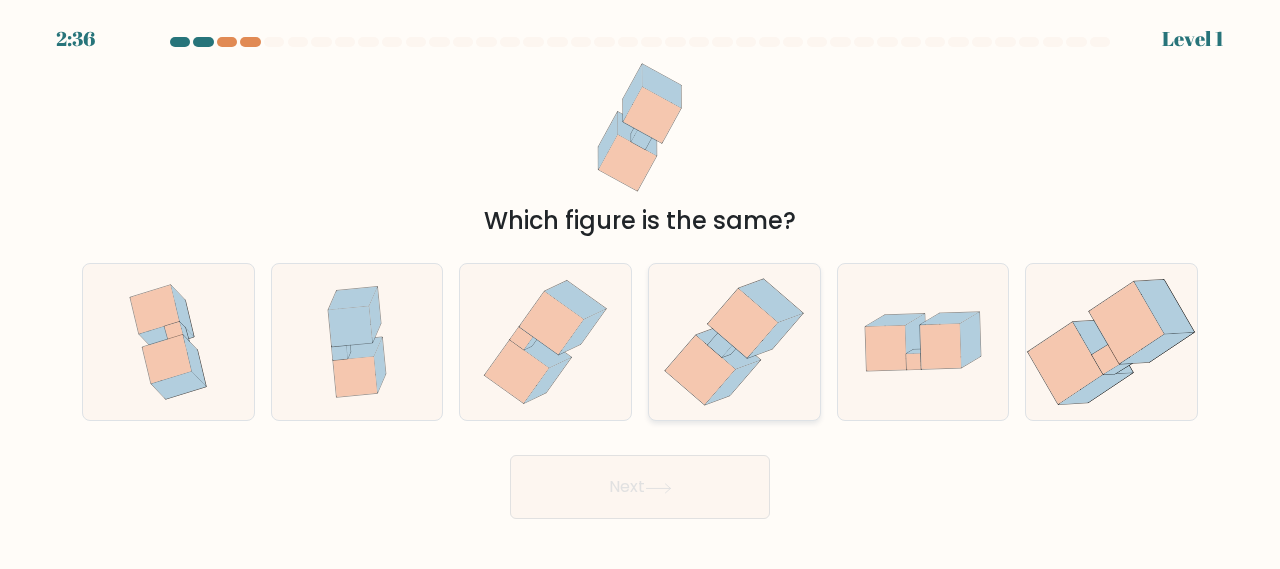 click 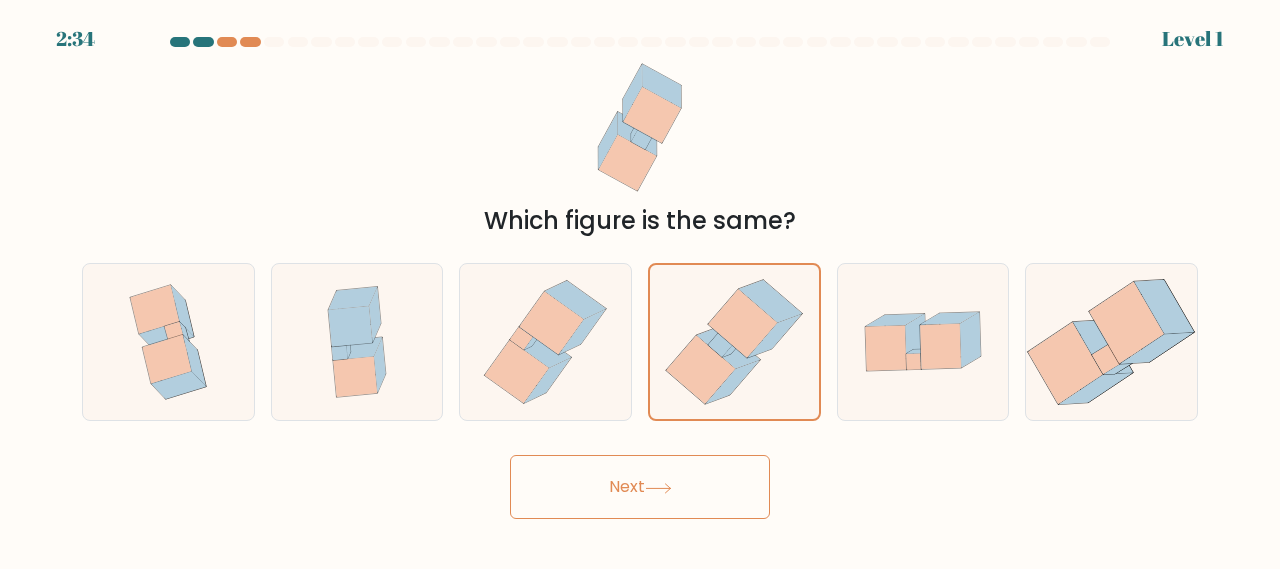 click 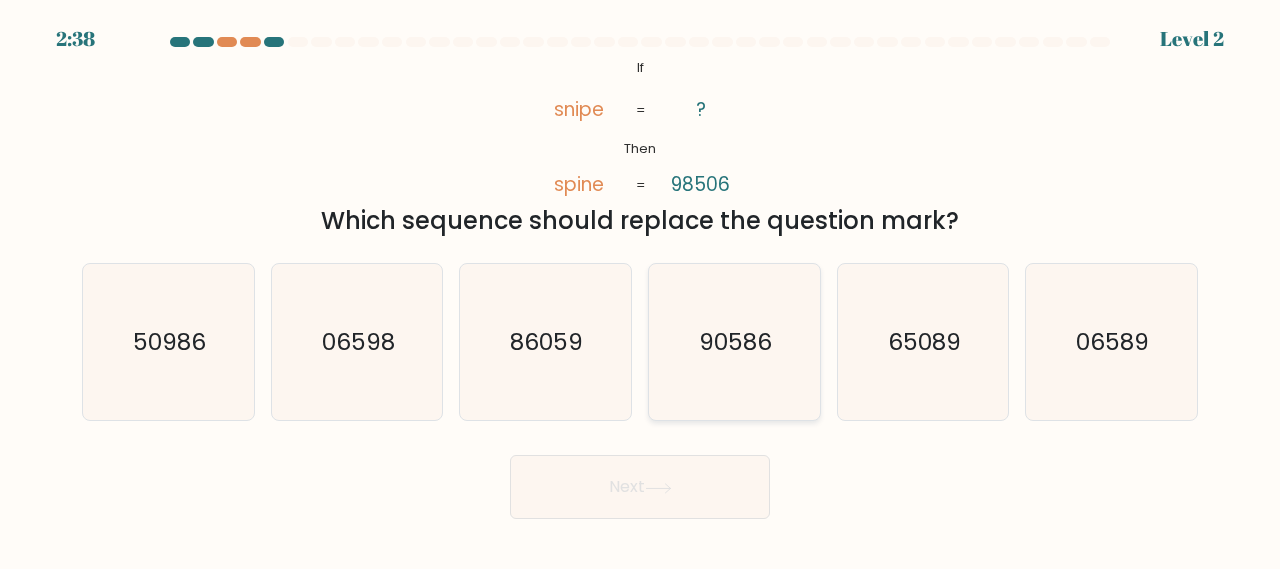 click on "90586" 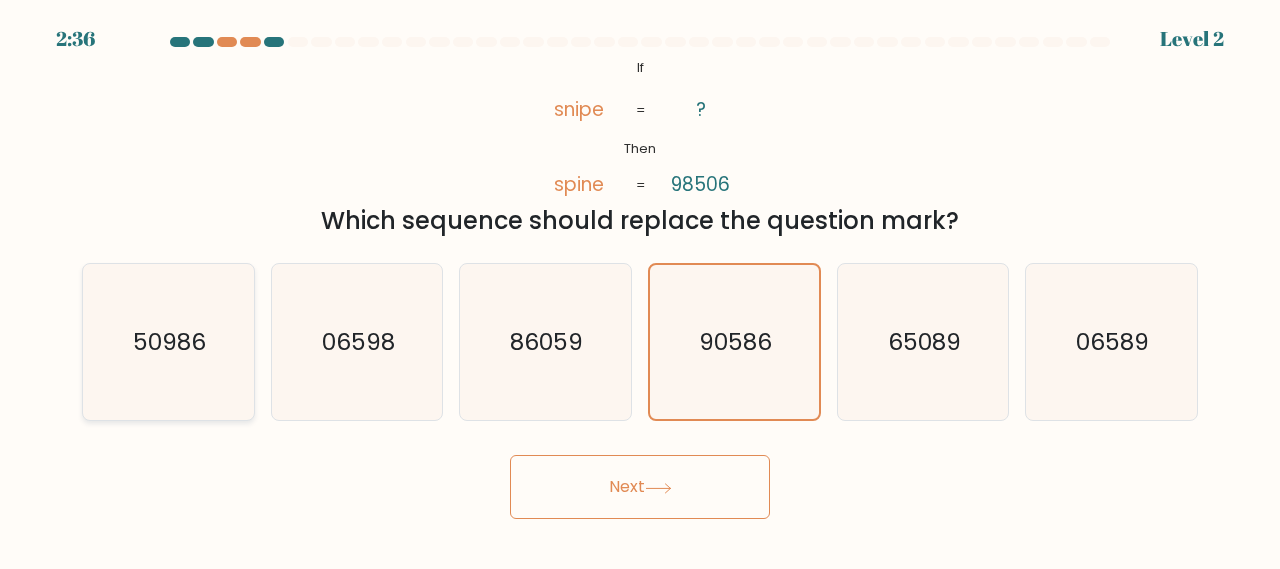 click on "50986" 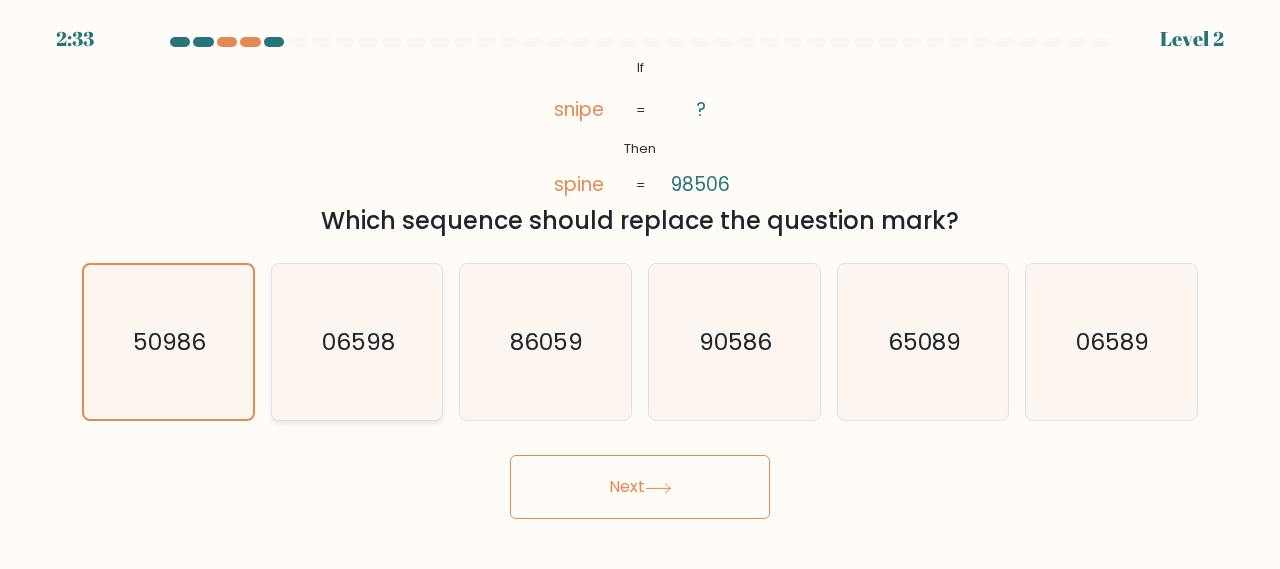 click on "06598" 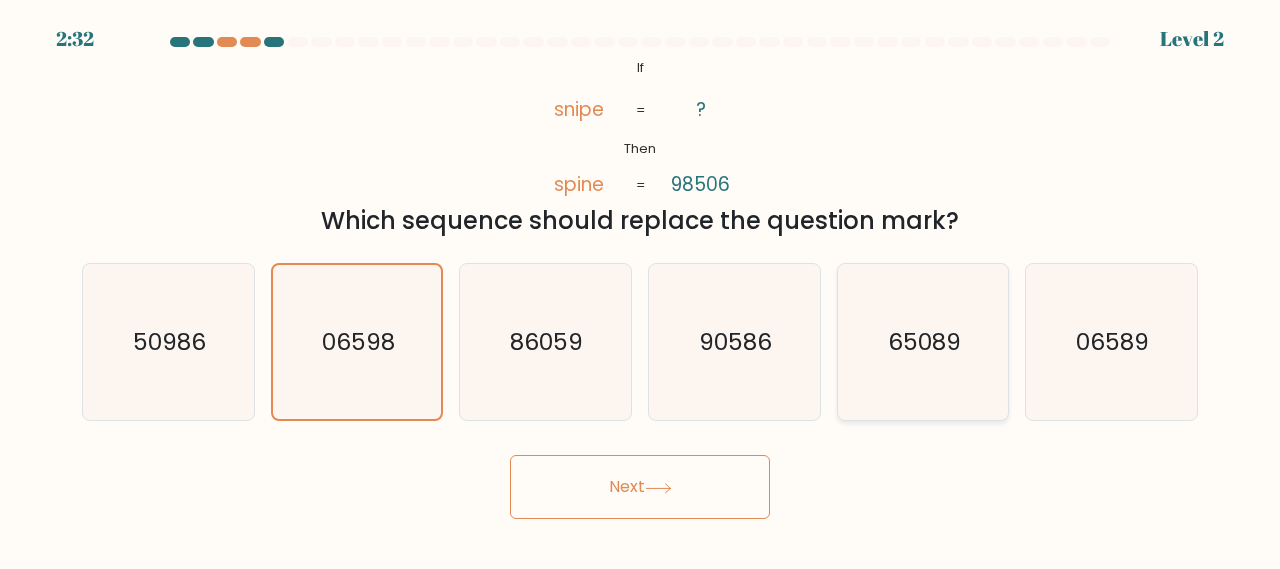 click on "65089" 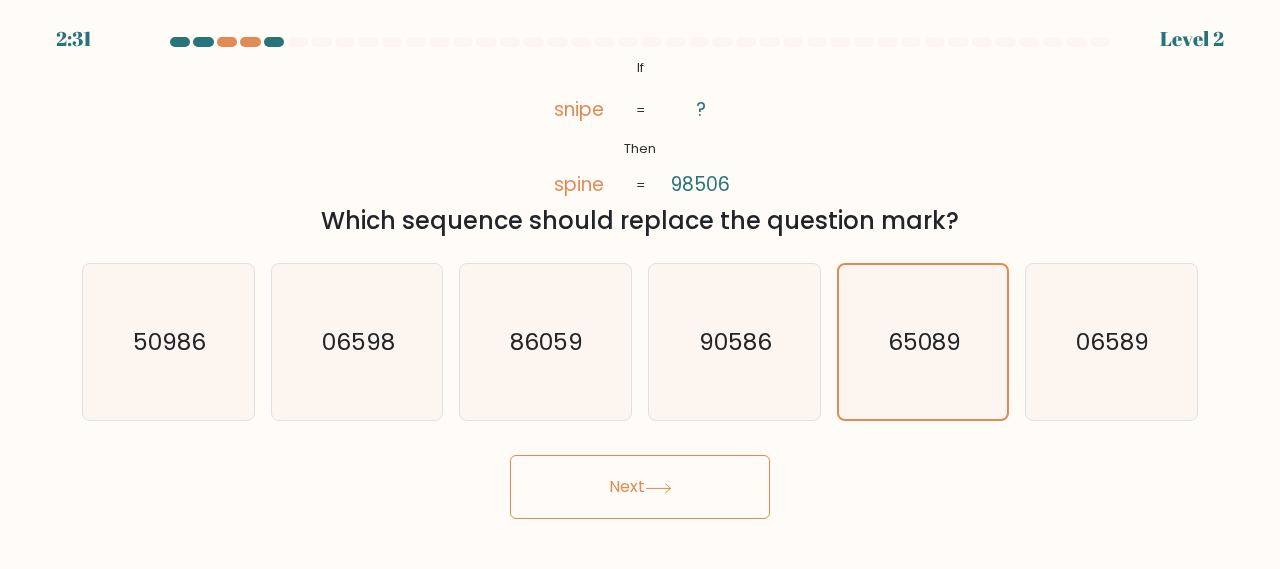 click on "Next" at bounding box center (640, 487) 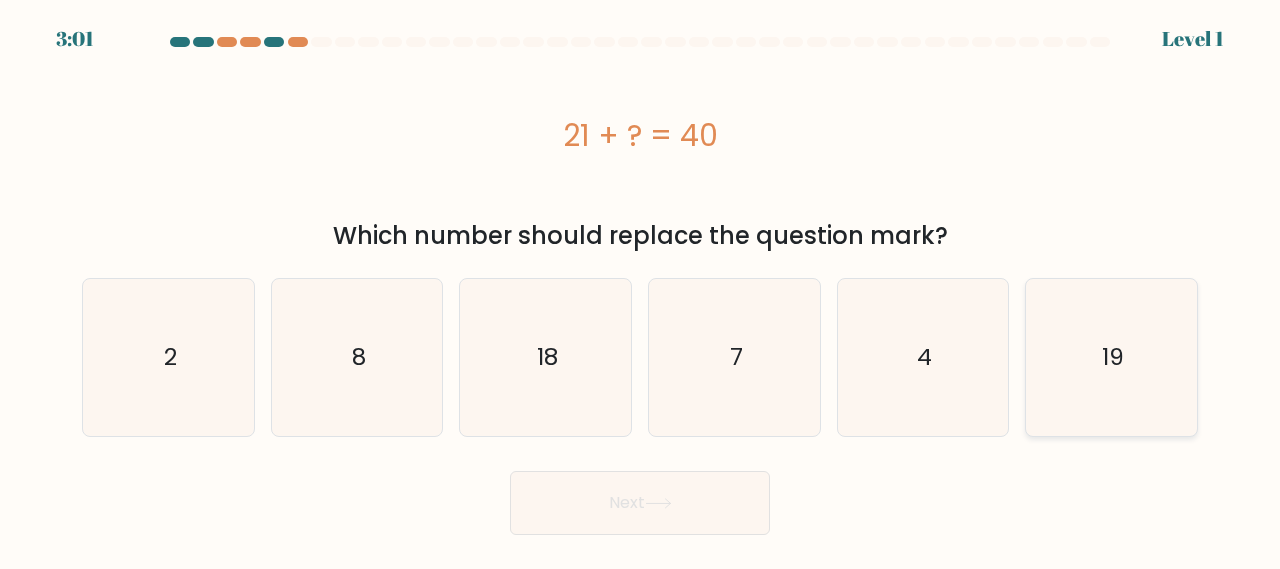click on "19" 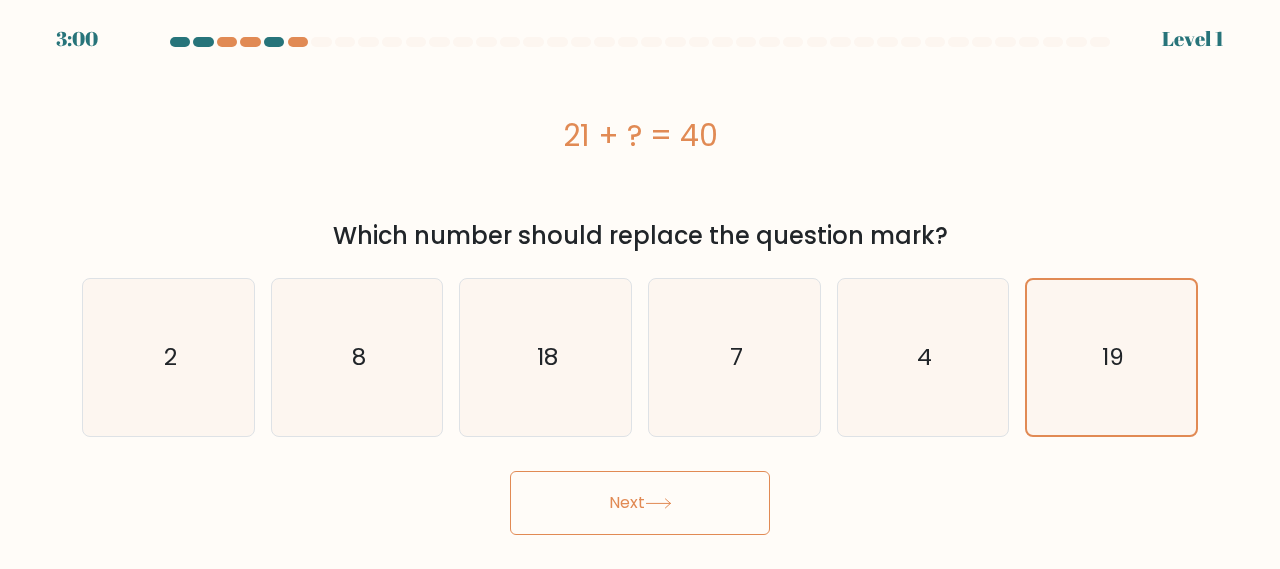 click on "Next" at bounding box center [640, 503] 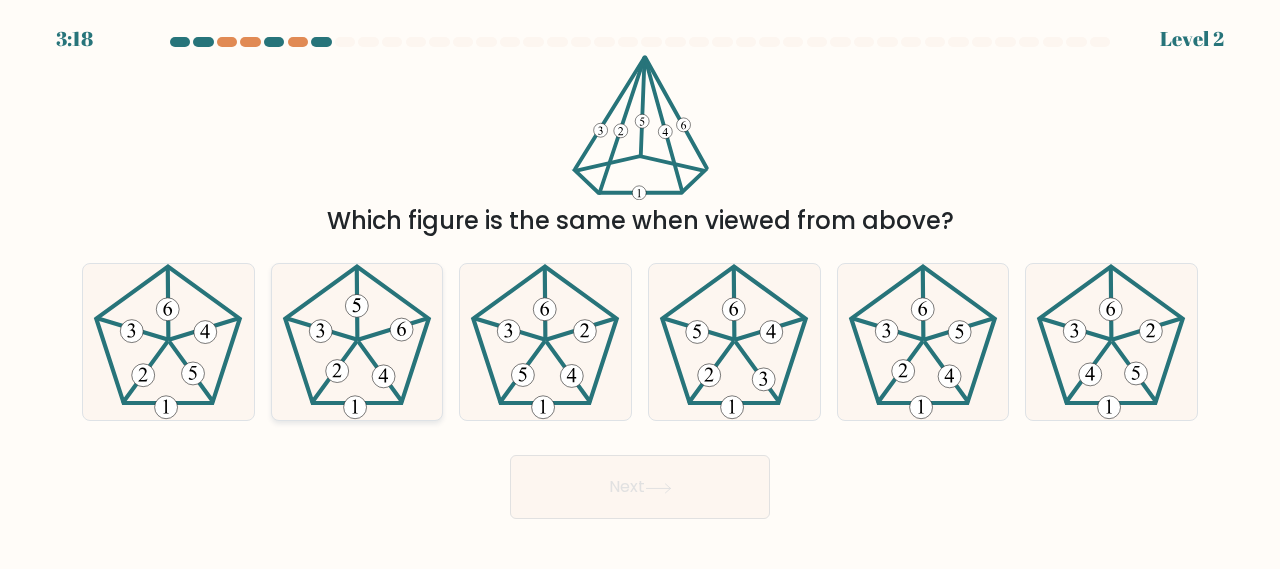 click 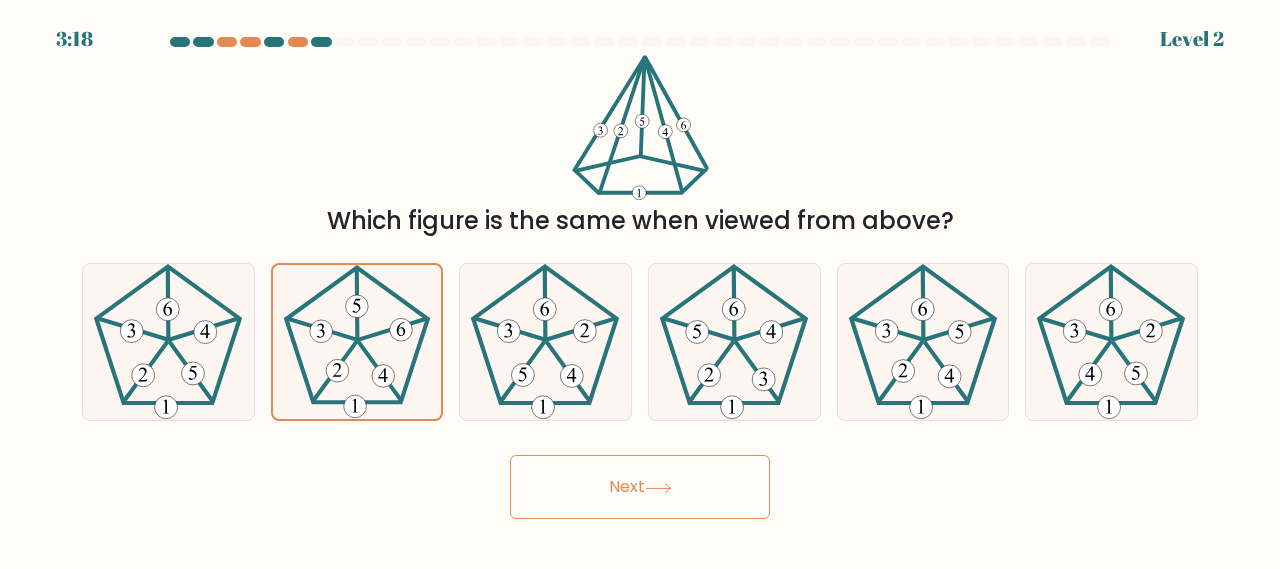 click on "Next" at bounding box center (640, 487) 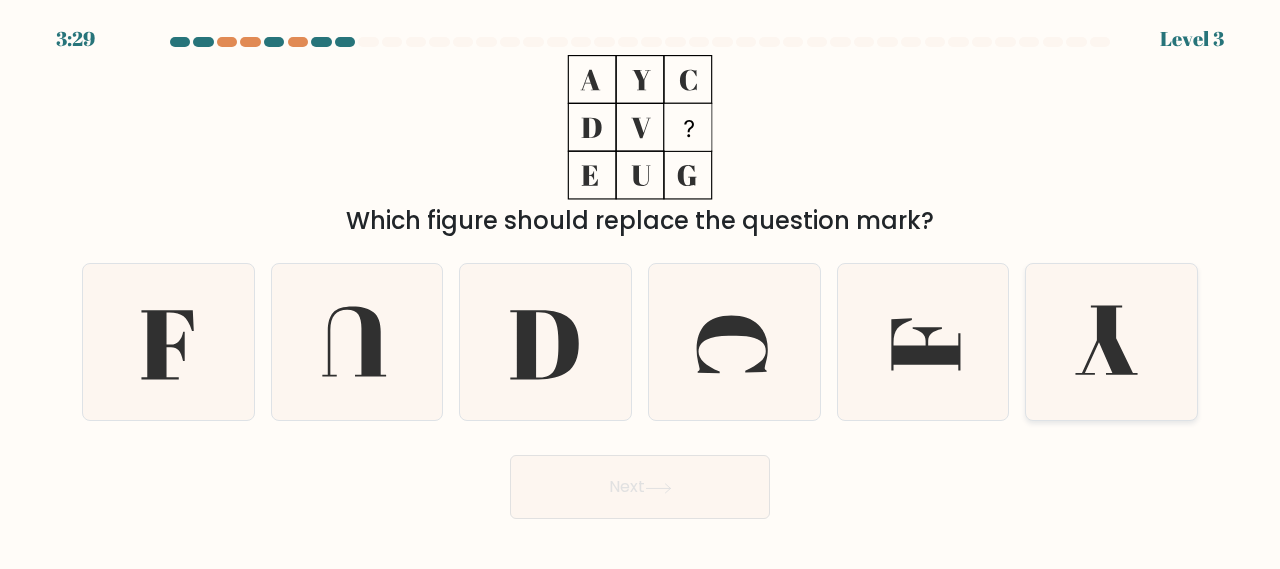 click 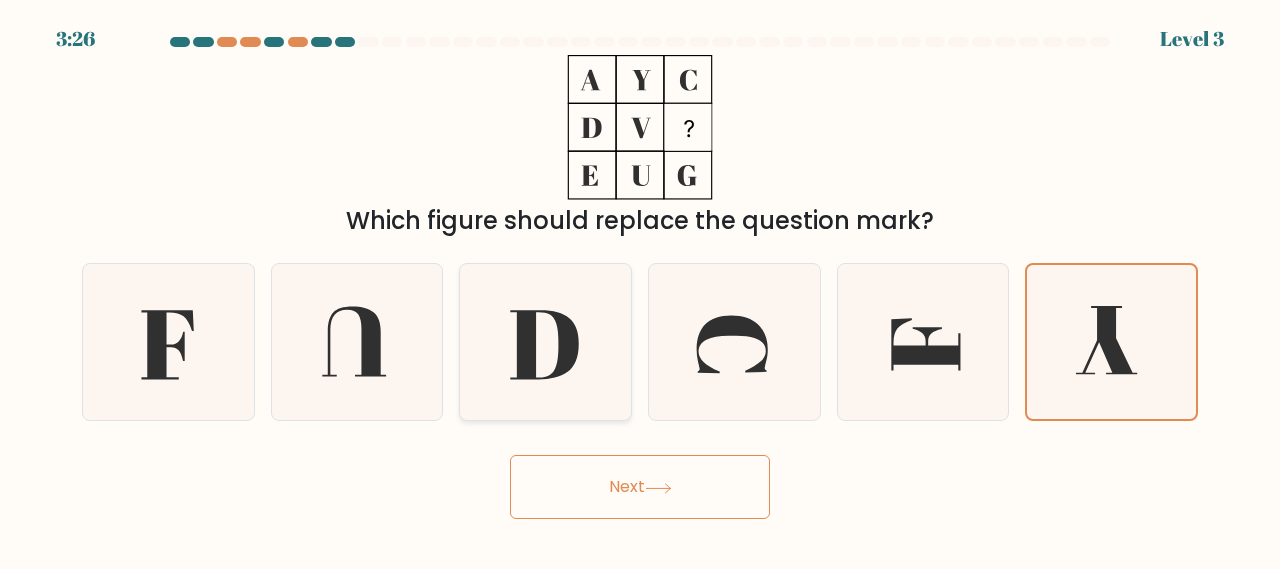 click 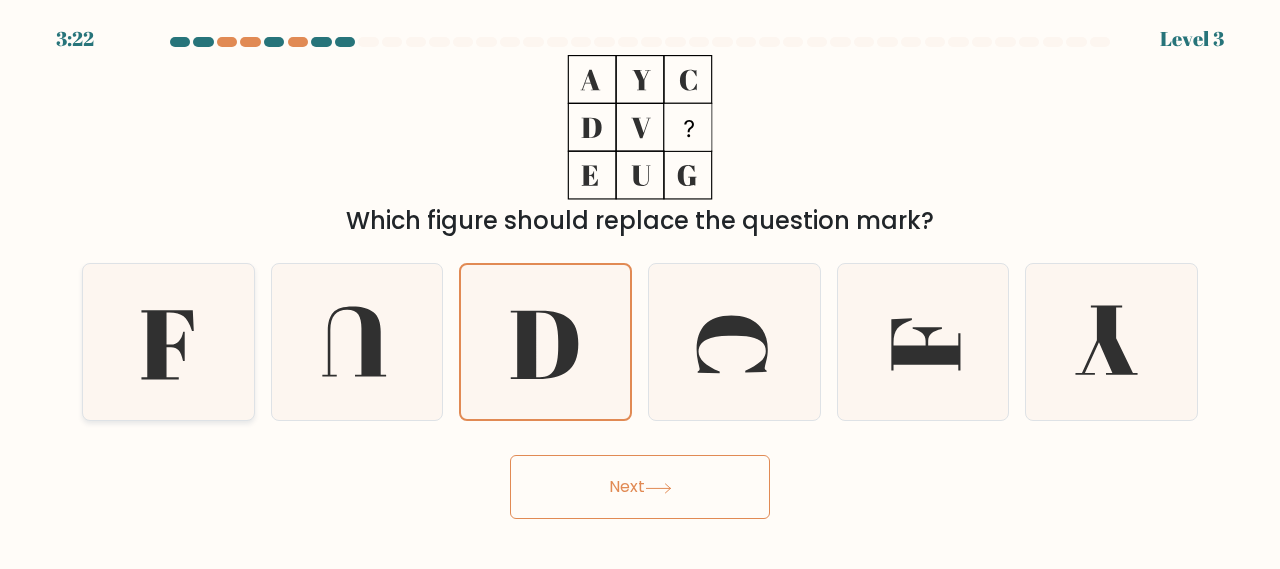 click 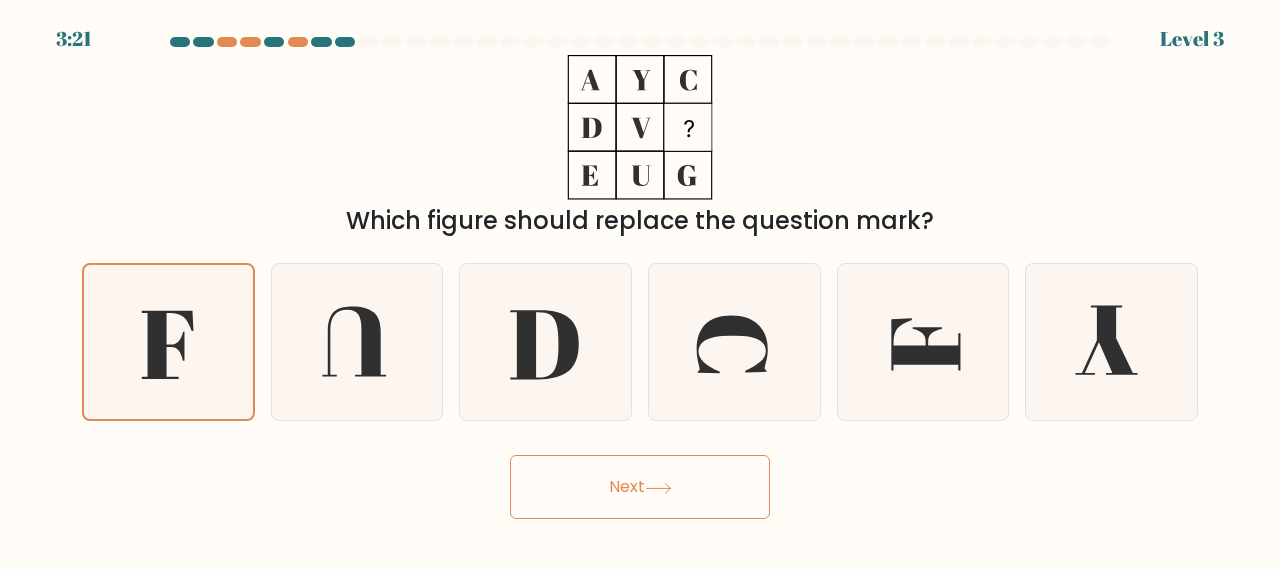 click on "Next" at bounding box center (640, 487) 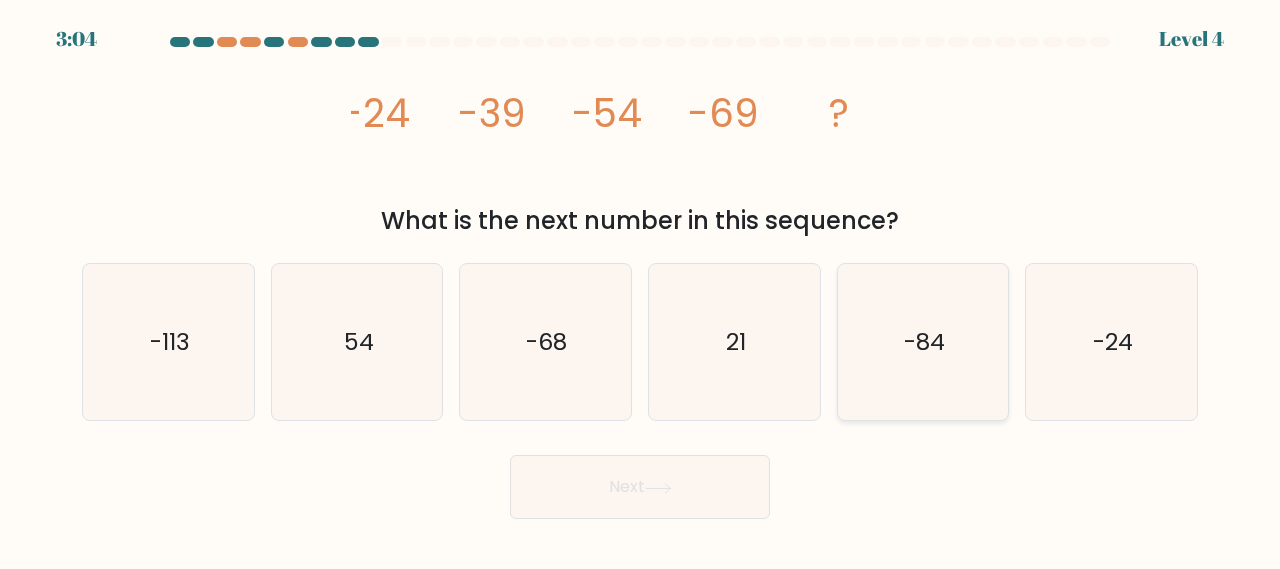 click on "-84" 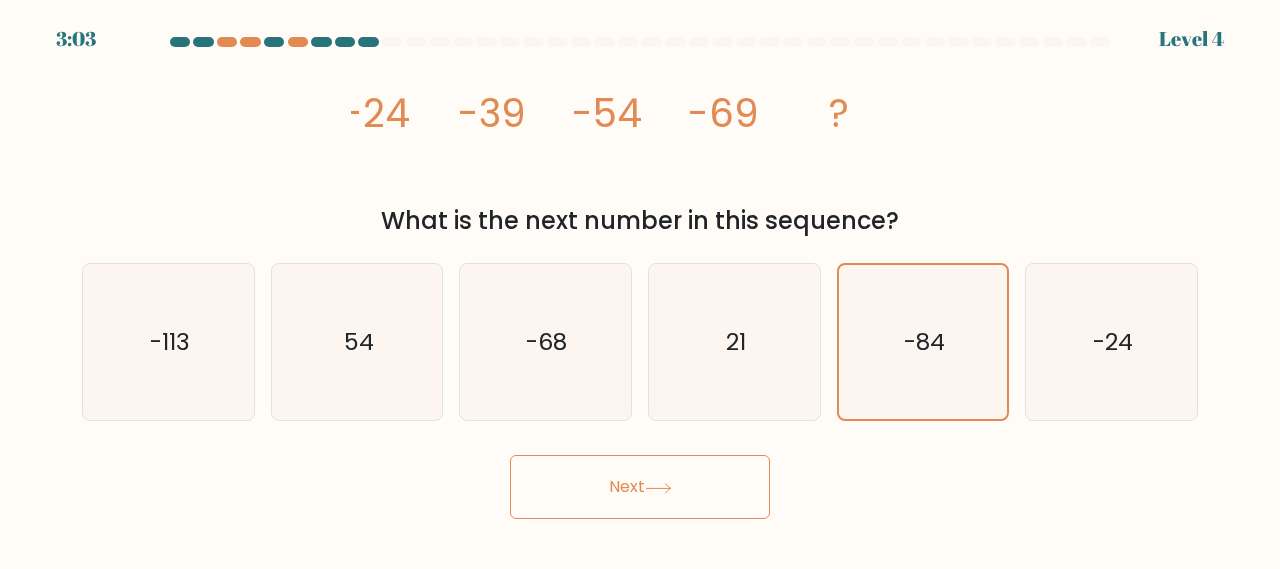 click on "Next" at bounding box center [640, 487] 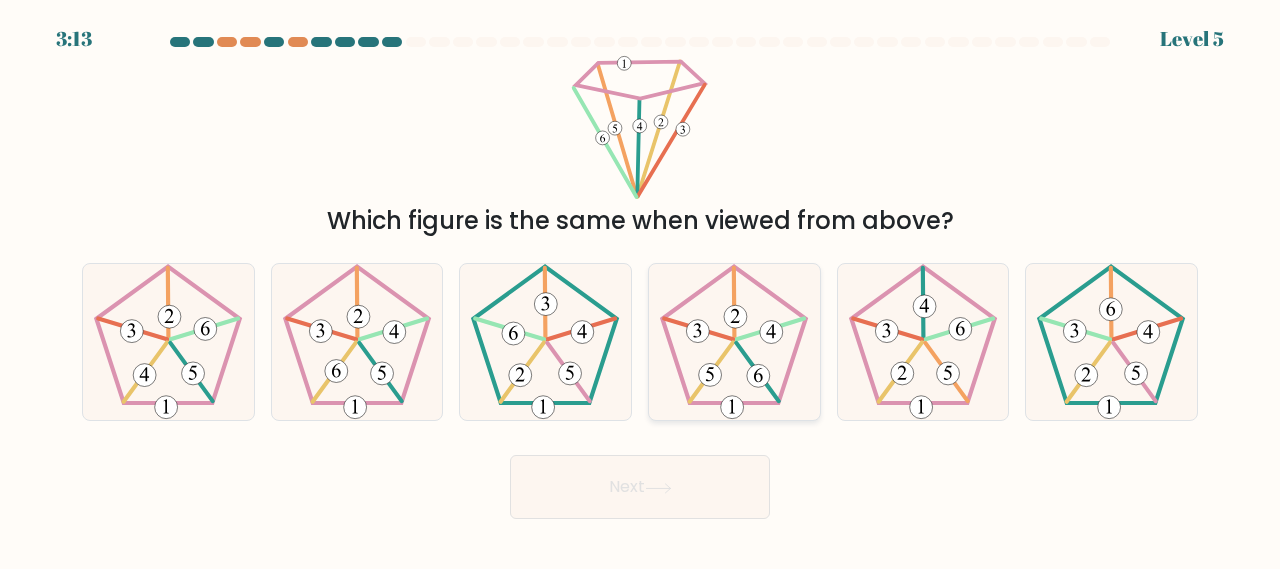 click 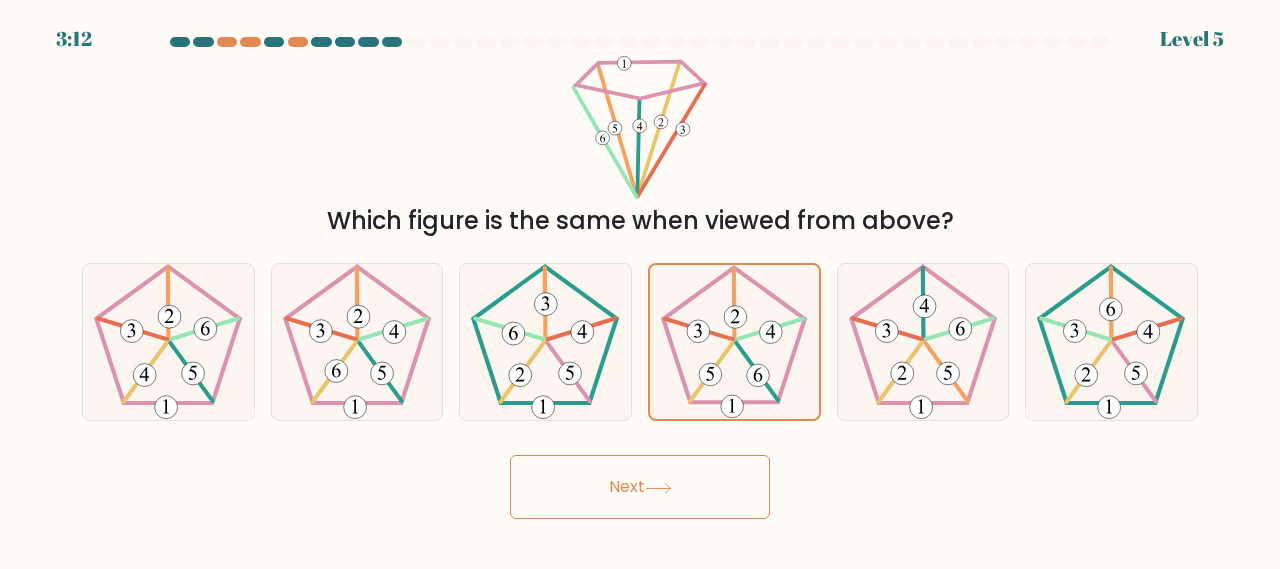 click on "Next" at bounding box center [640, 487] 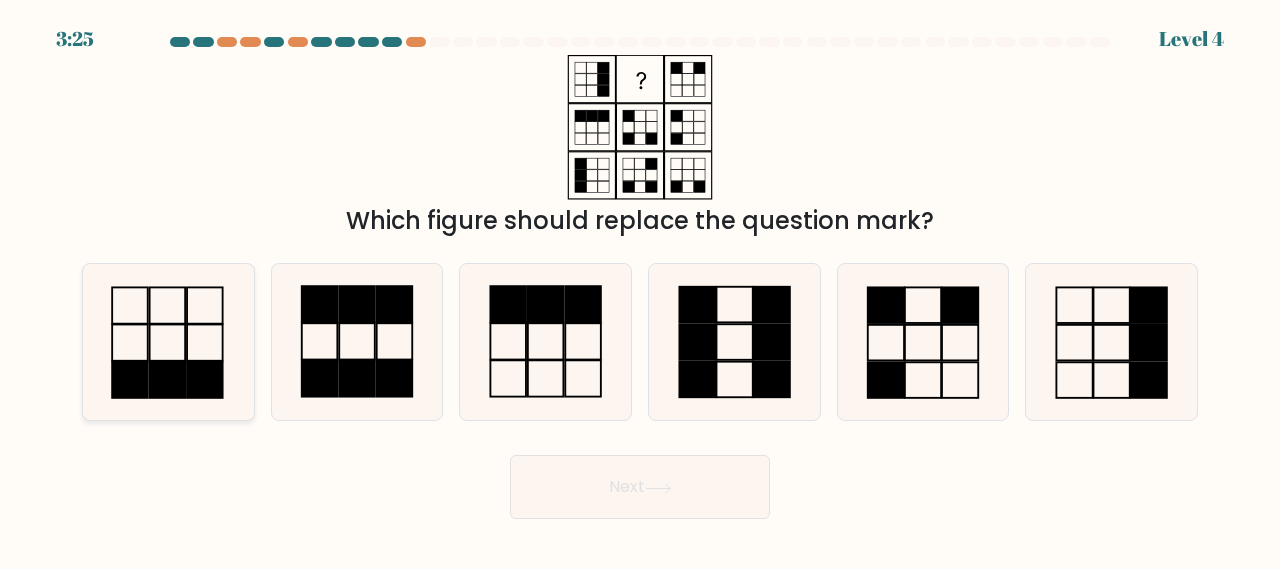 click 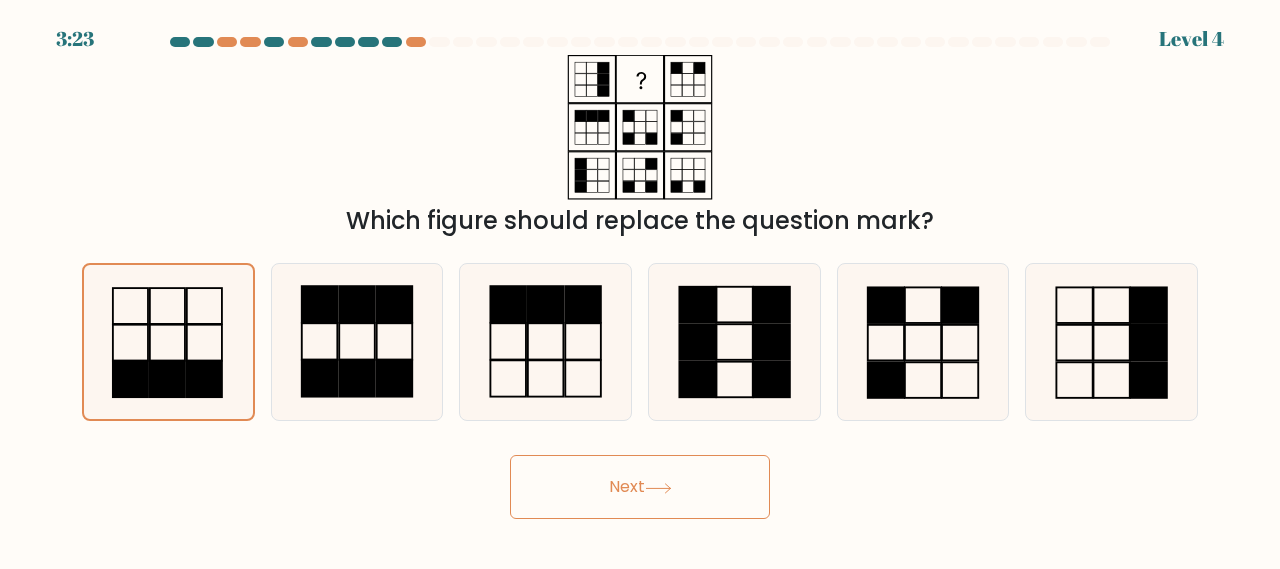 click on "Next" at bounding box center [640, 487] 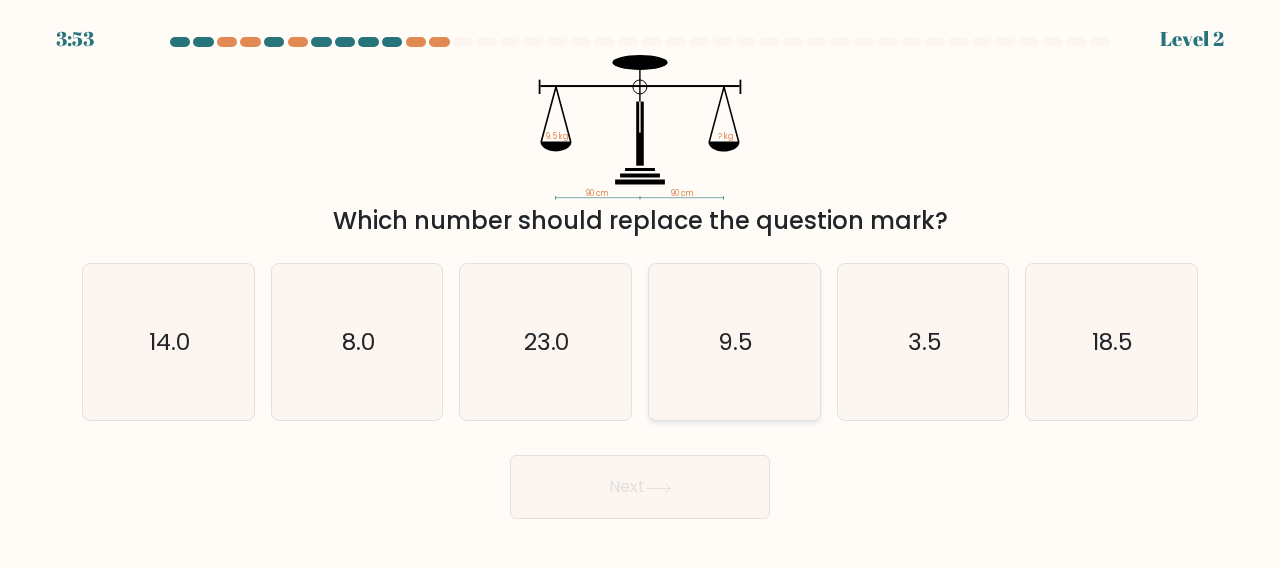 click on "9.5" 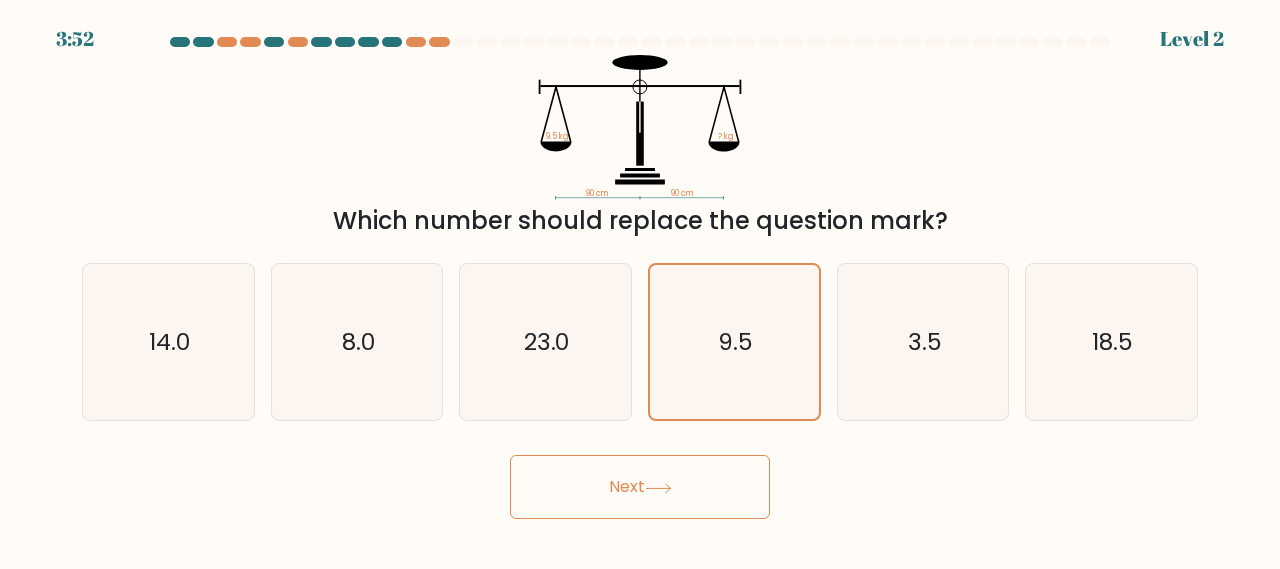 click on "Next" at bounding box center (640, 487) 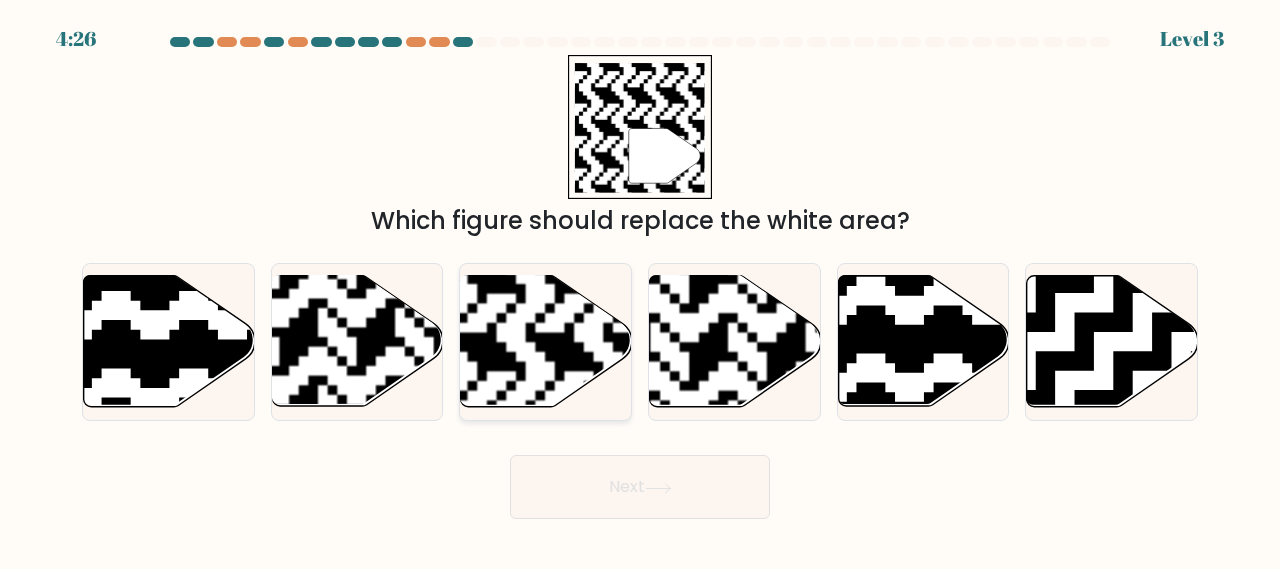 click 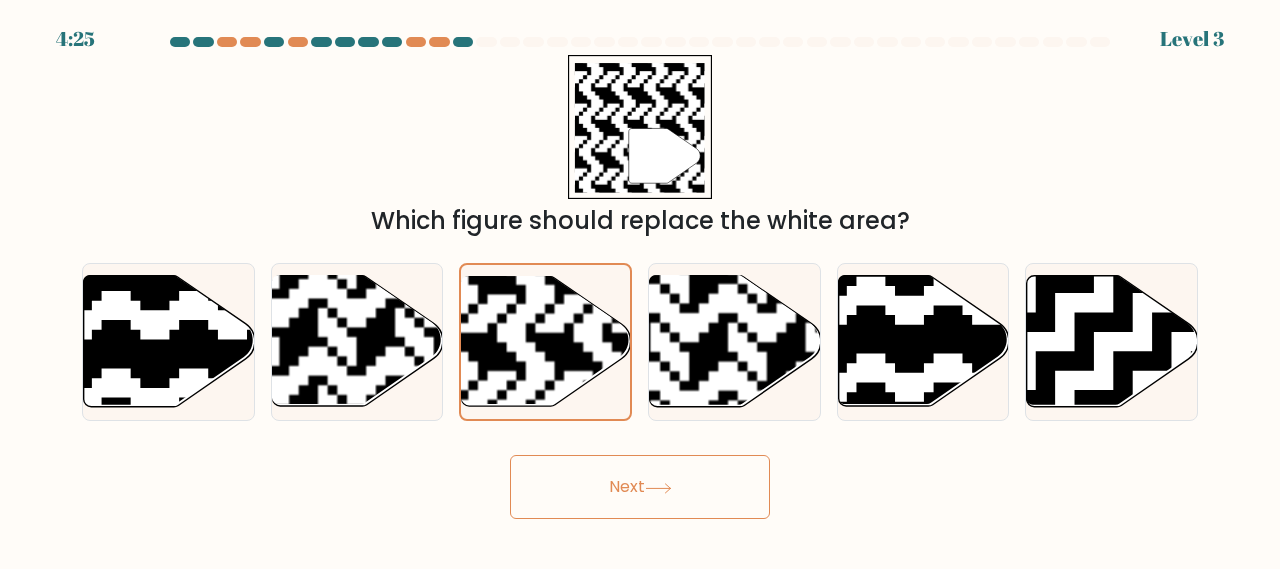 click on "Next" at bounding box center [640, 487] 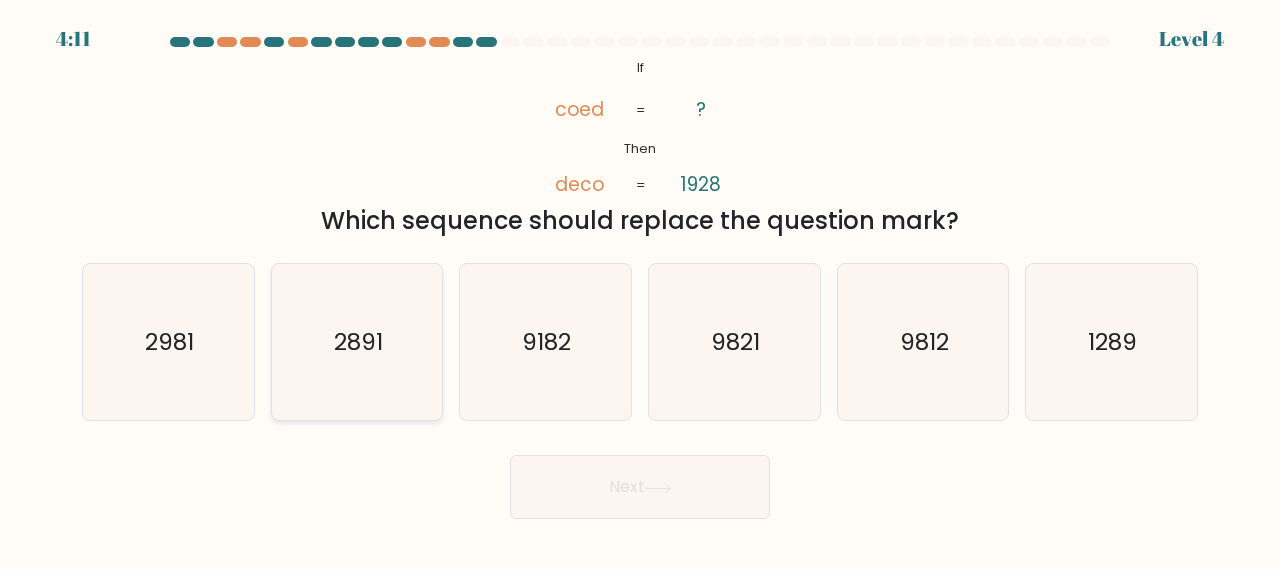 click on "2891" 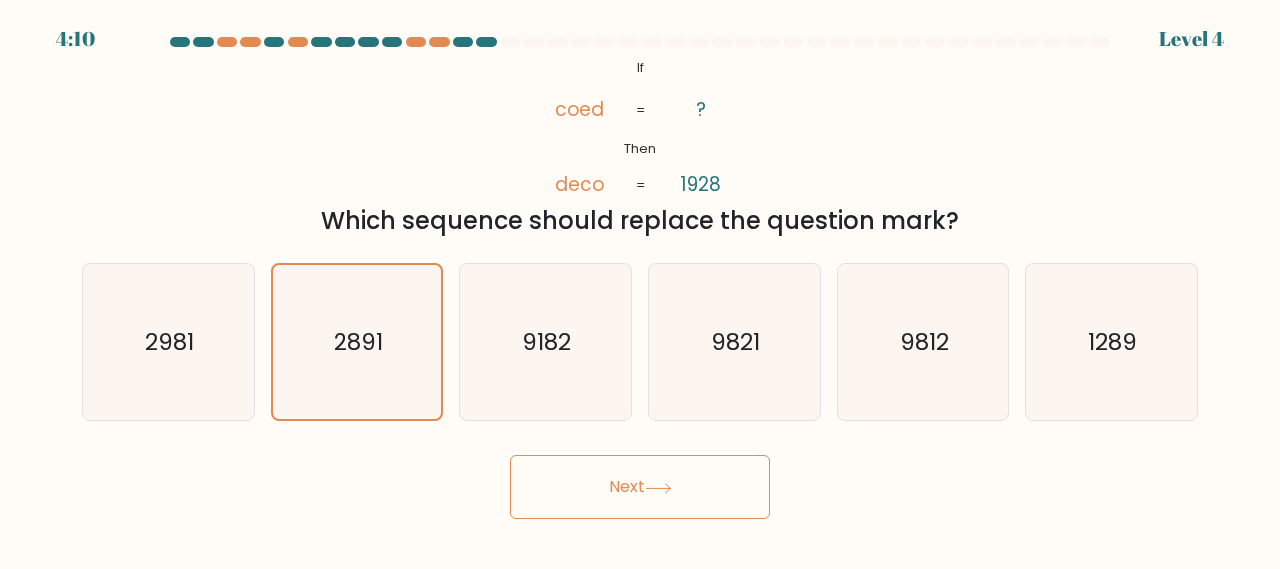 click on "Next" at bounding box center [640, 487] 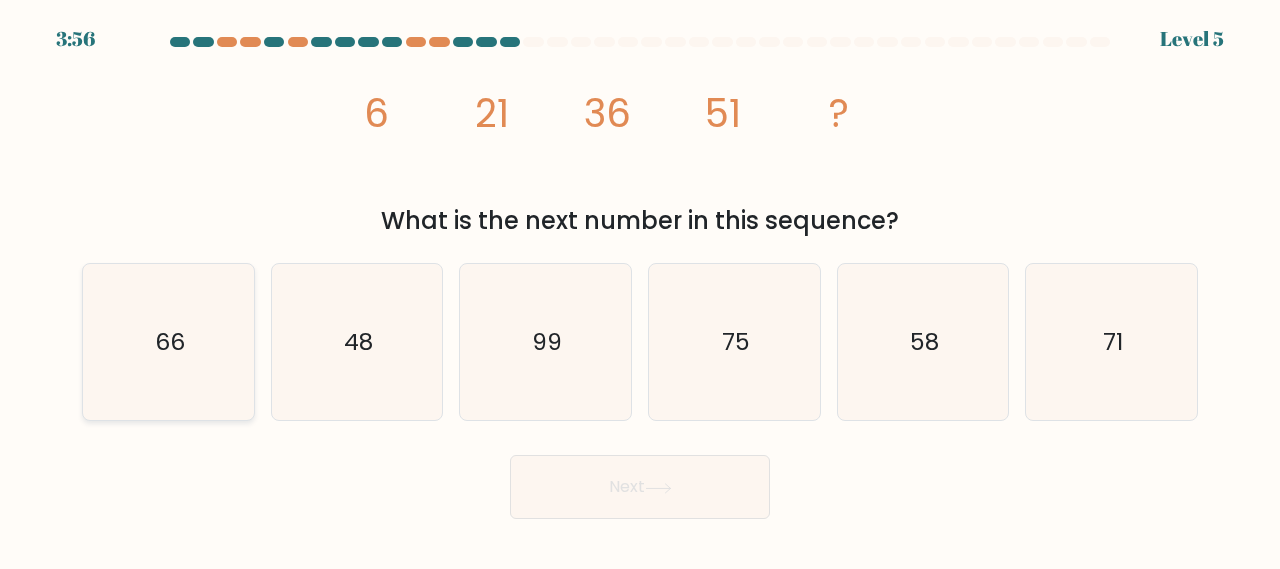 click on "66" 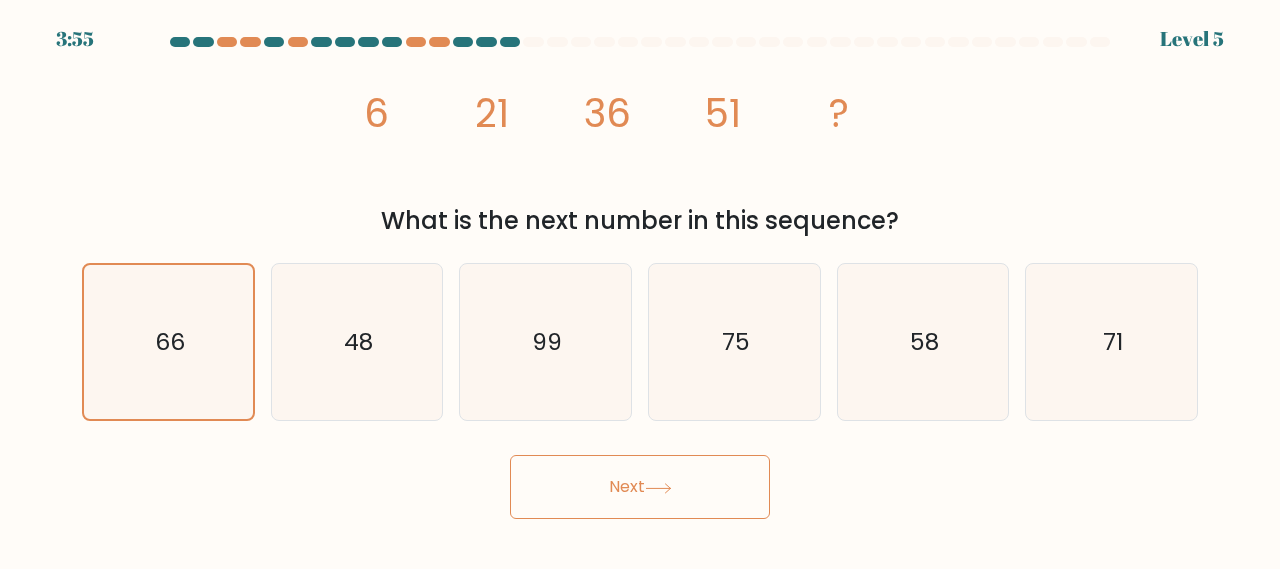 click on "Next" at bounding box center (640, 487) 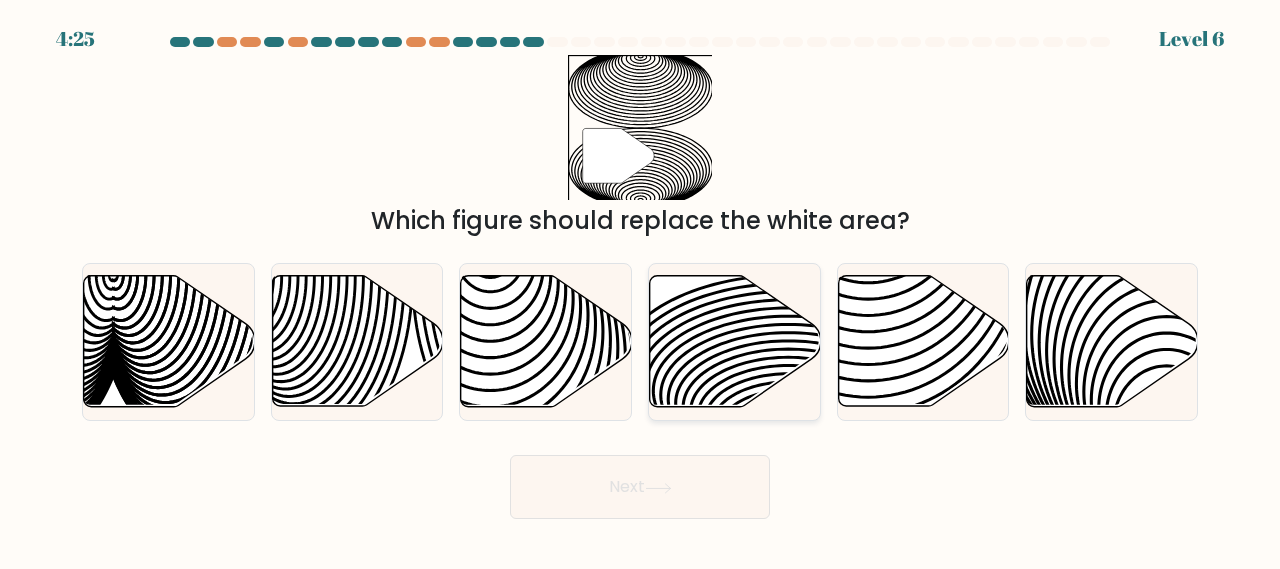 click 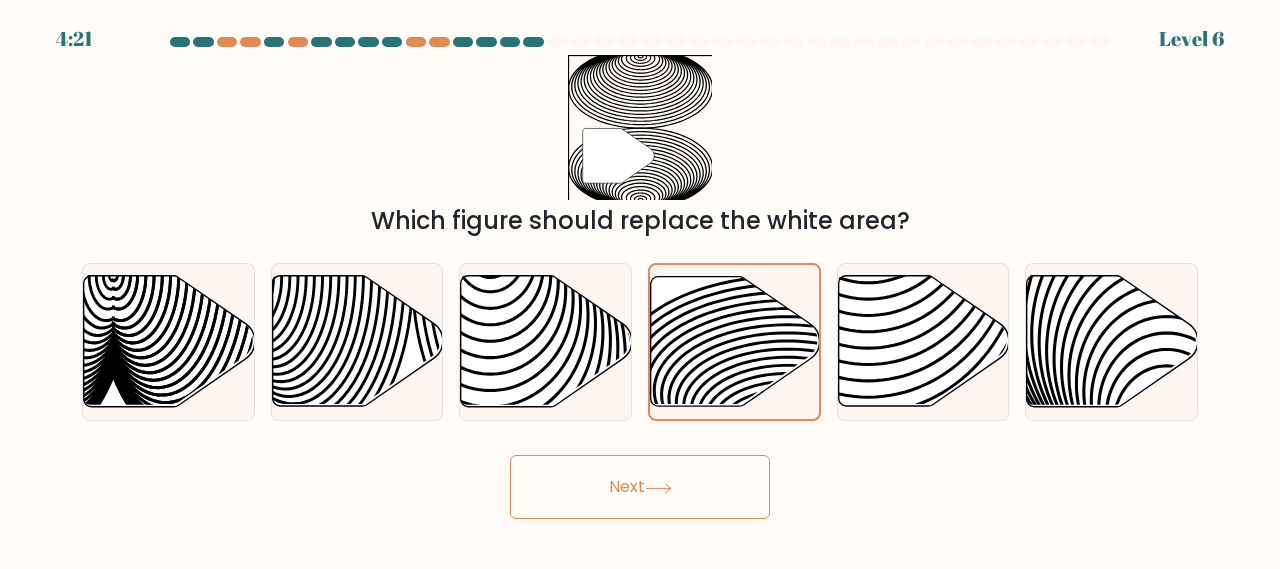 click on "Next" at bounding box center (640, 487) 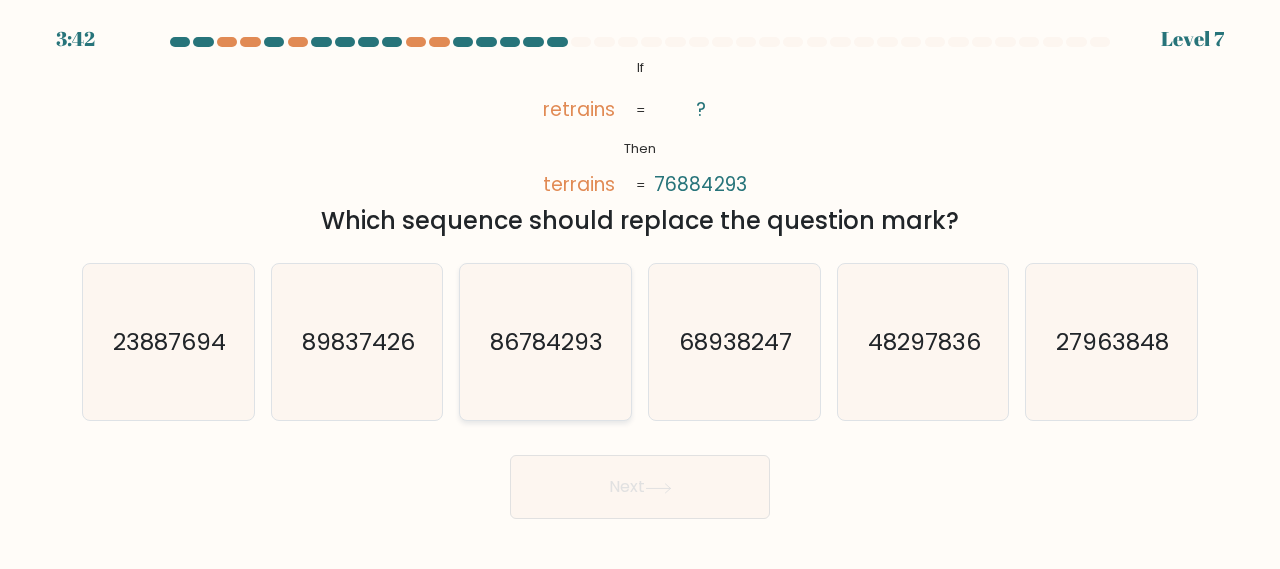 click on "86784293" 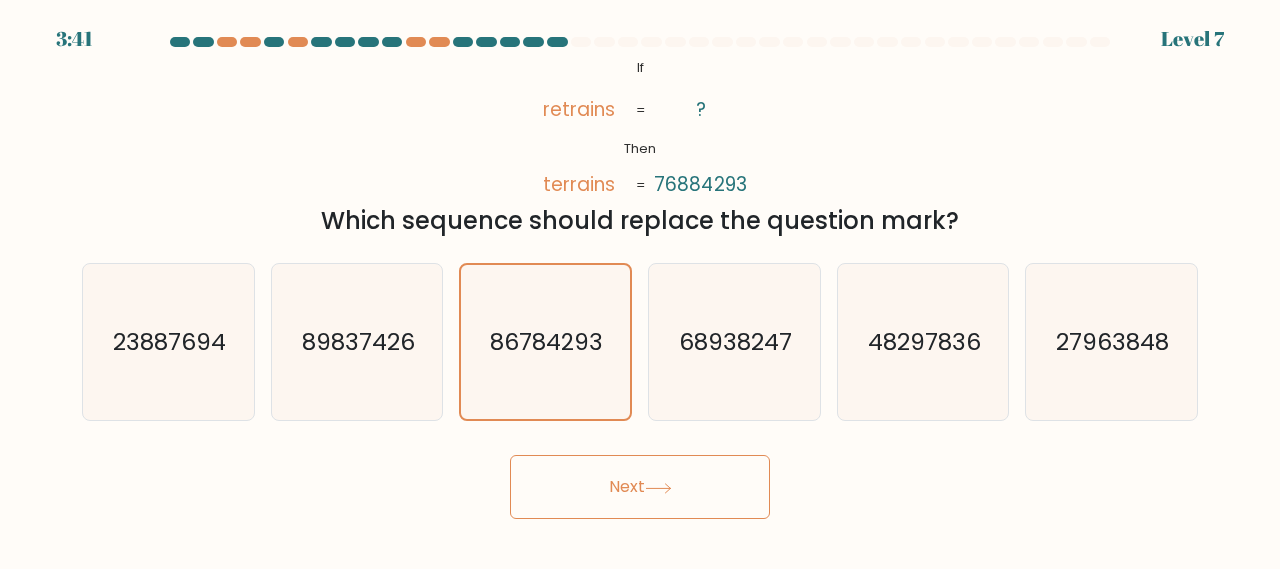 click on "Next" at bounding box center (640, 487) 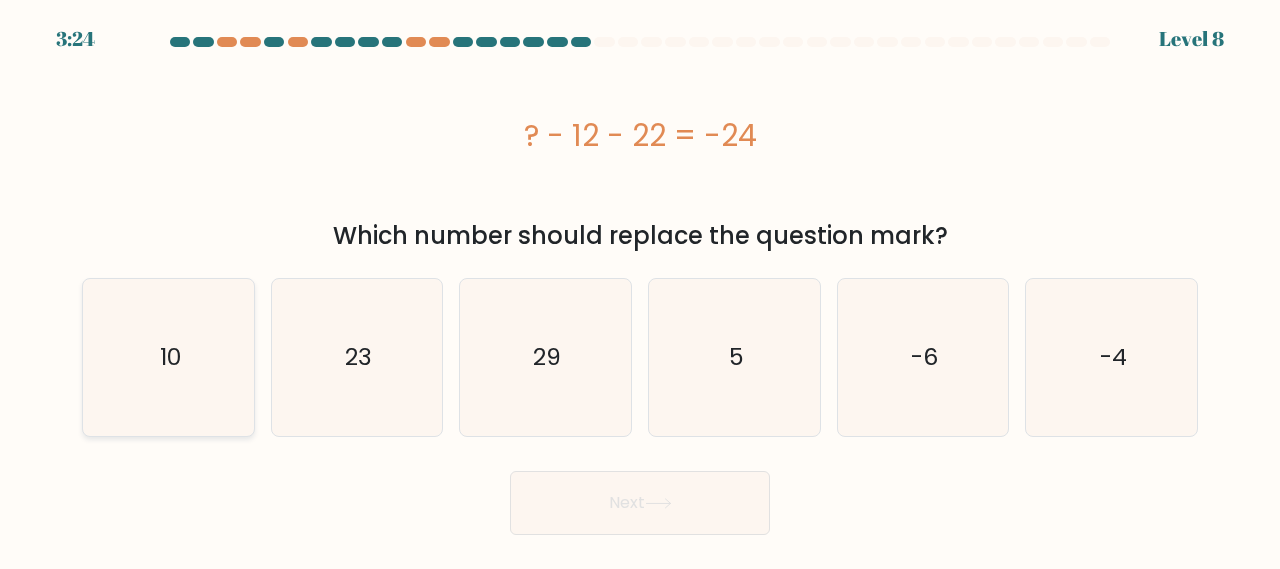 click on "10" 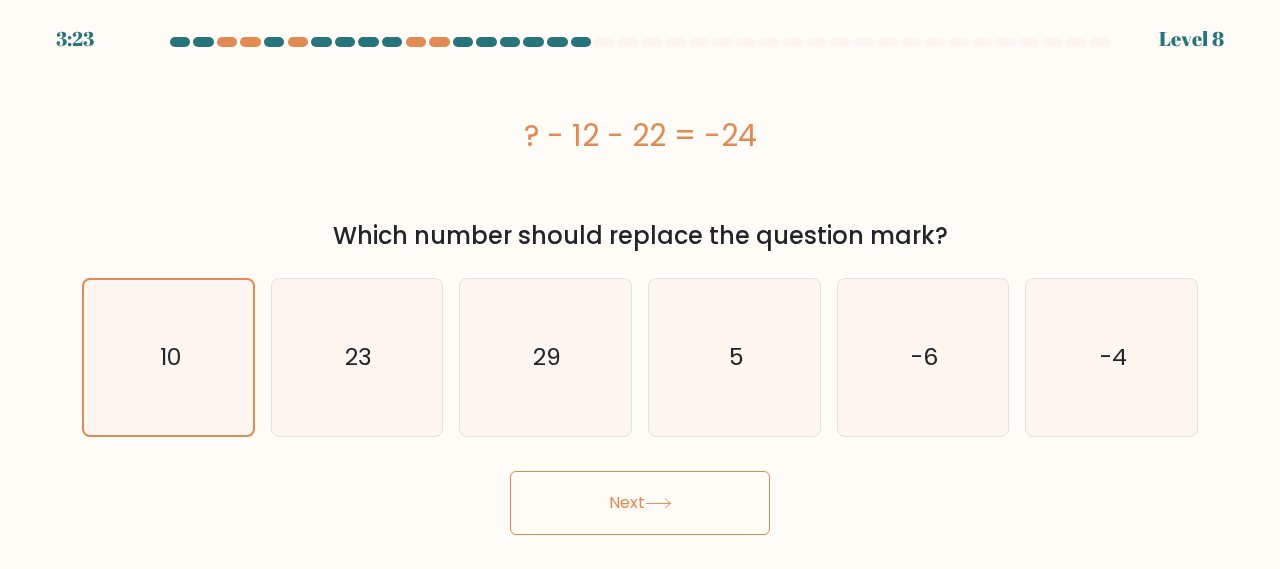 click 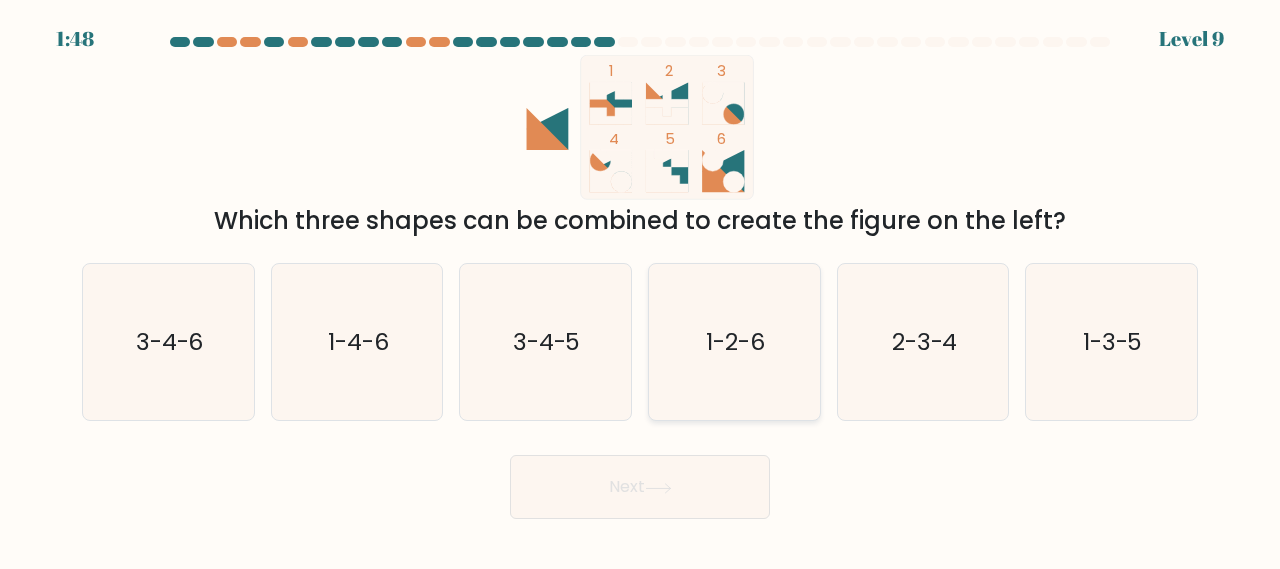 click on "1-2-6" 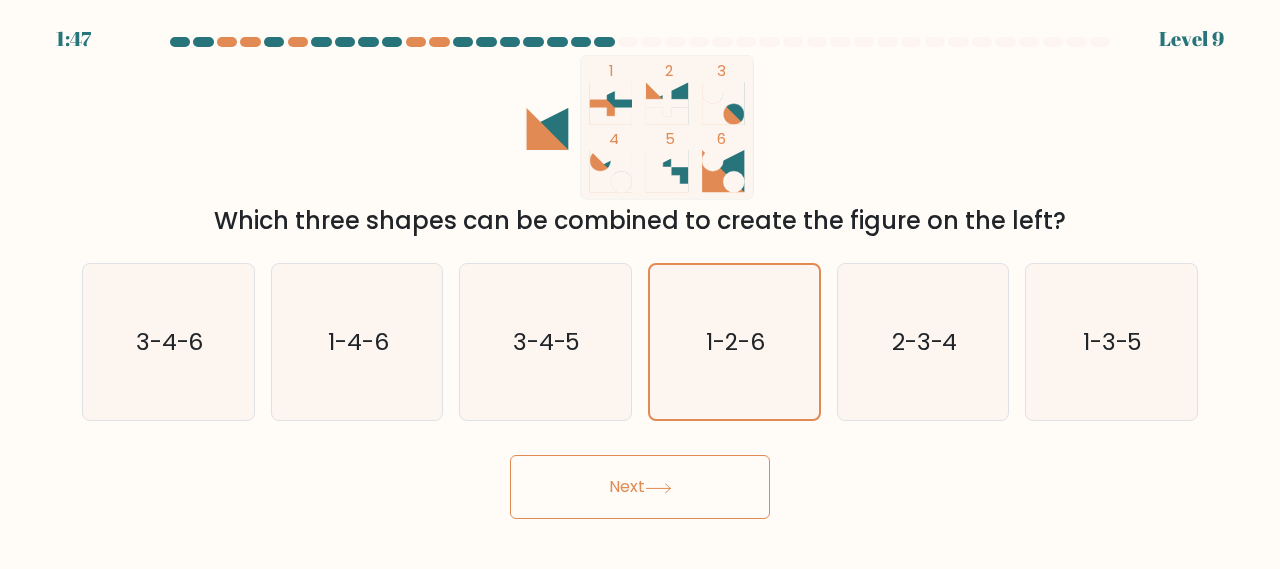 click on "Next" at bounding box center (640, 487) 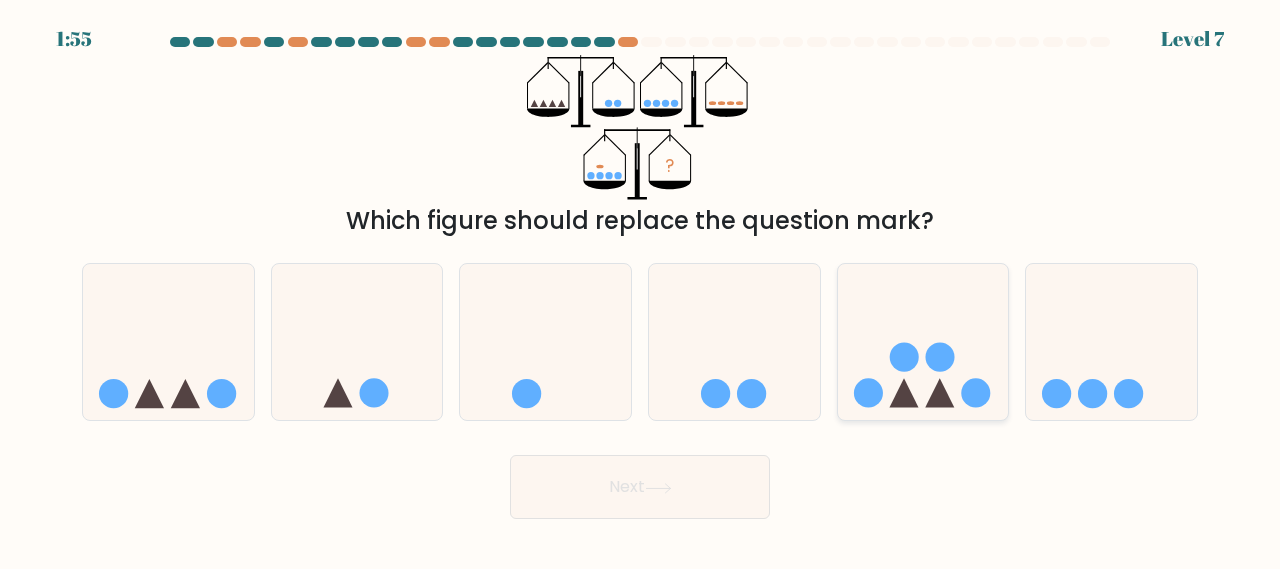 click 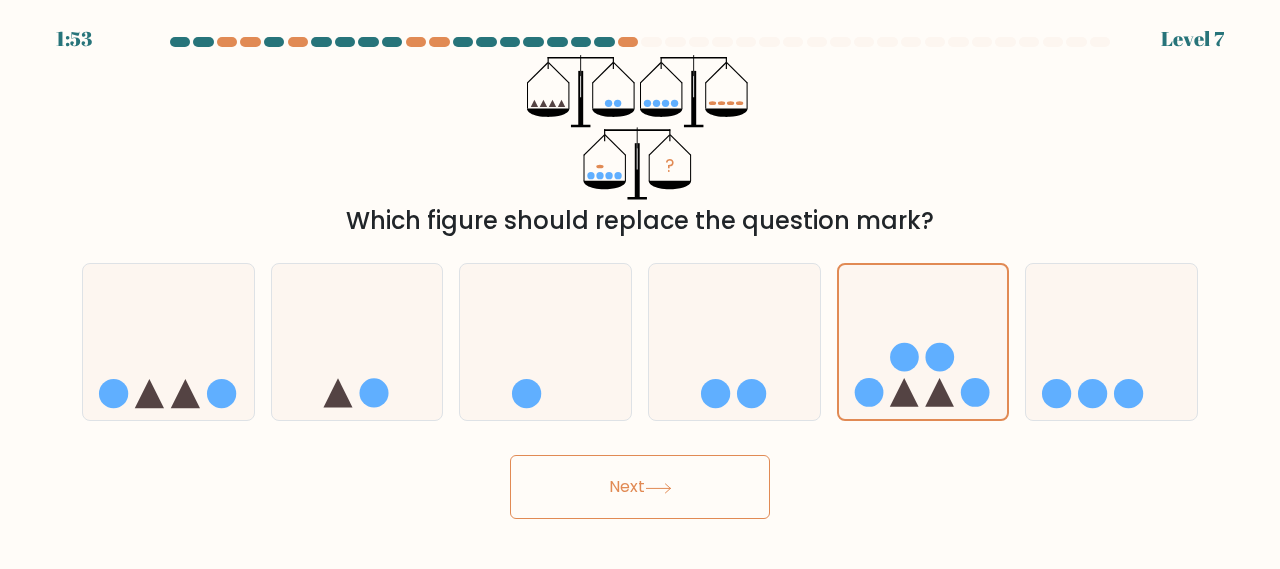 click on "Next" at bounding box center (640, 487) 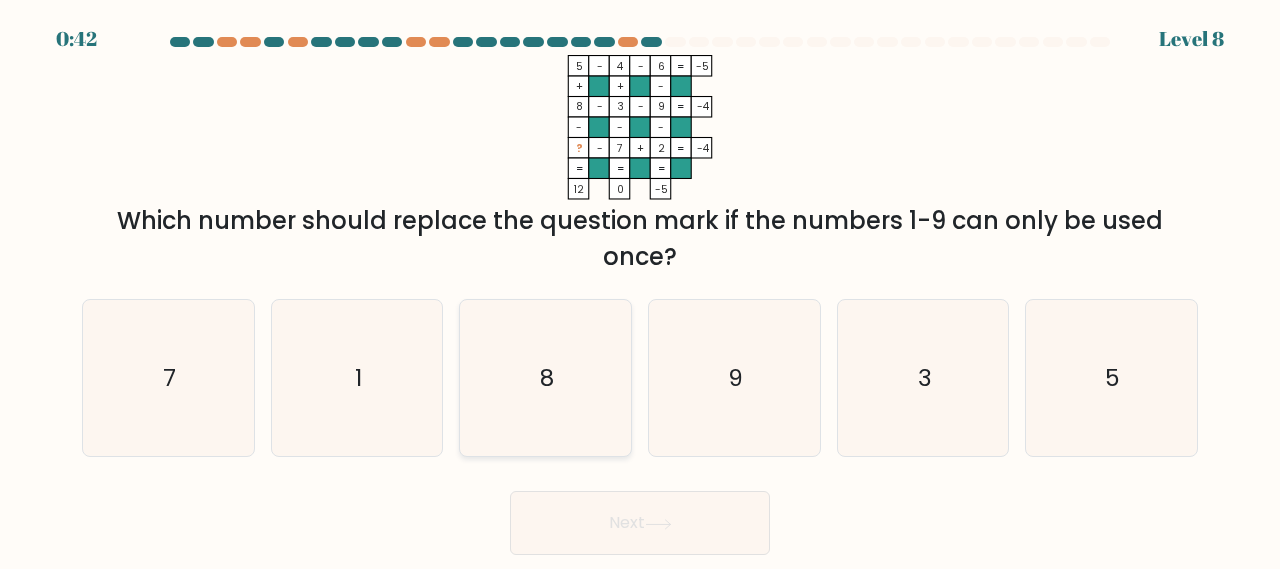 click on "8" 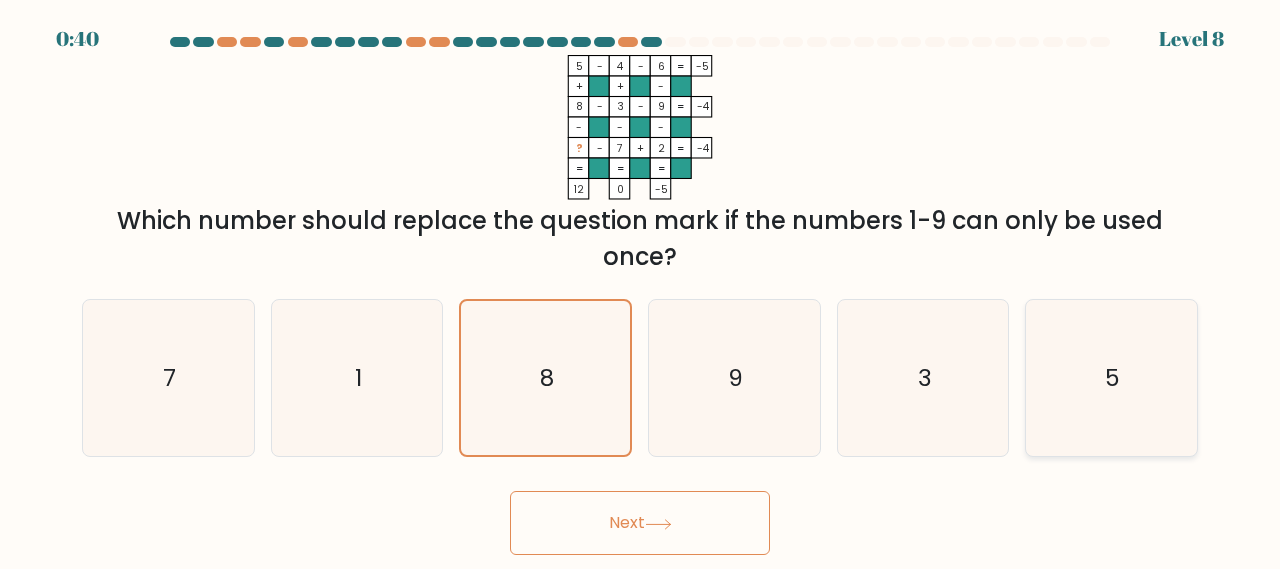 click on "5" 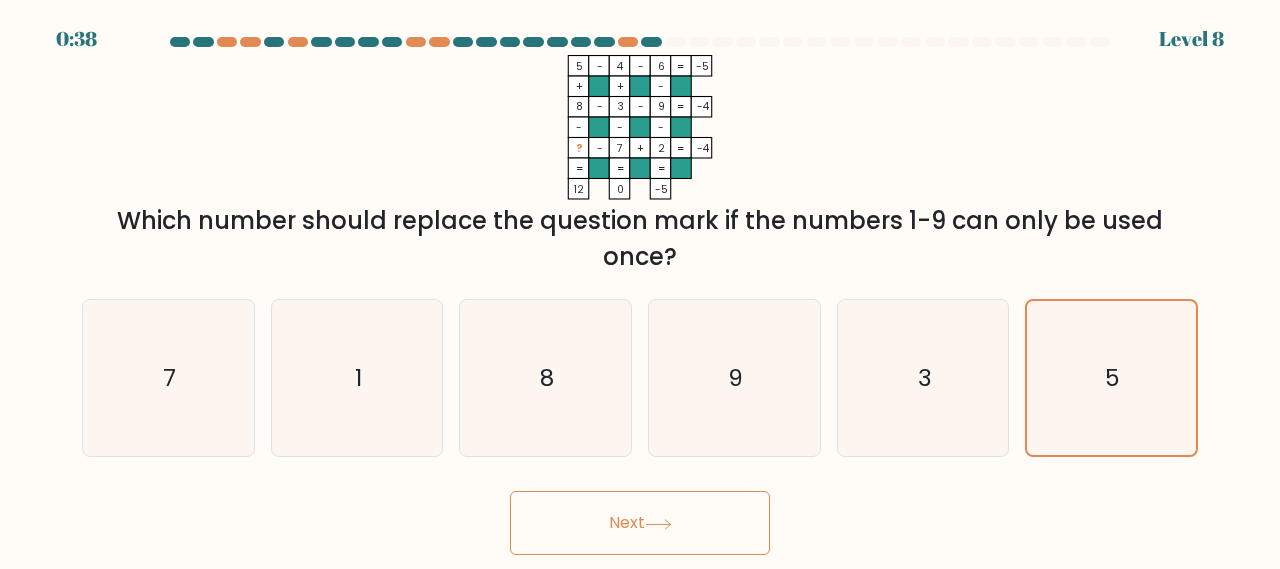 click on "Next" at bounding box center [640, 523] 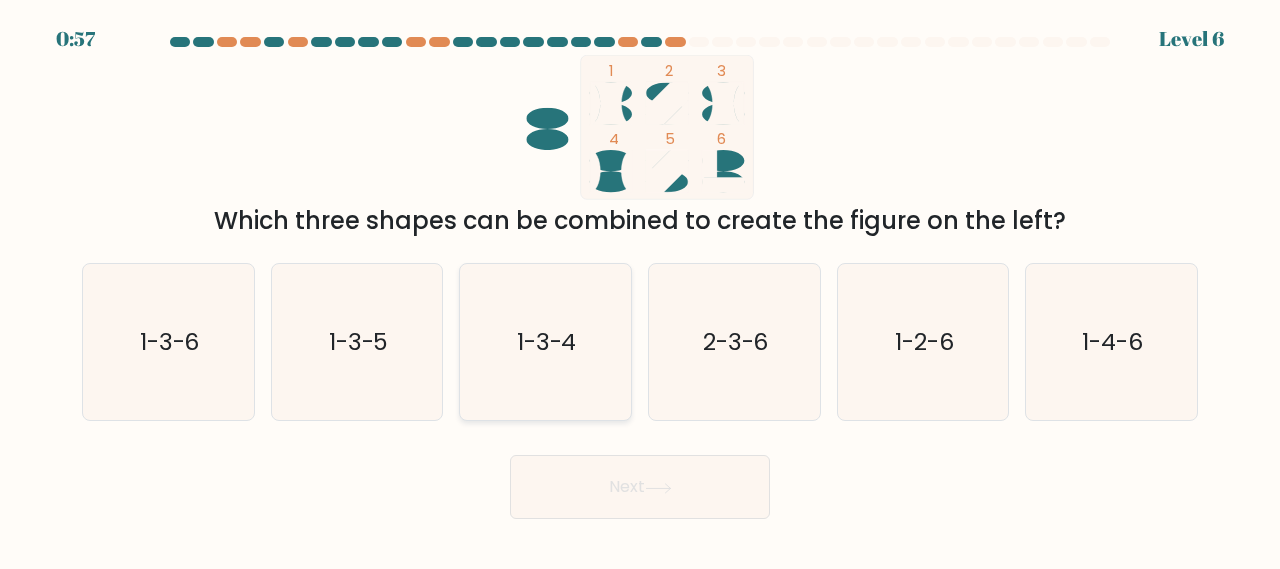 click on "1-3-4" 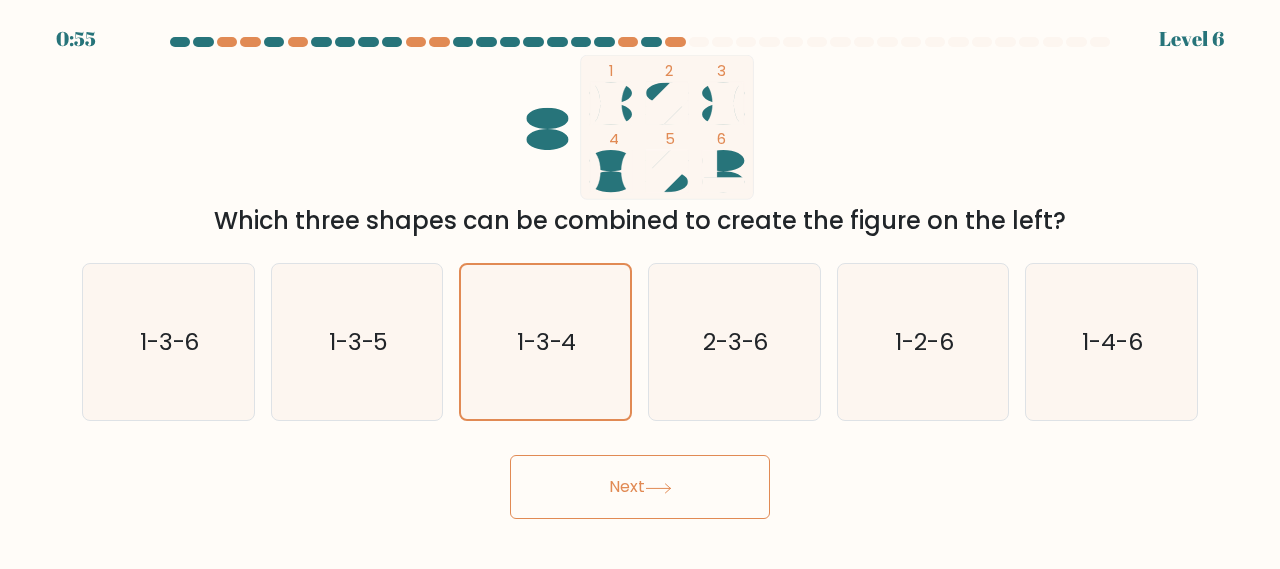 click on "Next" at bounding box center (640, 487) 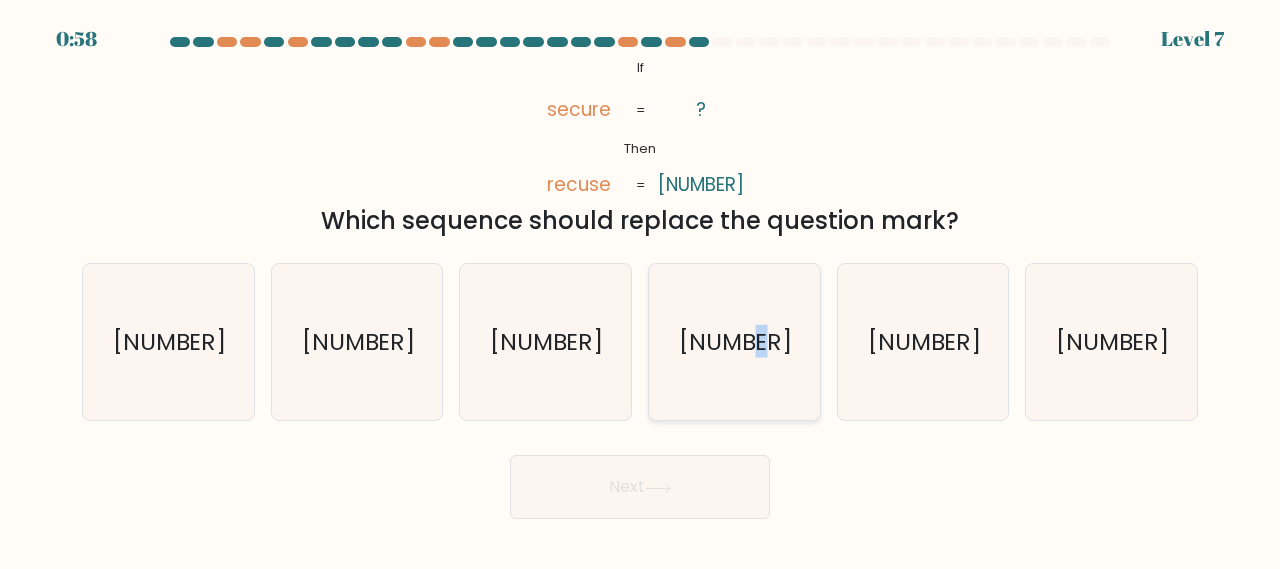 click on "615971" 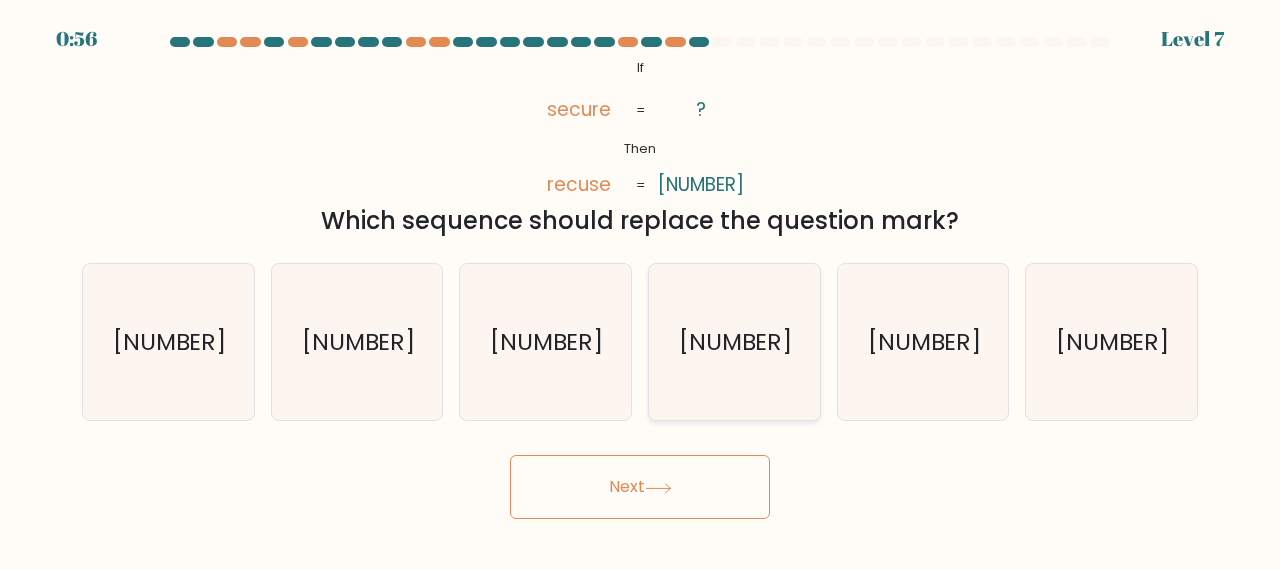 click on "615971" 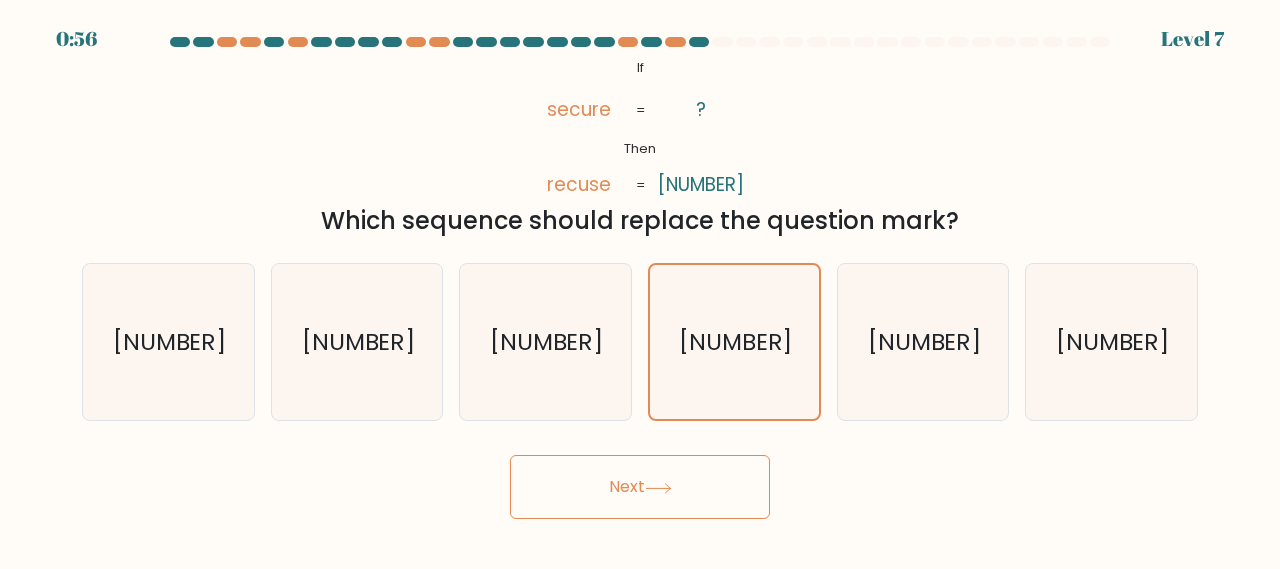 click on "Next" at bounding box center (640, 487) 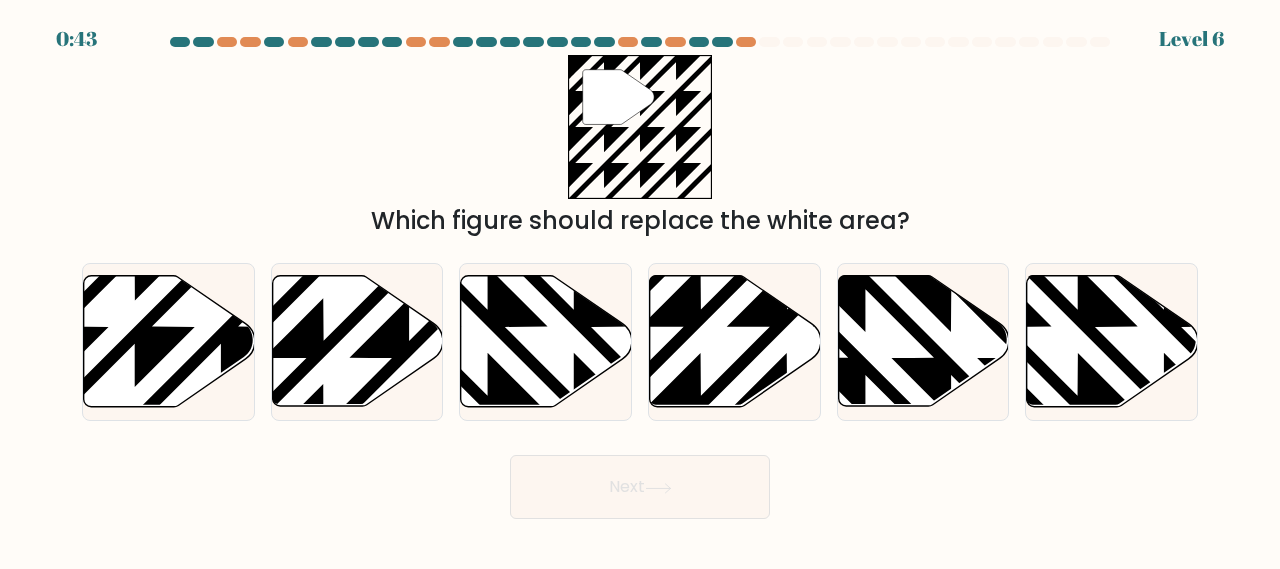 scroll, scrollTop: 0, scrollLeft: 0, axis: both 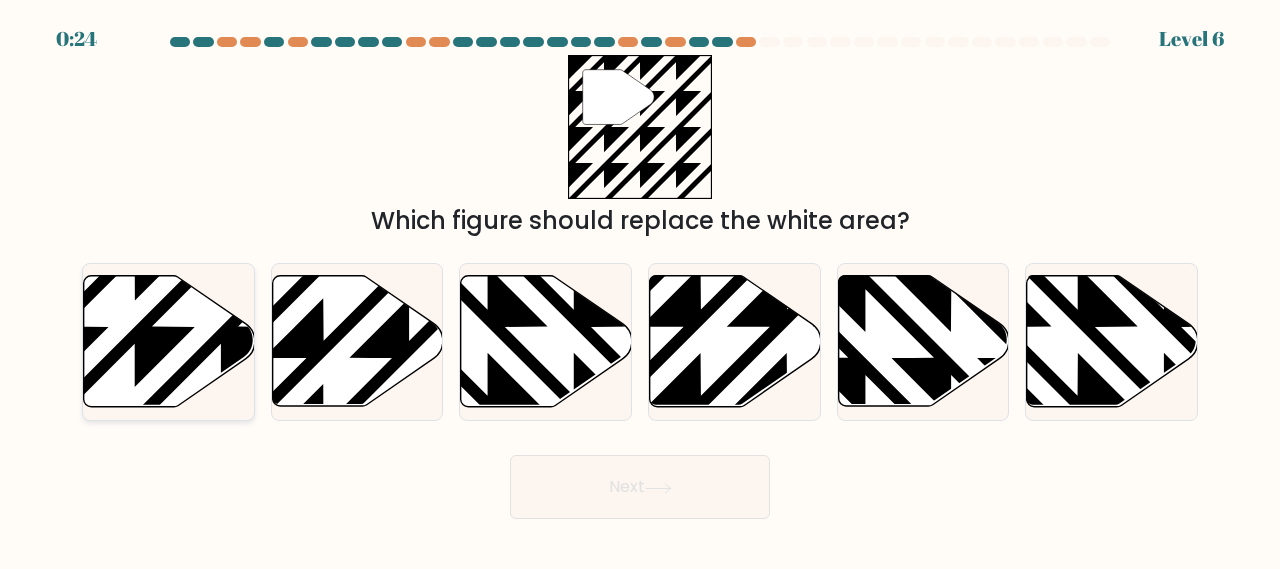 click 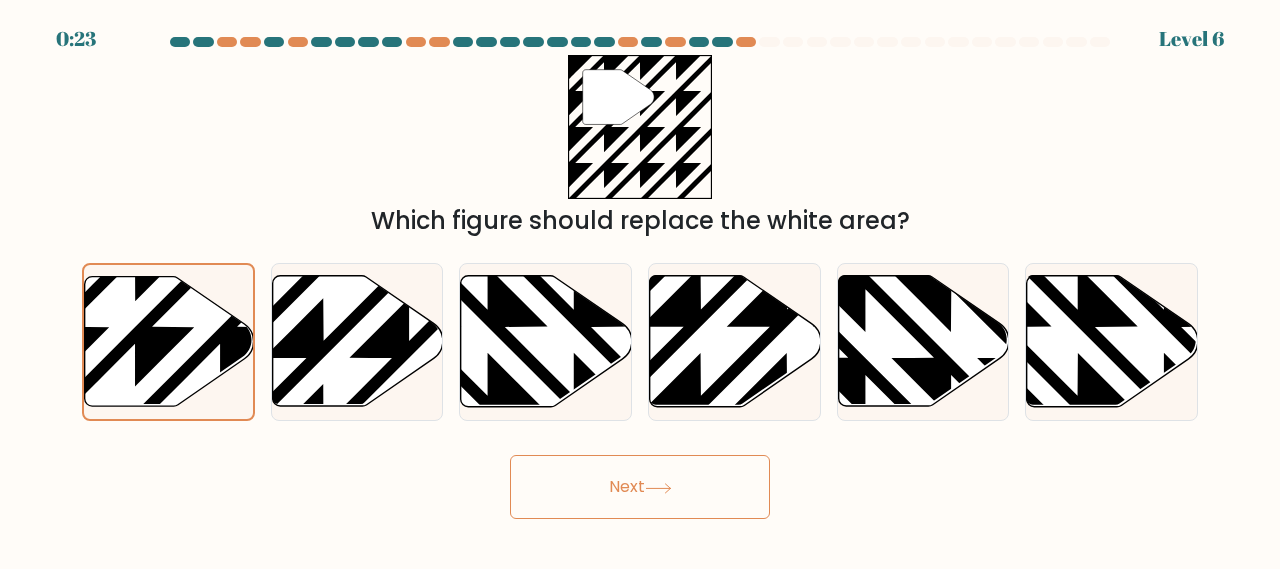 click on "Next" at bounding box center (640, 487) 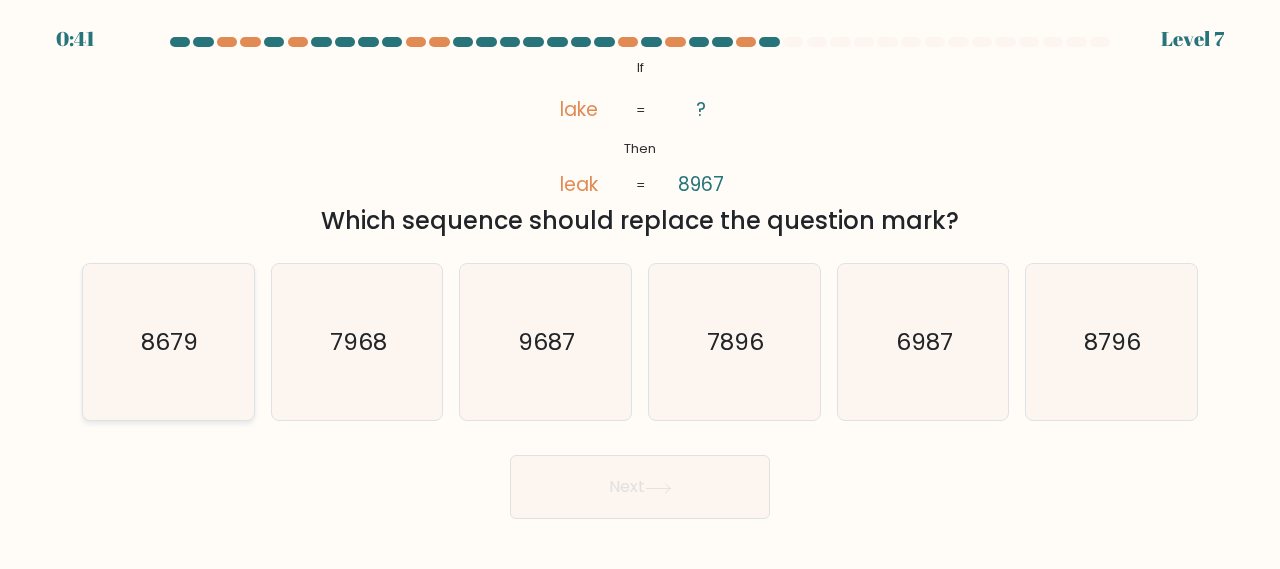 click on "8679" 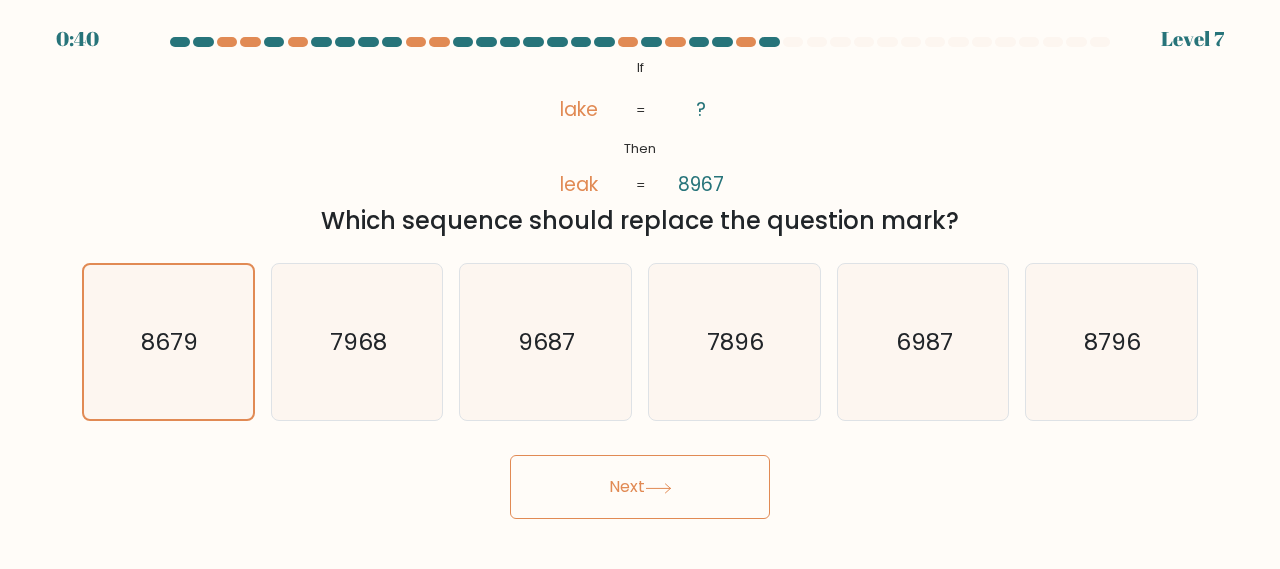 click on "Next" at bounding box center (640, 487) 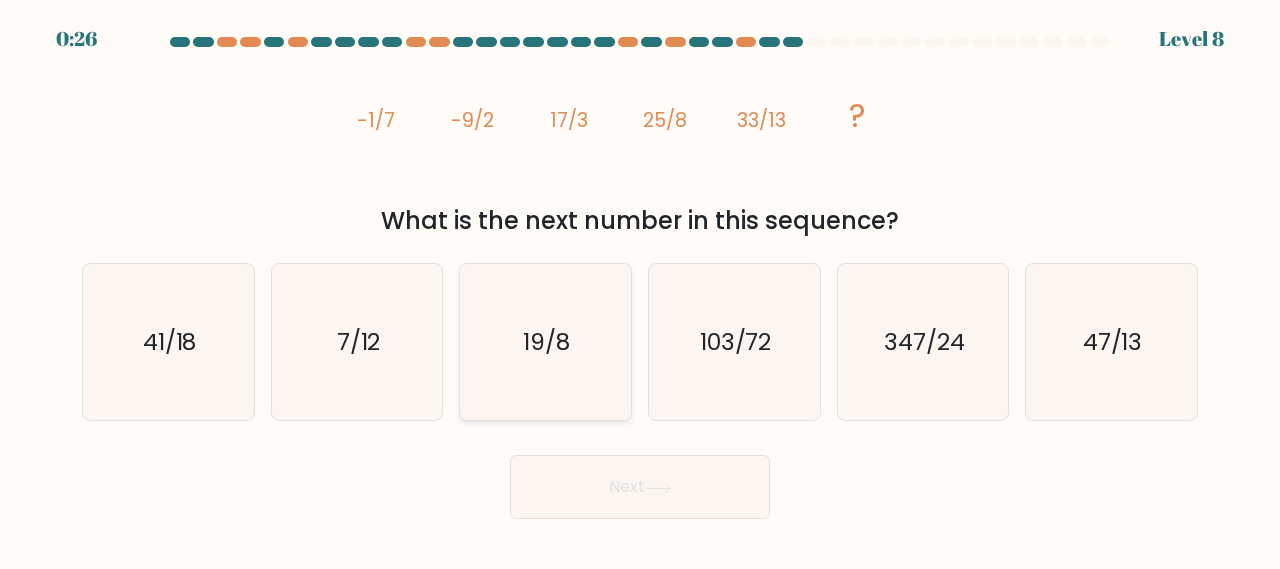click on "19/8" 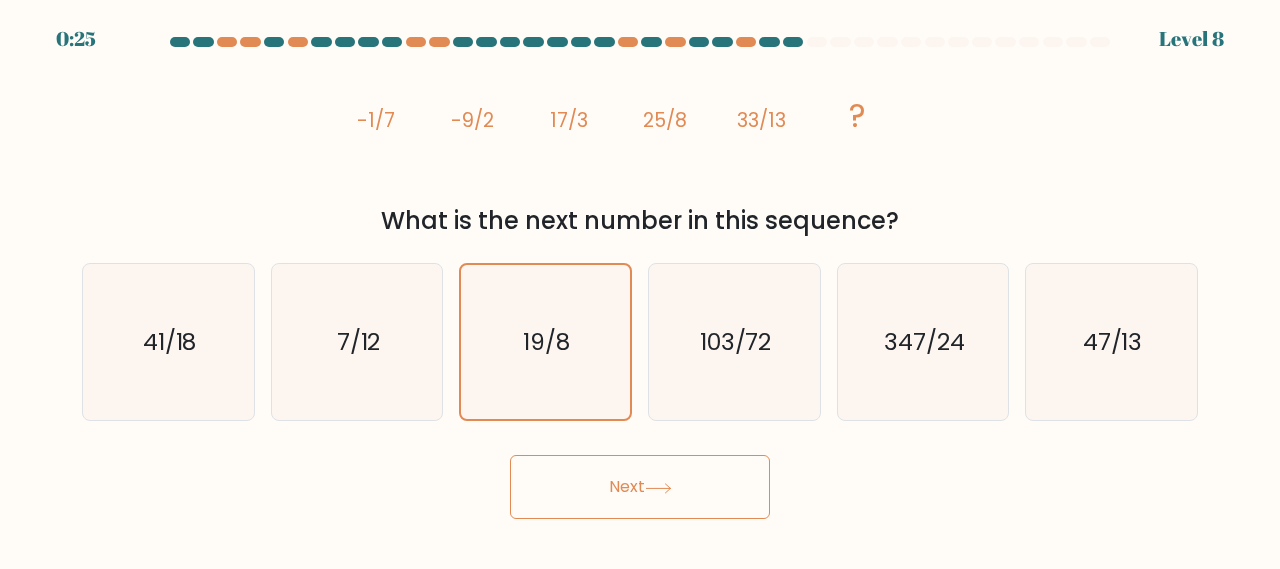 click on "Next" at bounding box center [640, 487] 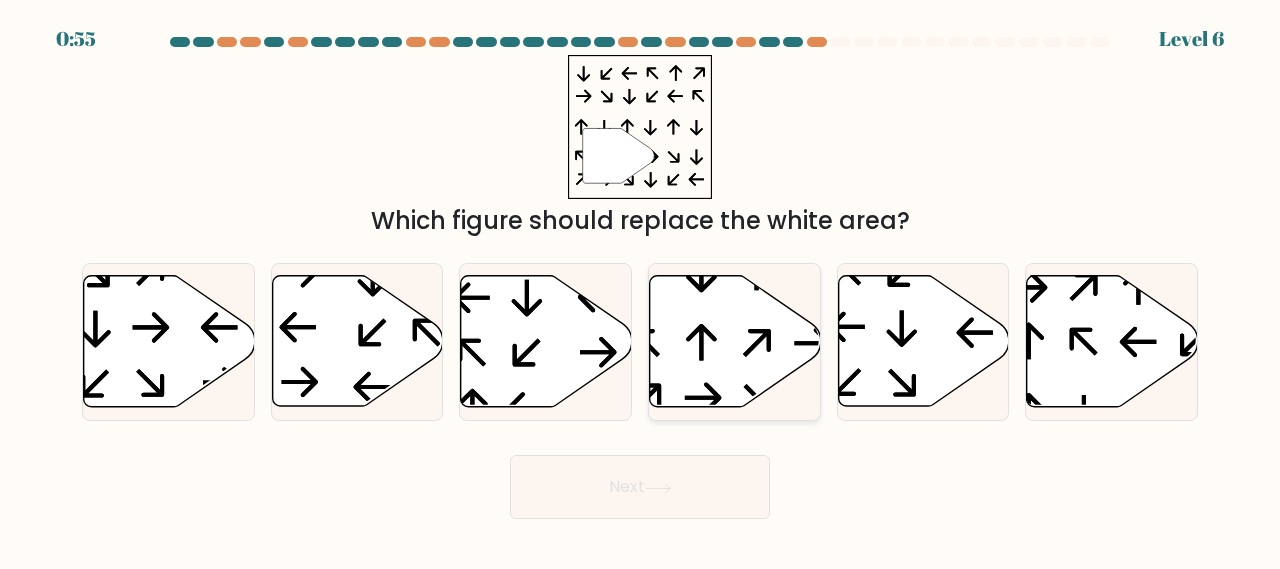 click 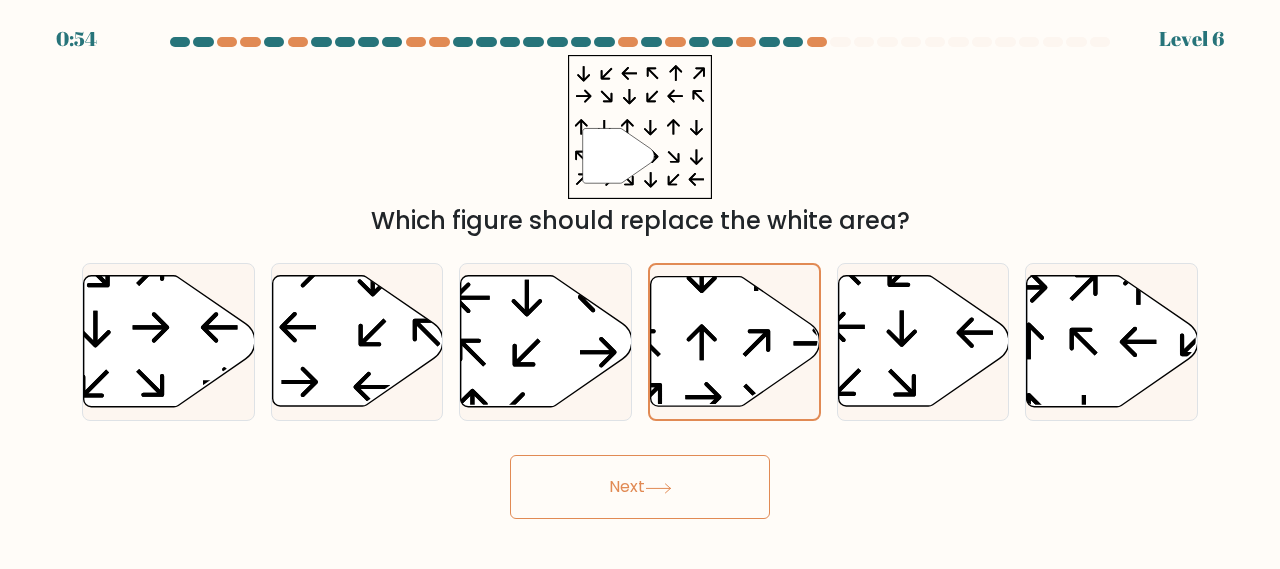 click on "Next" at bounding box center [640, 487] 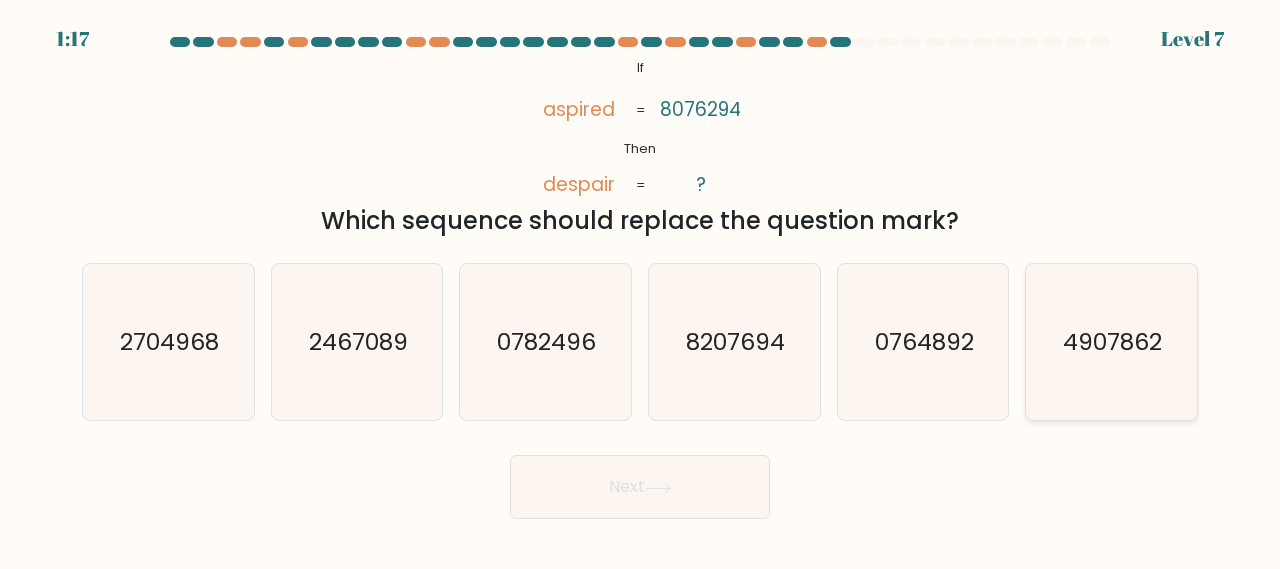 click on "4907862" 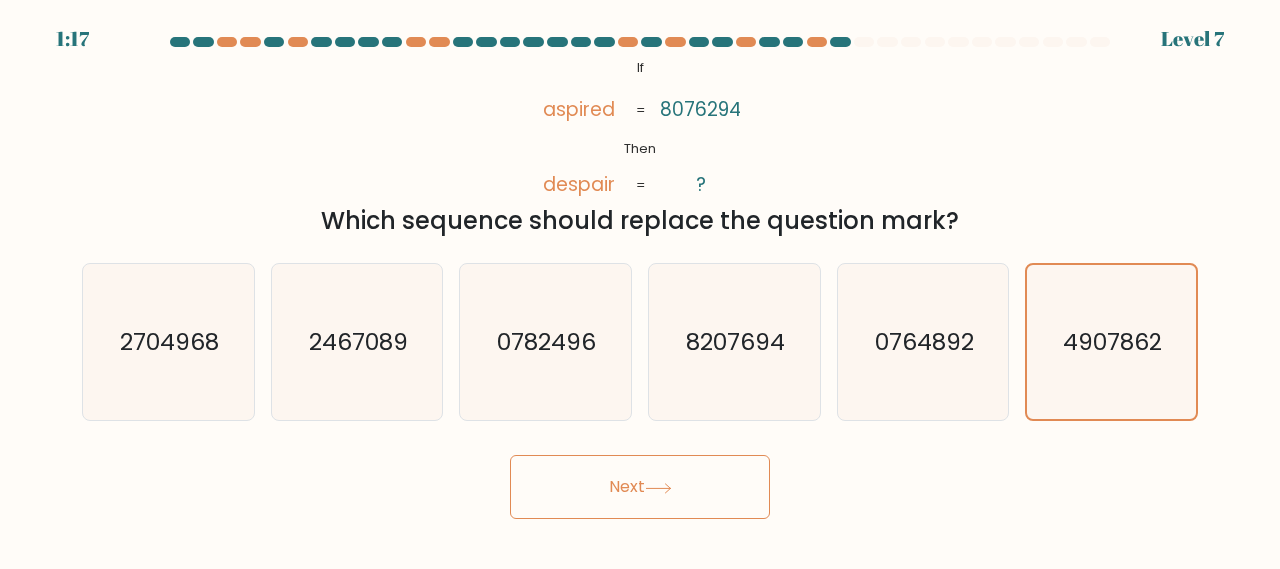 click on "Next" at bounding box center (640, 487) 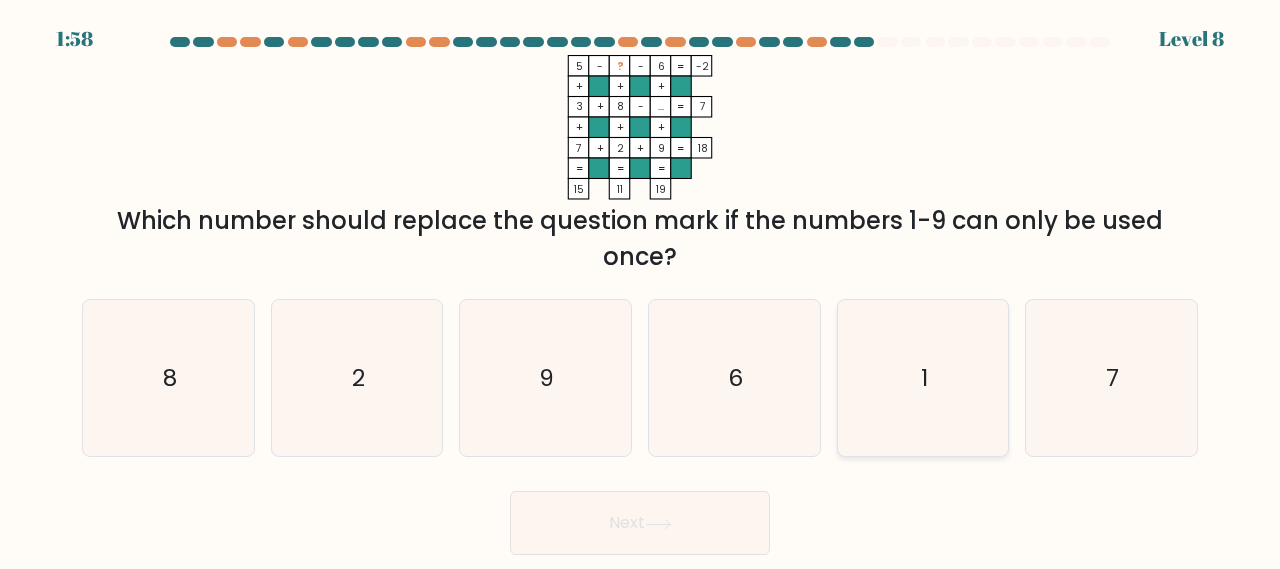 click on "1" 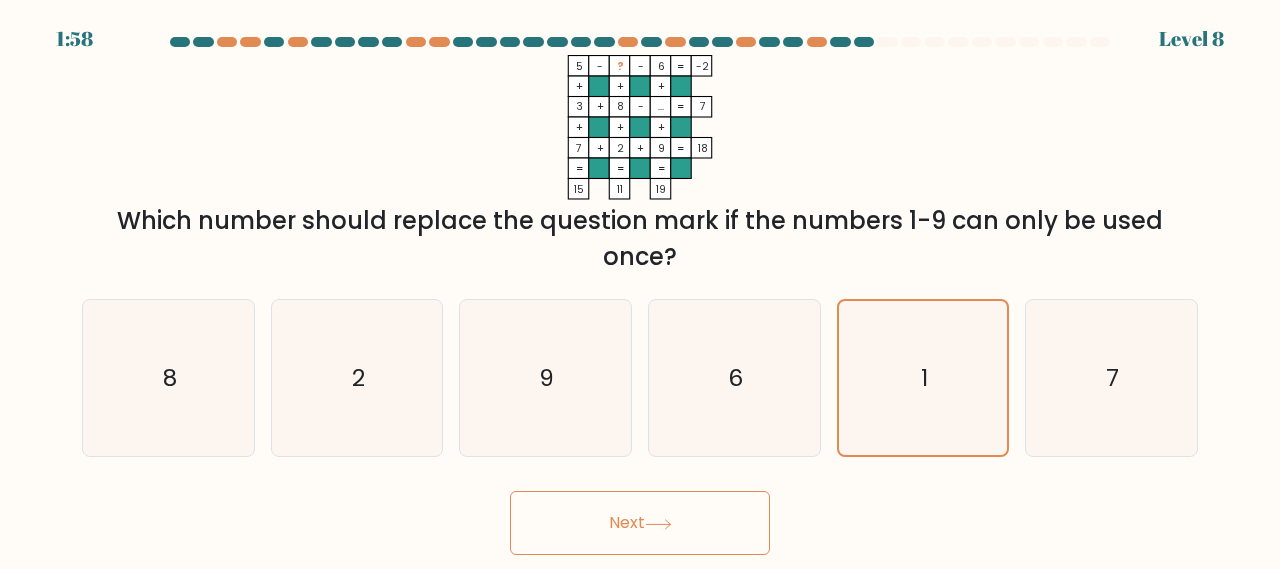 click on "Next" at bounding box center [640, 523] 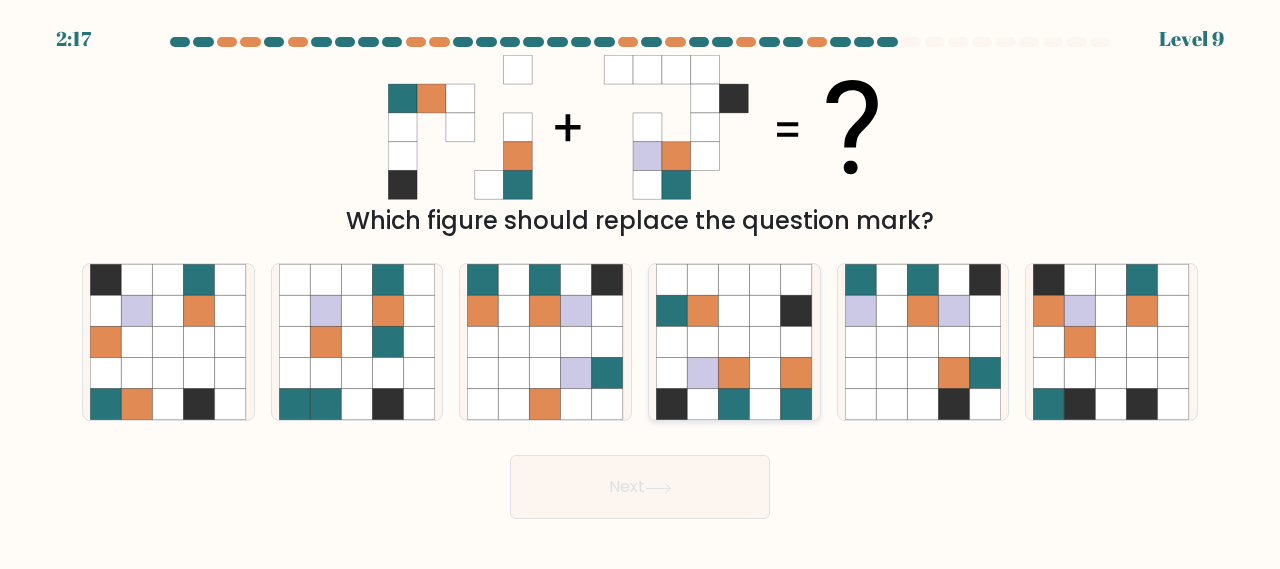 click 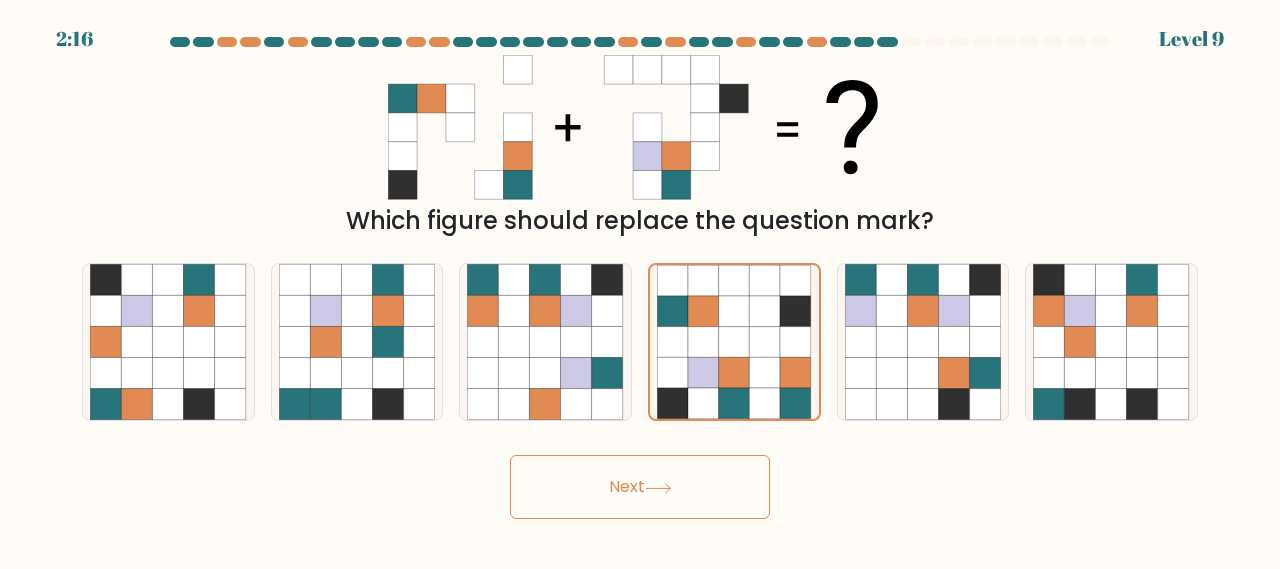 click on "Next" at bounding box center (640, 487) 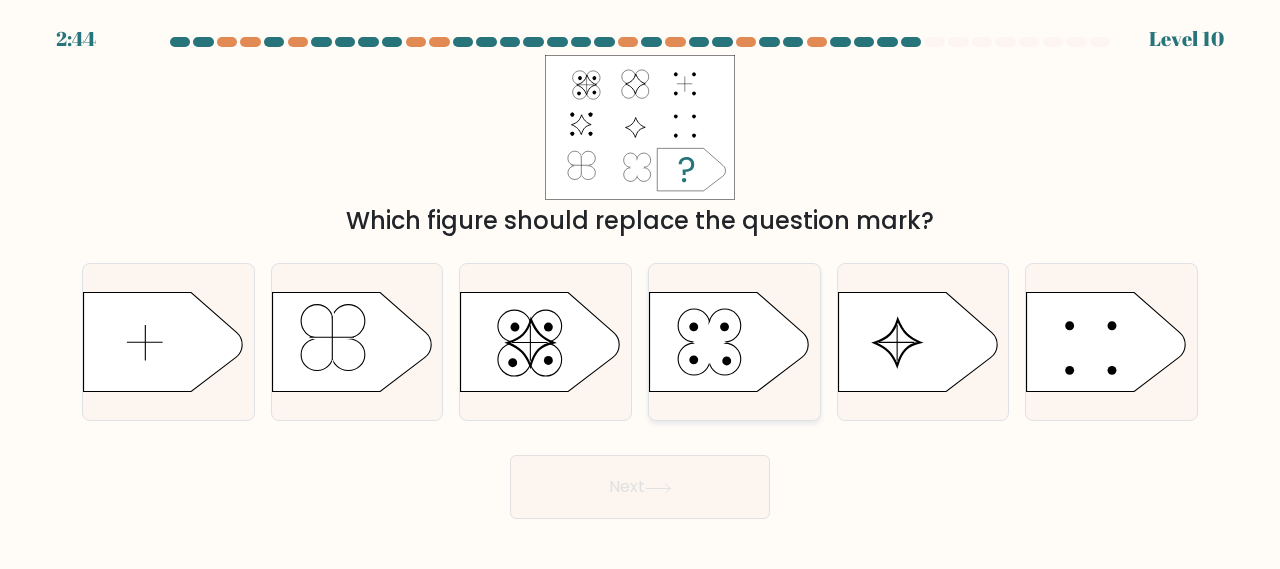 click 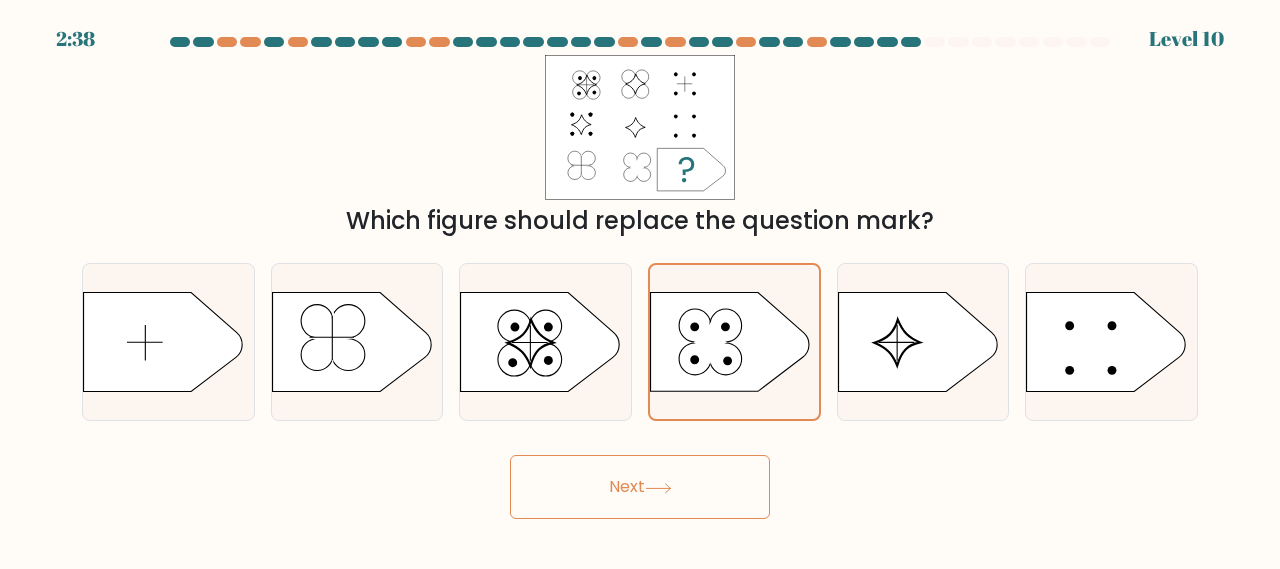 click on "Next" at bounding box center (640, 487) 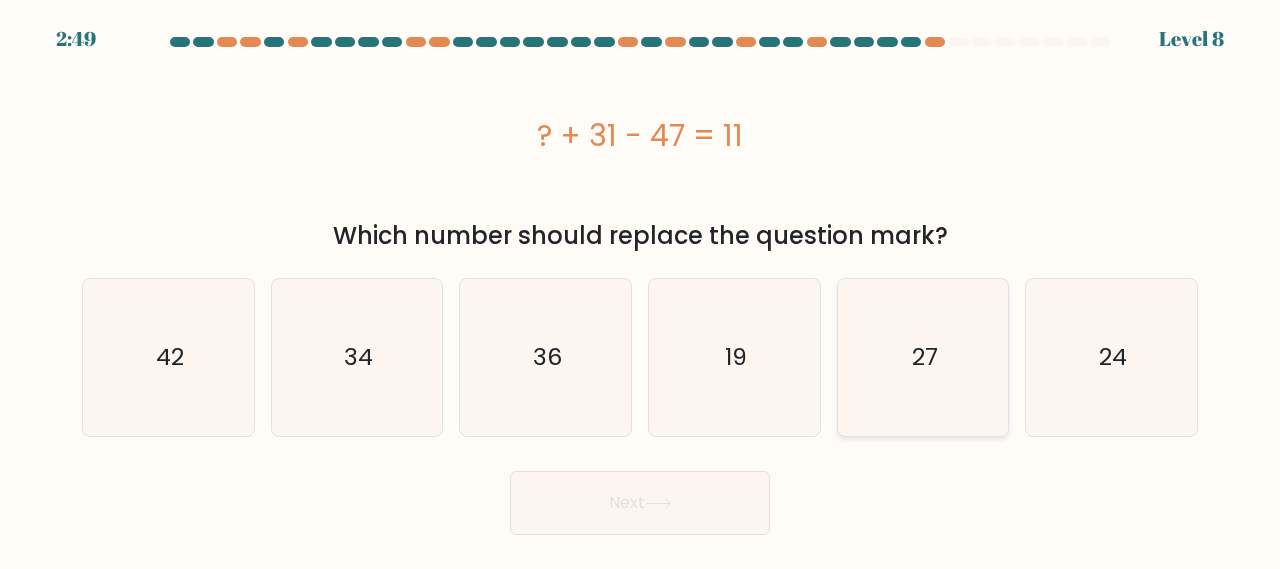 click on "27" 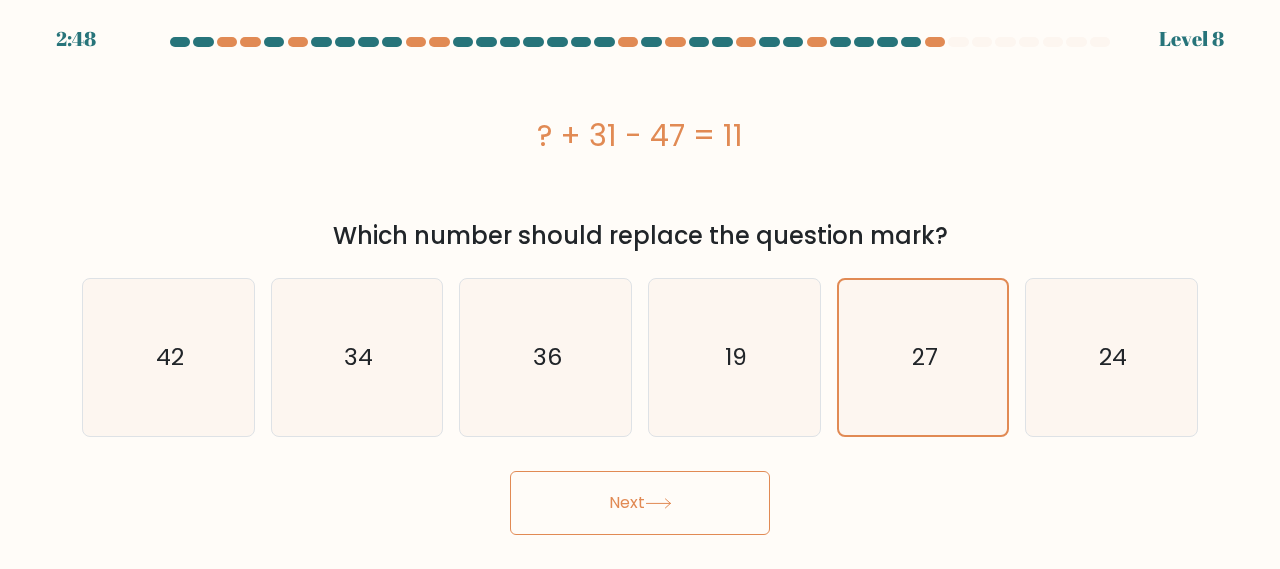 click on "Next" at bounding box center (640, 503) 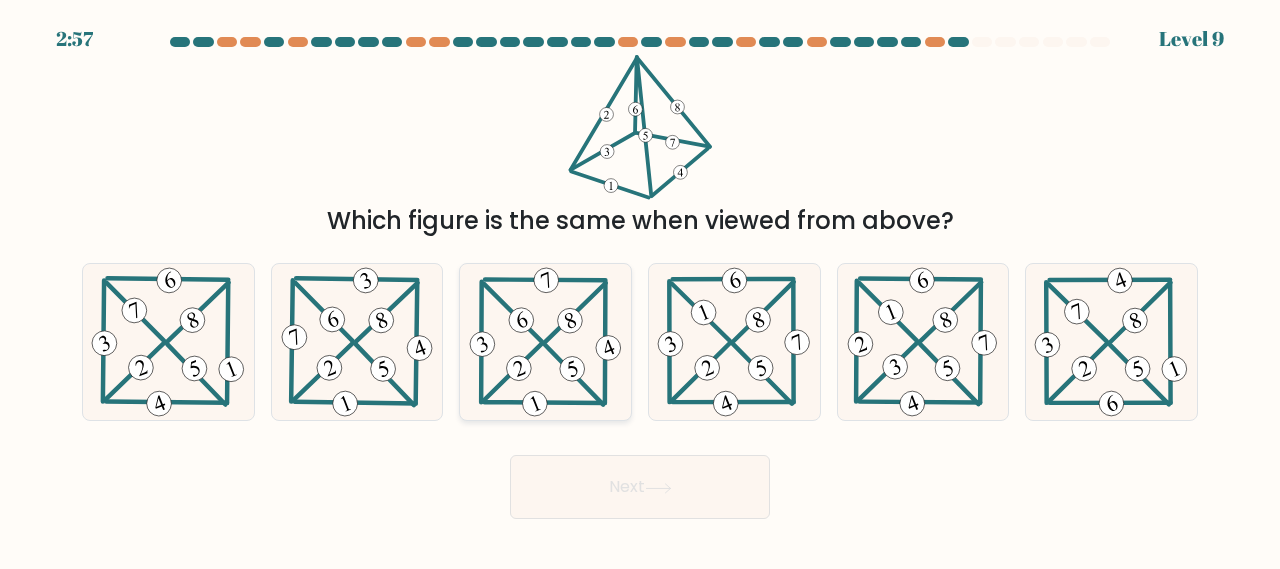 click 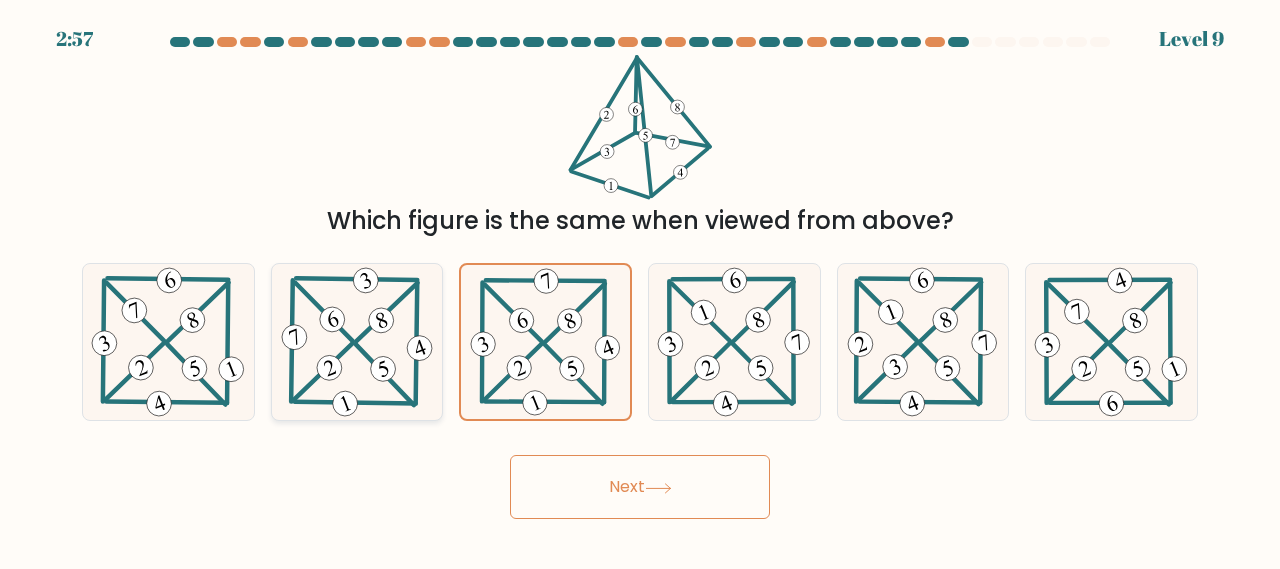 click 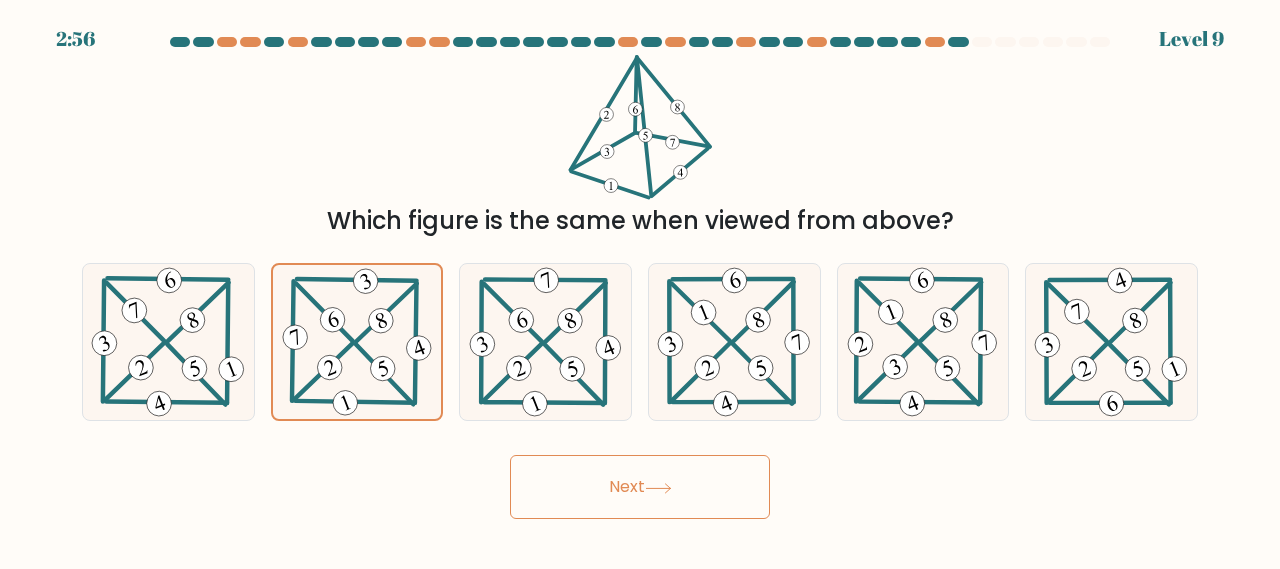 click on "Next" at bounding box center [640, 487] 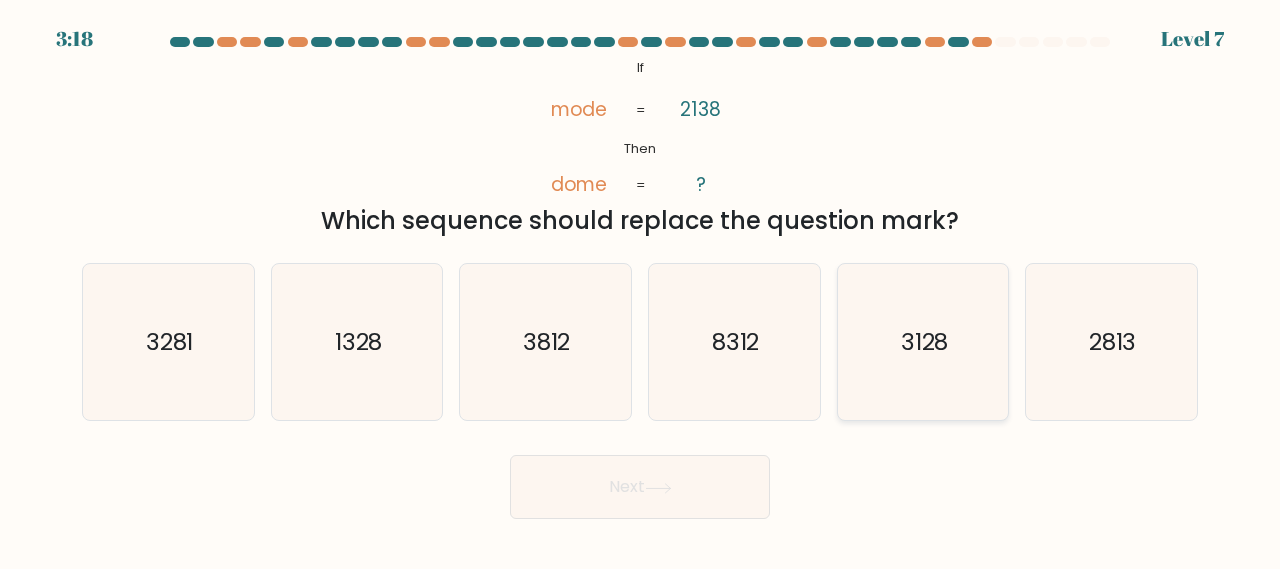 click on "3128" 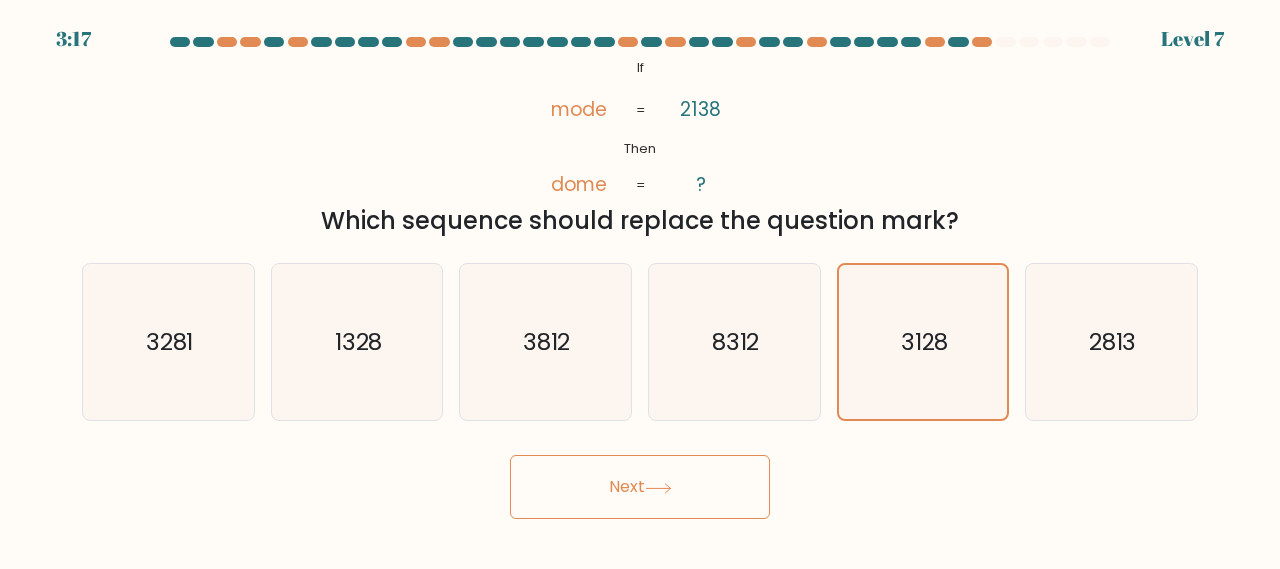 click on "Next" at bounding box center [640, 487] 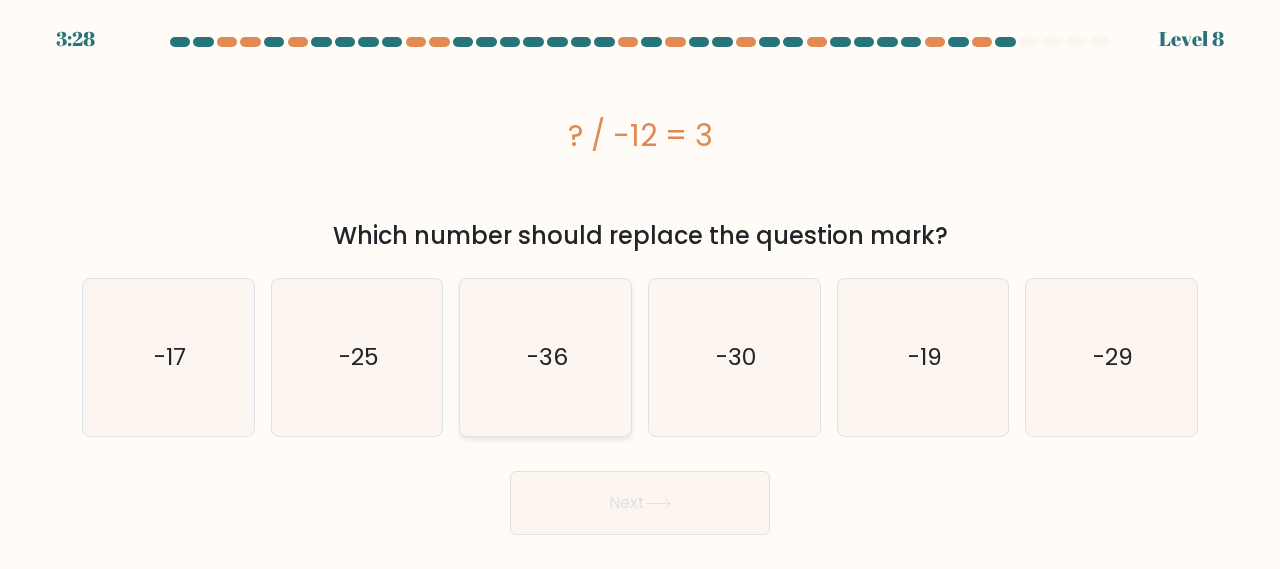 click on "-36" 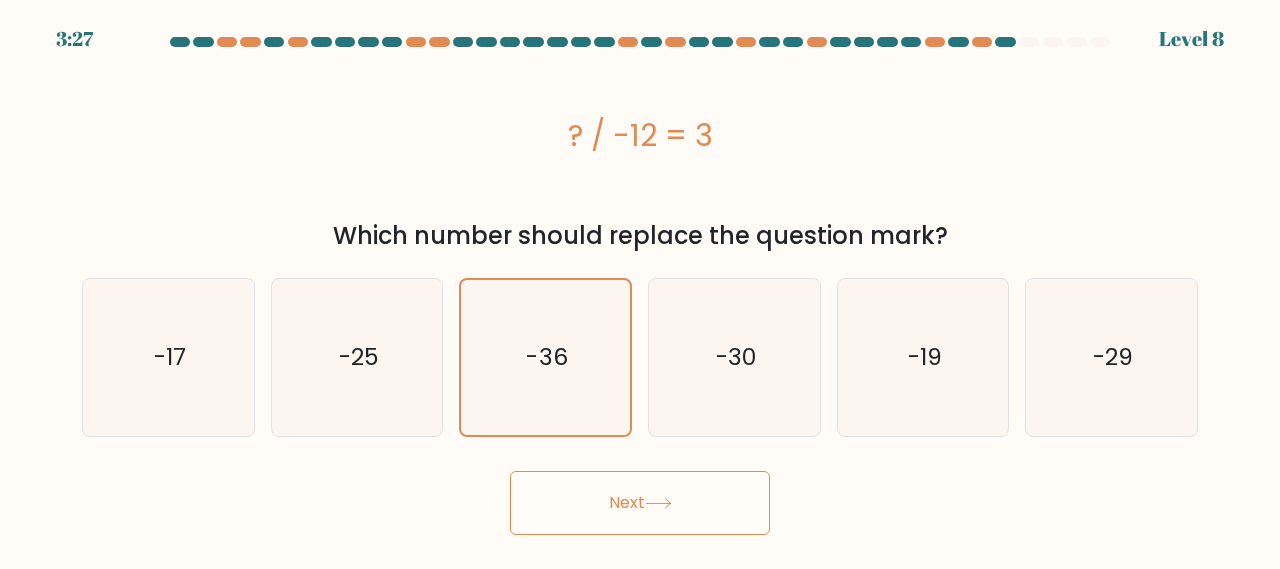 click on "Next" at bounding box center [640, 503] 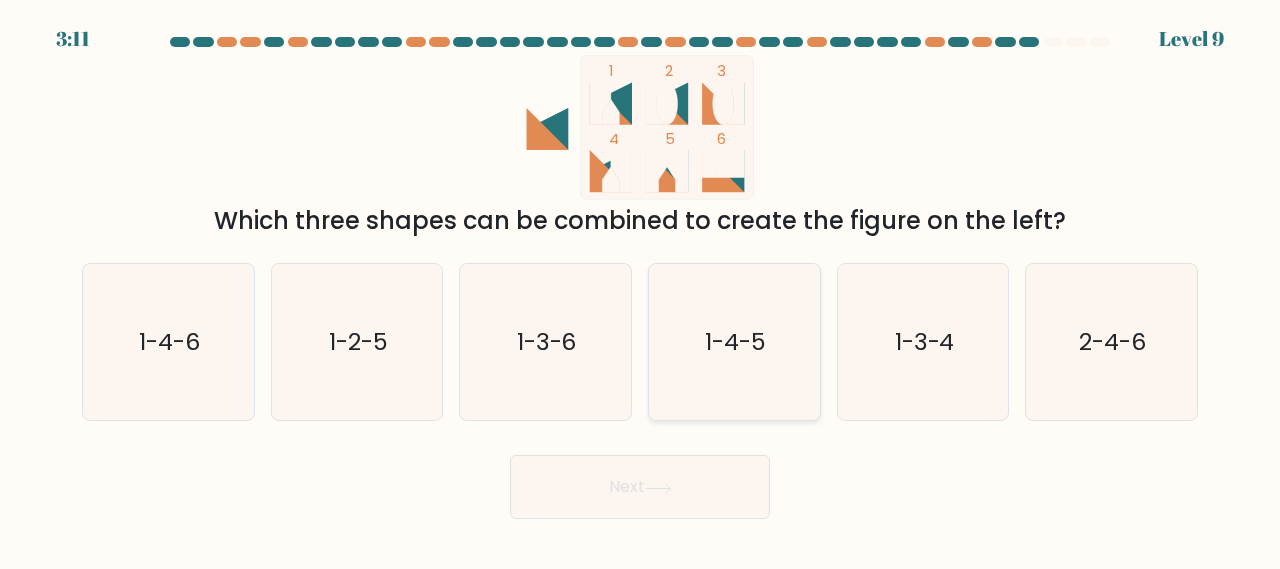 click on "1-4-5" 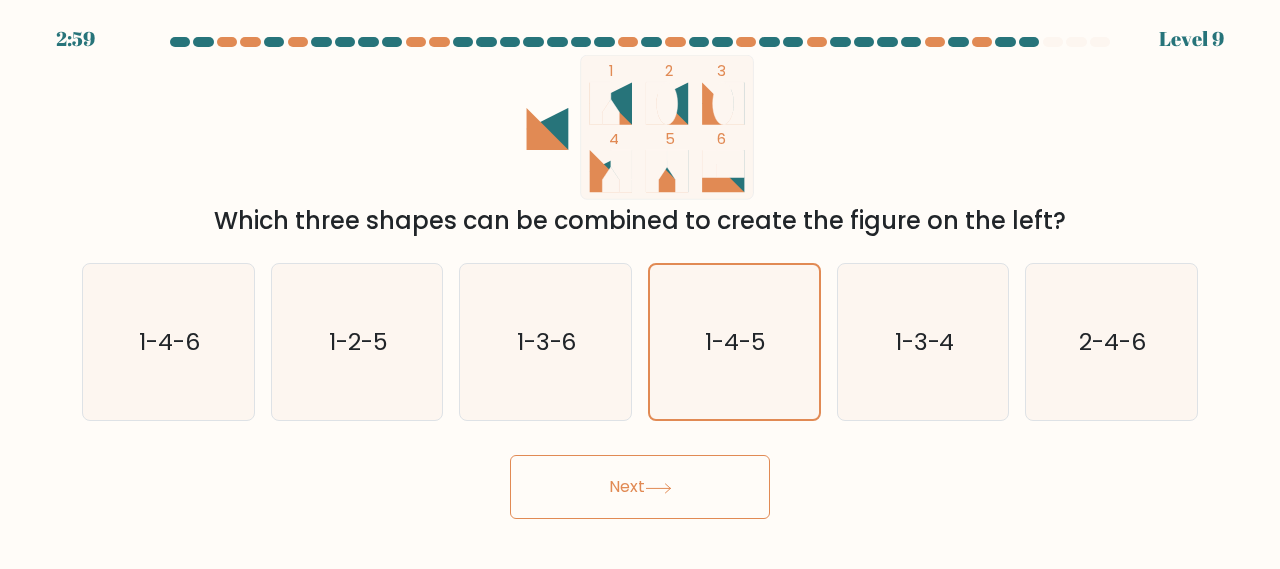 click on "Next" at bounding box center (640, 487) 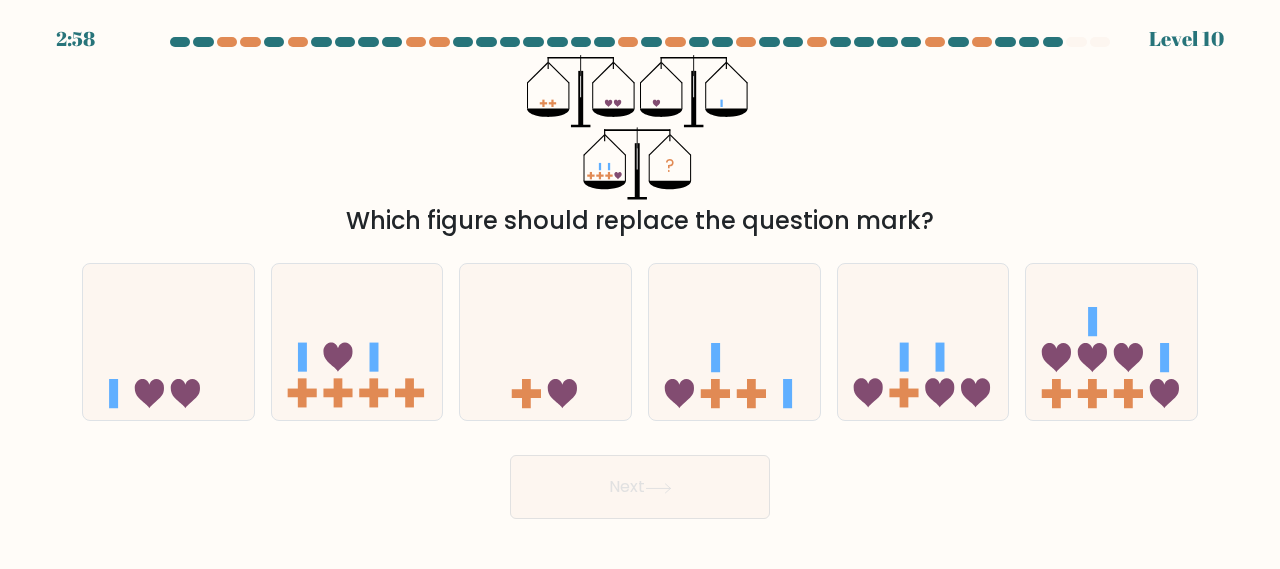 click on "Next" at bounding box center (640, 487) 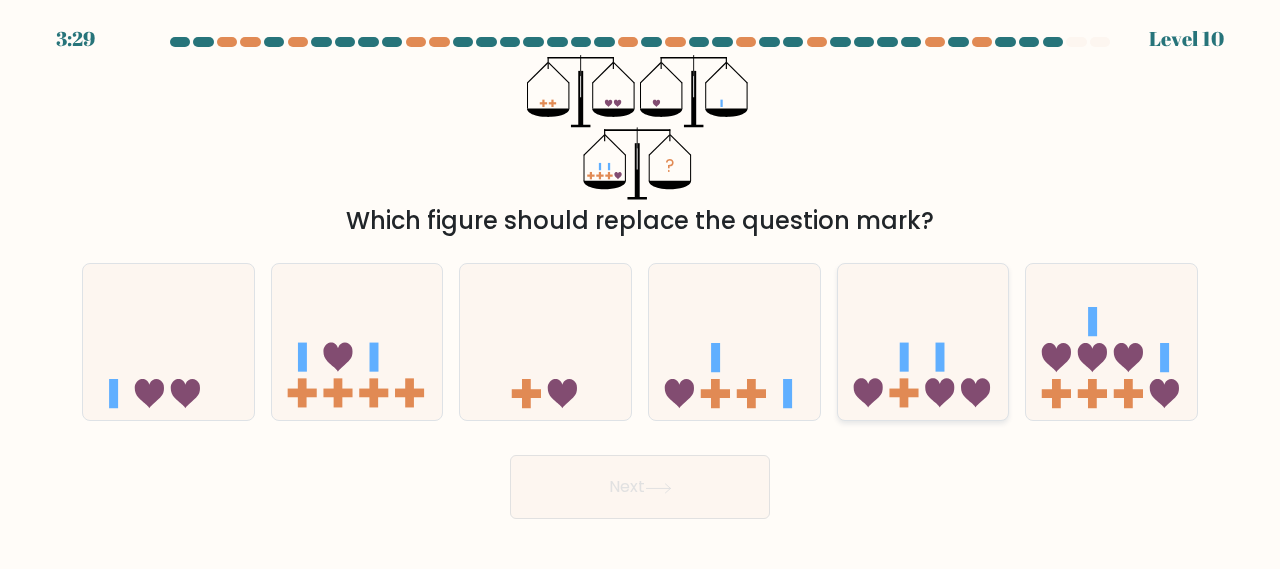 click 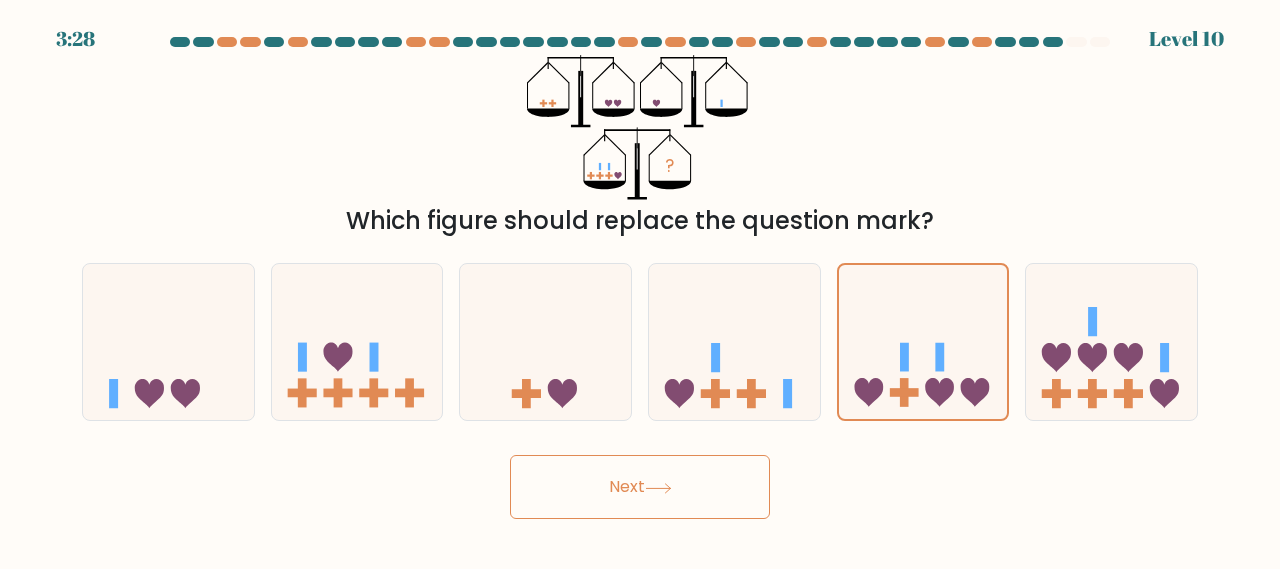 click on "Next" at bounding box center [640, 487] 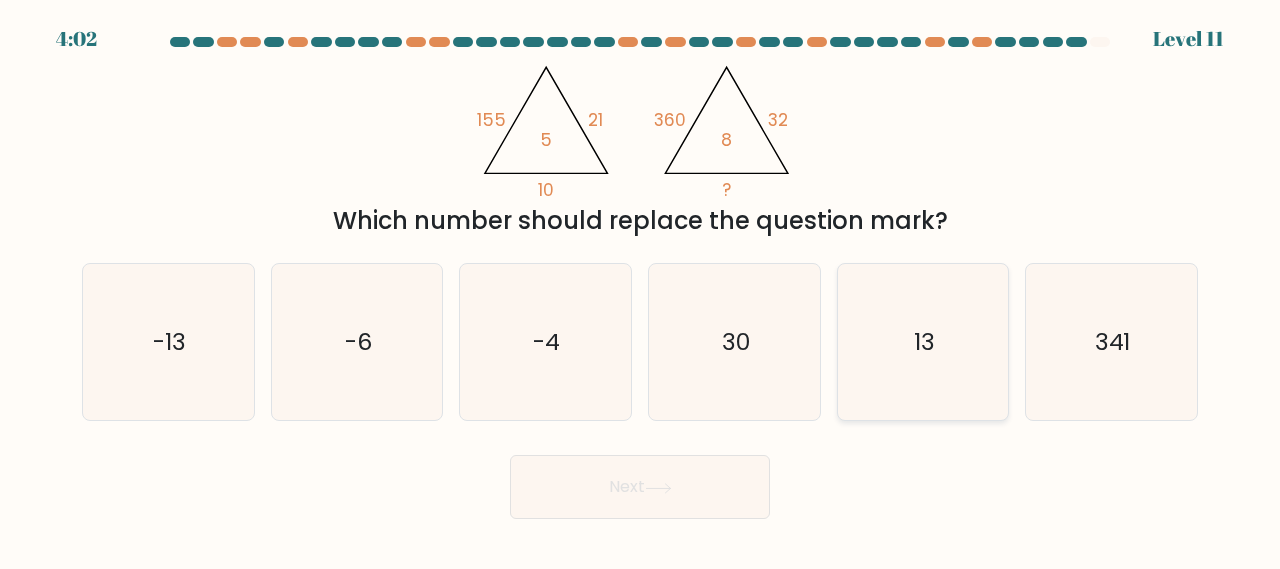 click on "13" 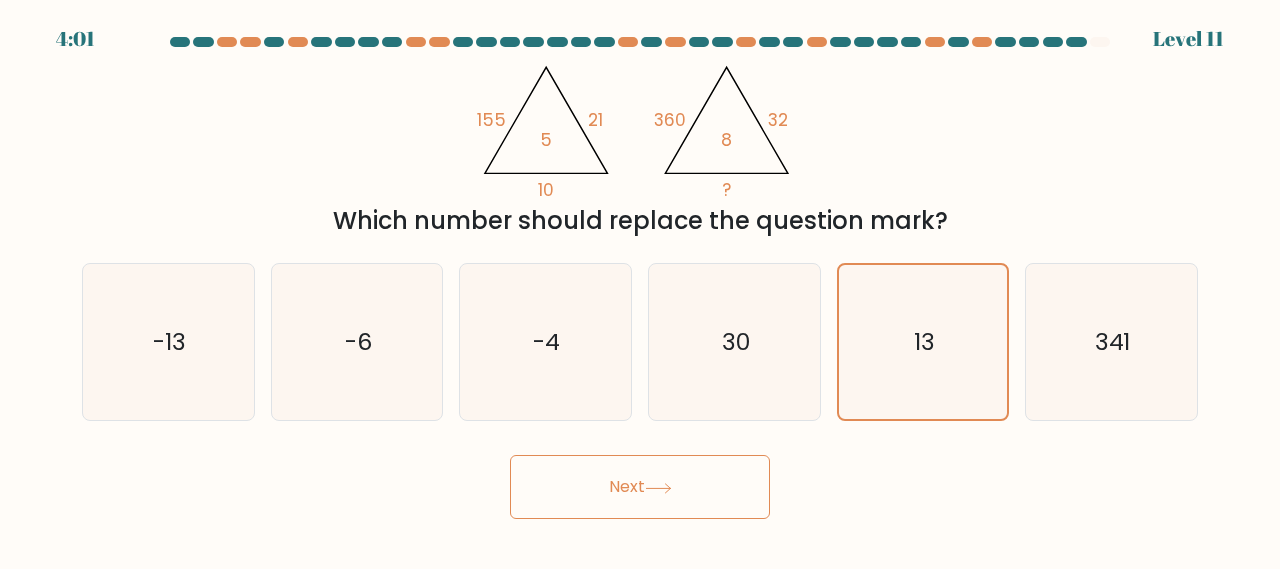 click on "Next" at bounding box center (640, 487) 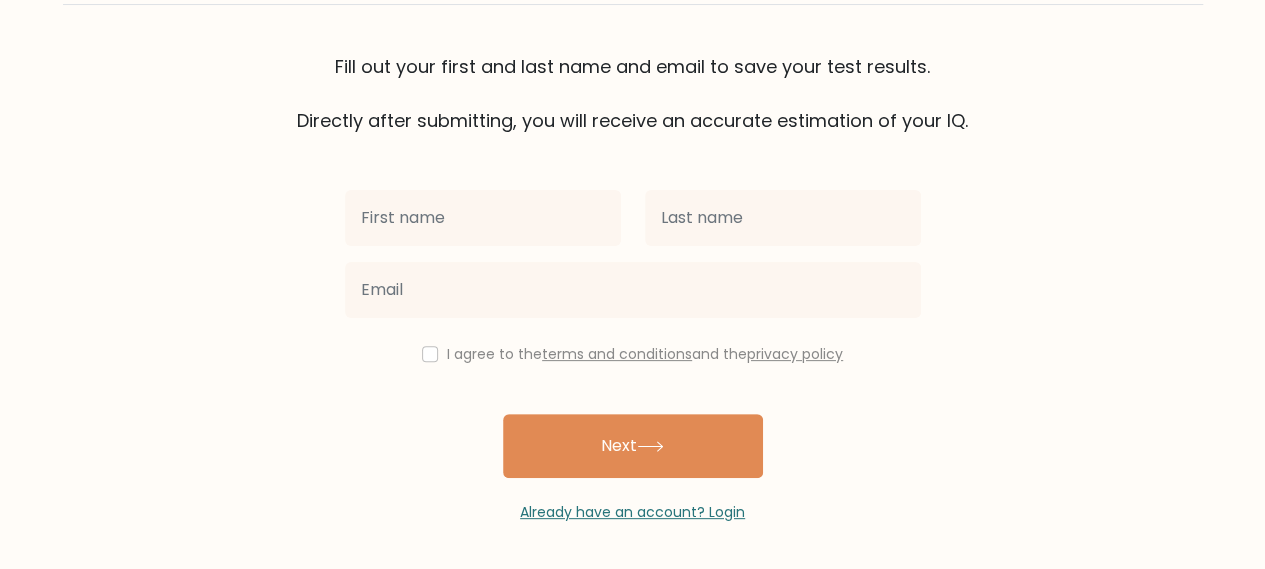 scroll, scrollTop: 31, scrollLeft: 0, axis: vertical 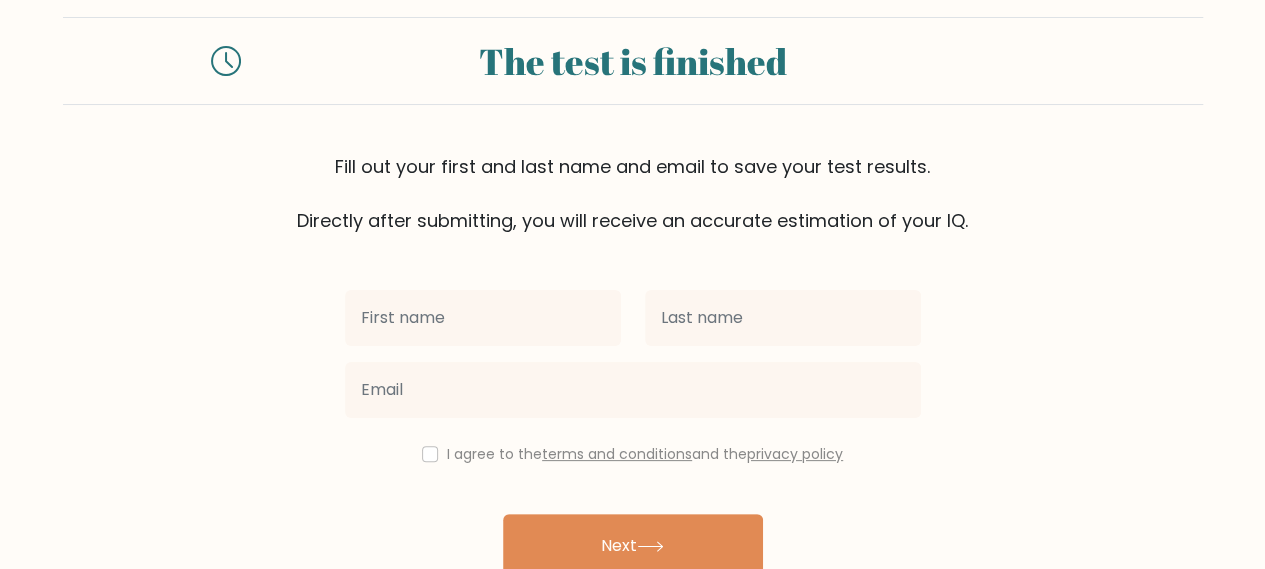 click at bounding box center [483, 318] 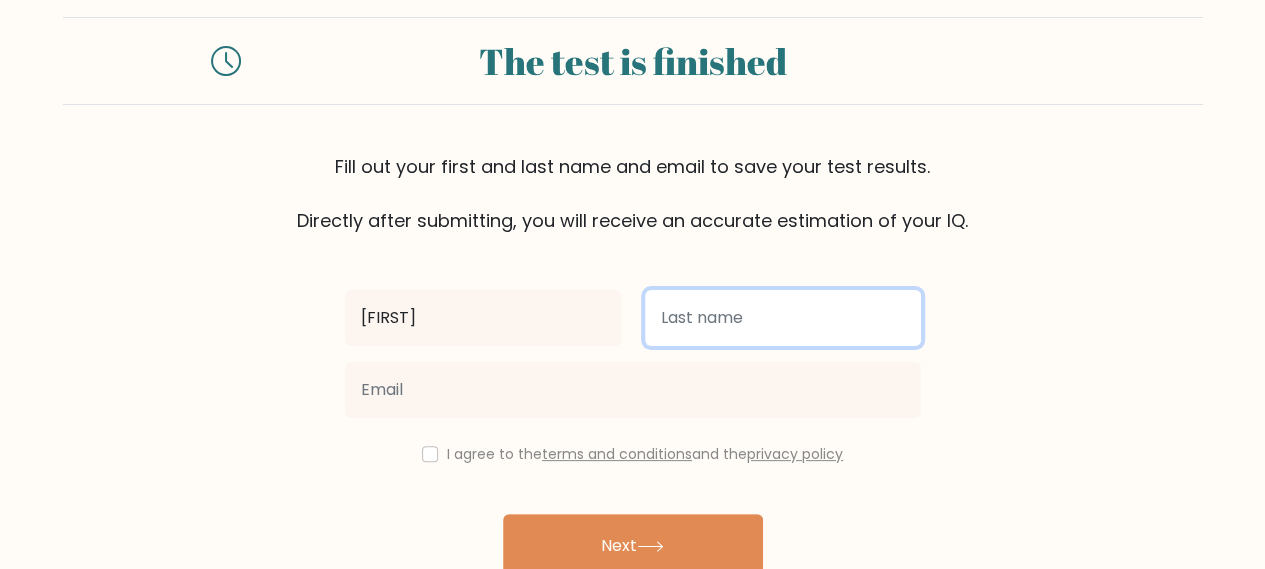 click at bounding box center (783, 318) 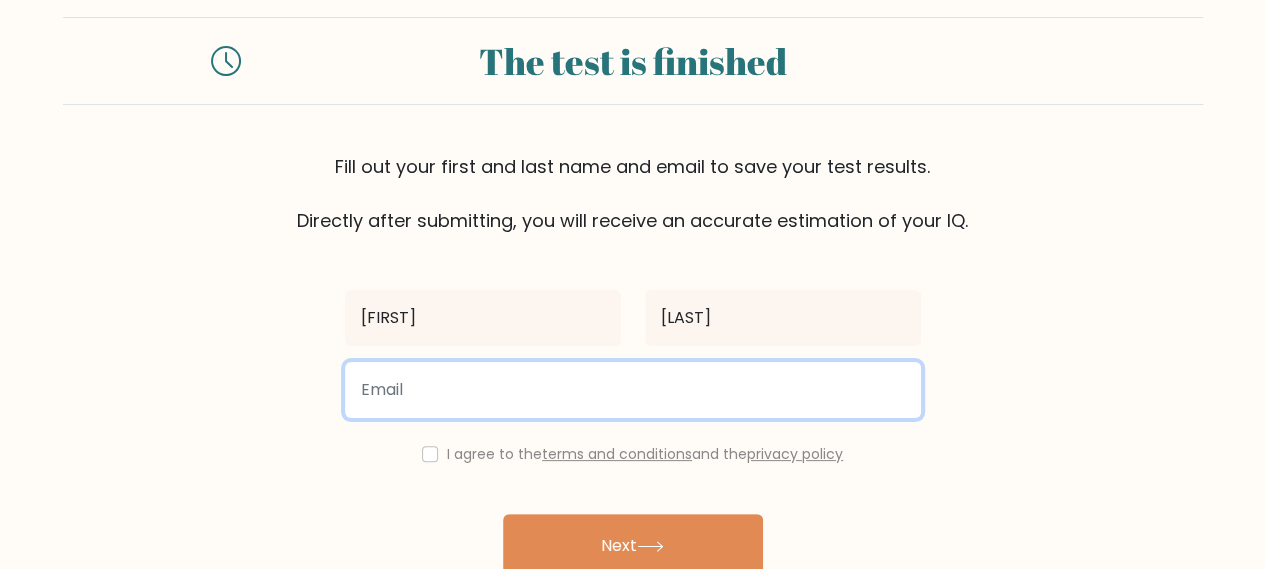 click at bounding box center [633, 390] 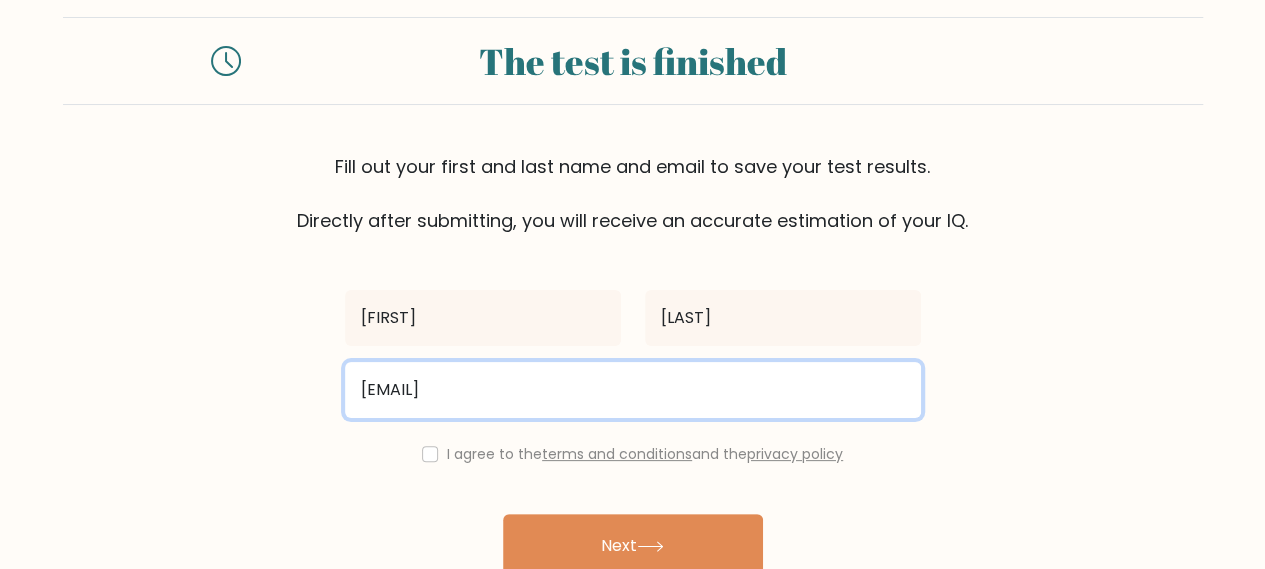 scroll, scrollTop: 131, scrollLeft: 0, axis: vertical 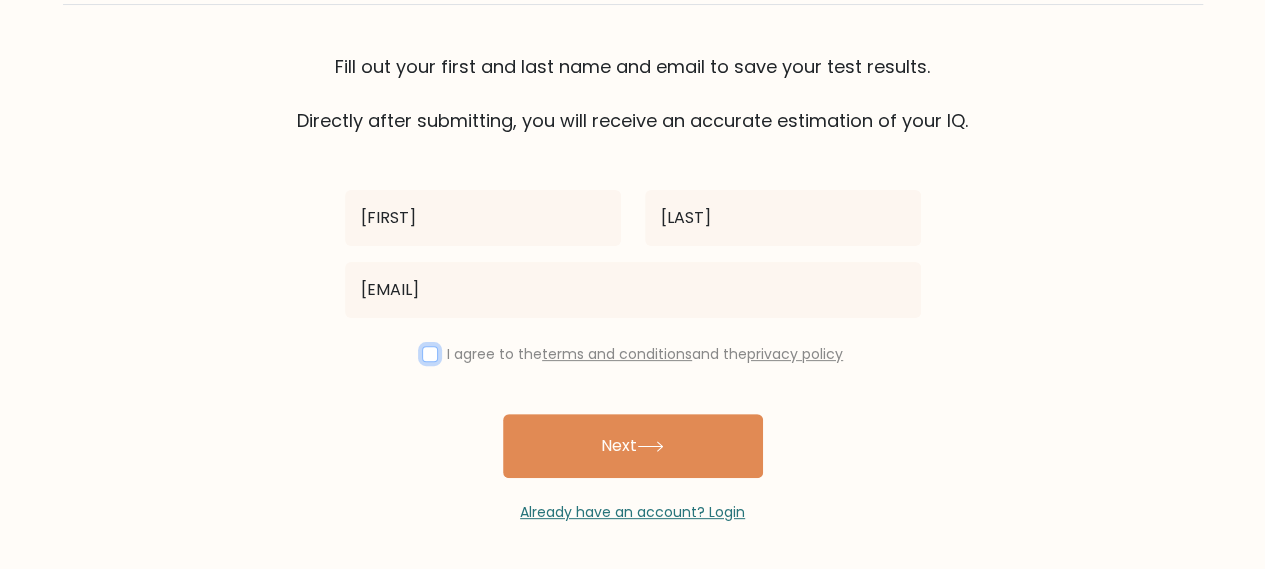 click at bounding box center [430, 354] 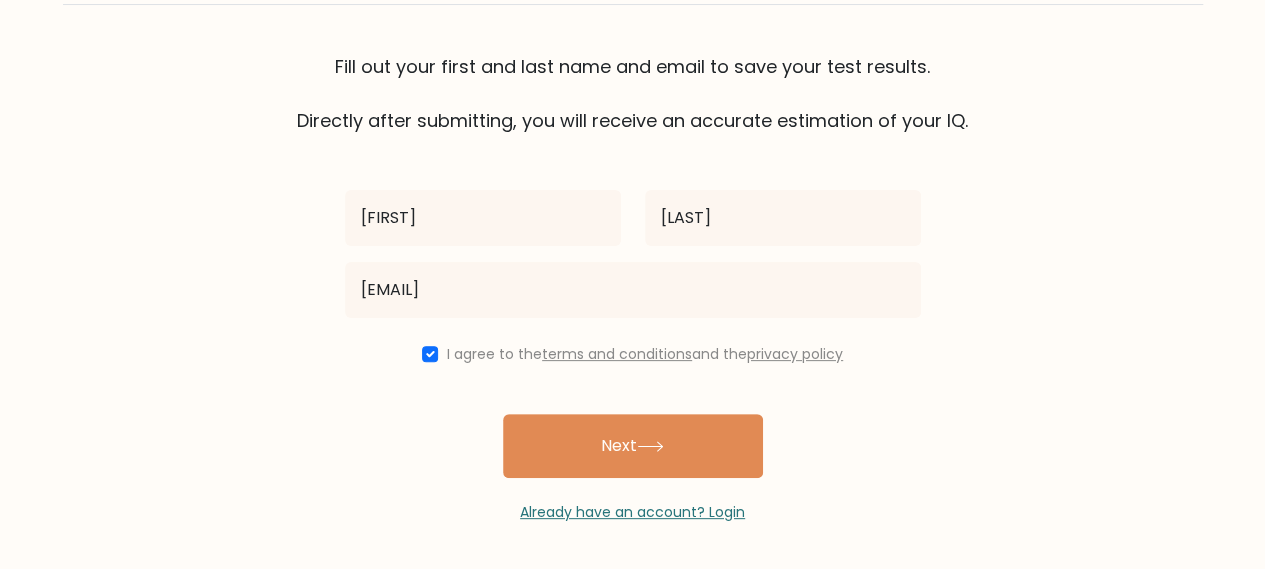 click on "Next" at bounding box center (633, 446) 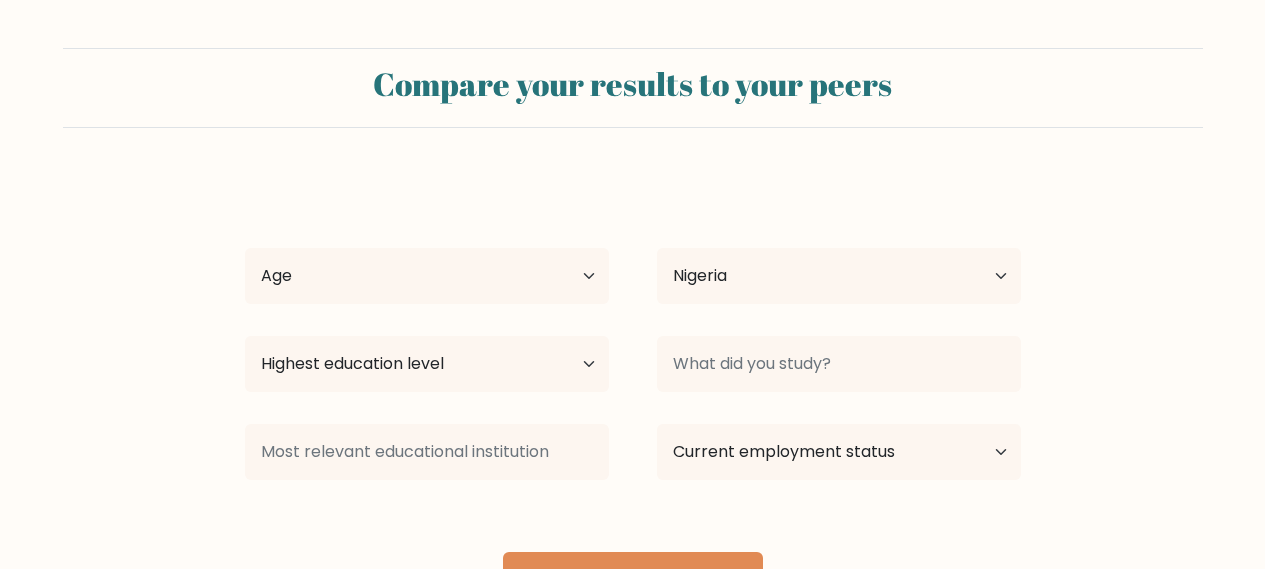 select on "NG" 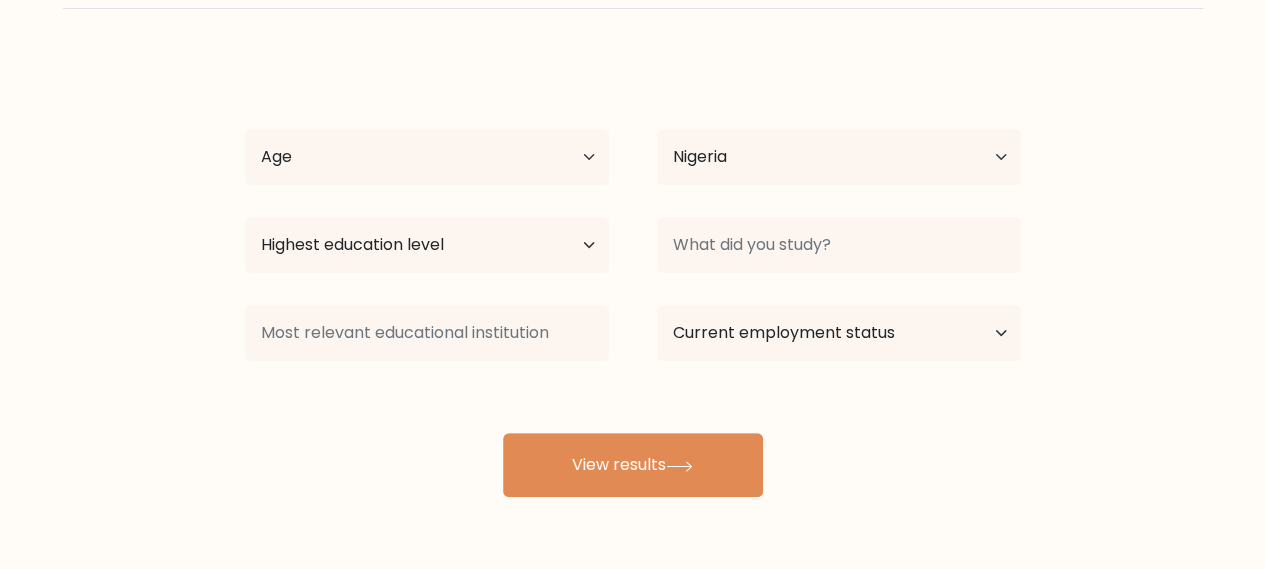 scroll, scrollTop: 88, scrollLeft: 0, axis: vertical 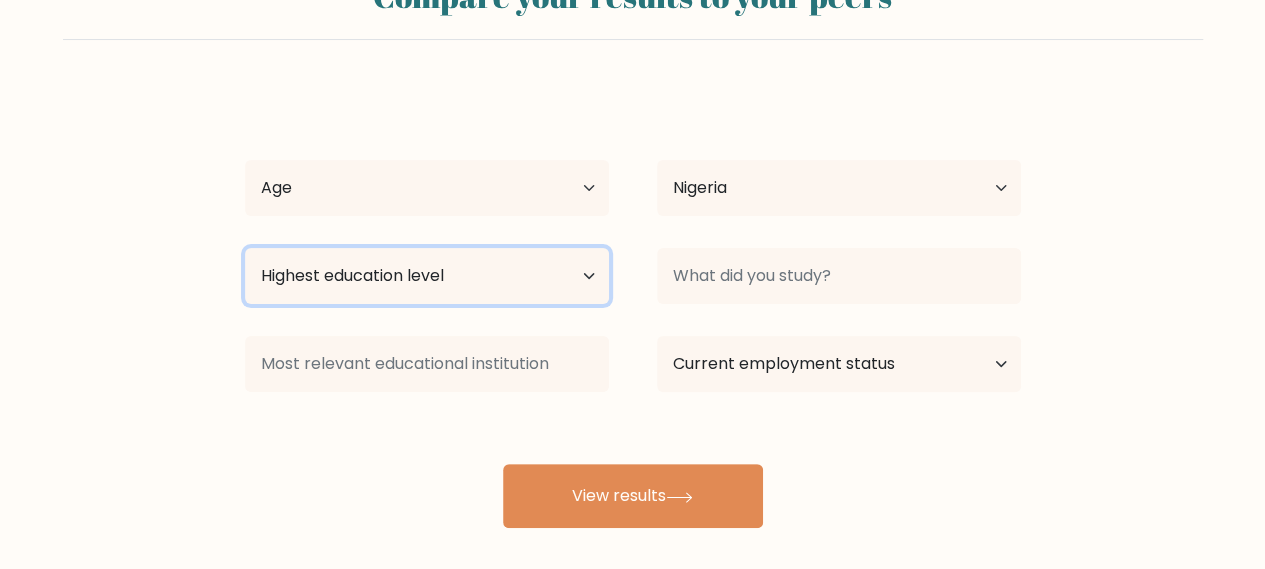 click on "Highest education level
No schooling
Primary
Lower Secondary
Upper Secondary
Occupation Specific
Bachelor's degree
Master's degree
Doctoral degree" at bounding box center (427, 276) 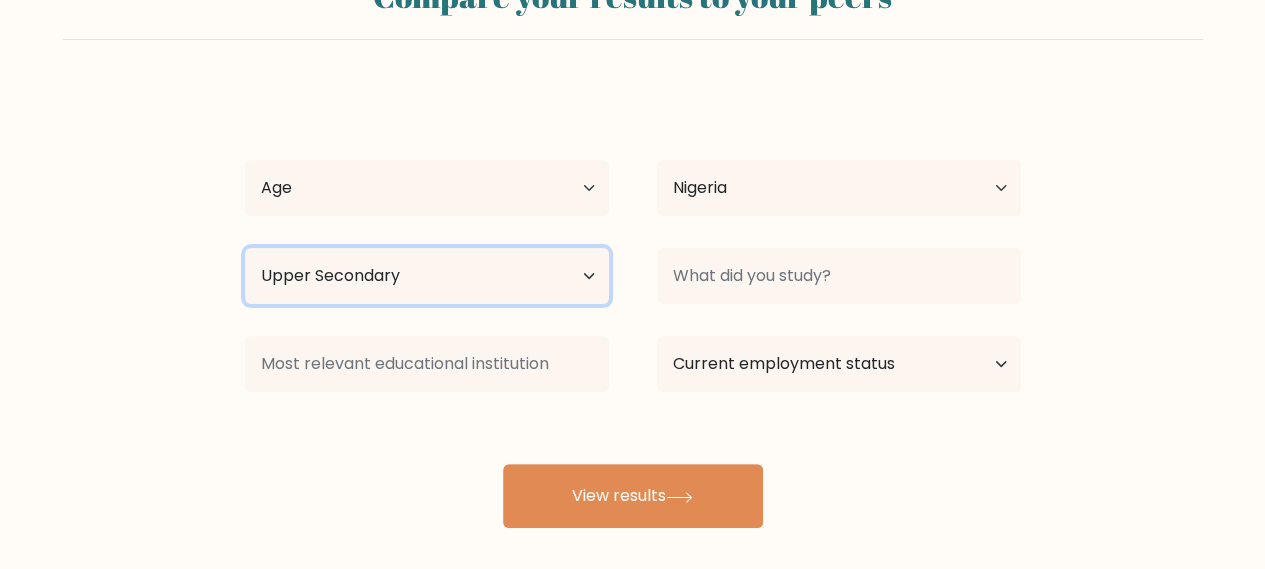 click on "Highest education level
No schooling
Primary
Lower Secondary
Upper Secondary
Occupation Specific
Bachelor's degree
Master's degree
Doctoral degree" at bounding box center (427, 276) 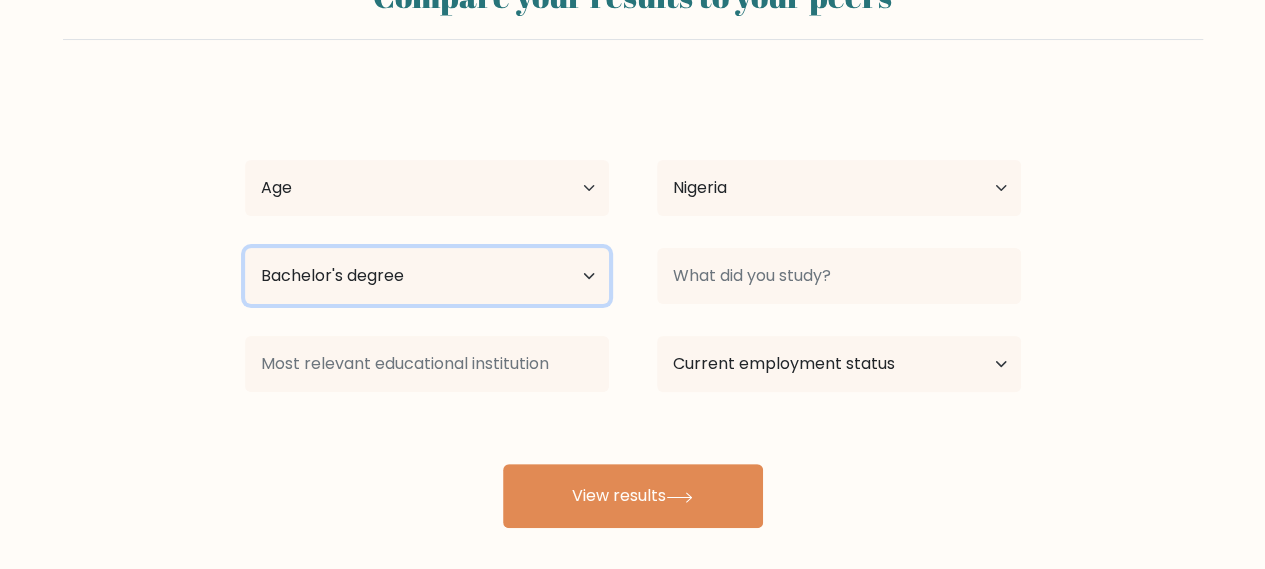 click on "Highest education level
No schooling
Primary
Lower Secondary
Upper Secondary
Occupation Specific
Bachelor's degree
Master's degree
Doctoral degree" at bounding box center [427, 276] 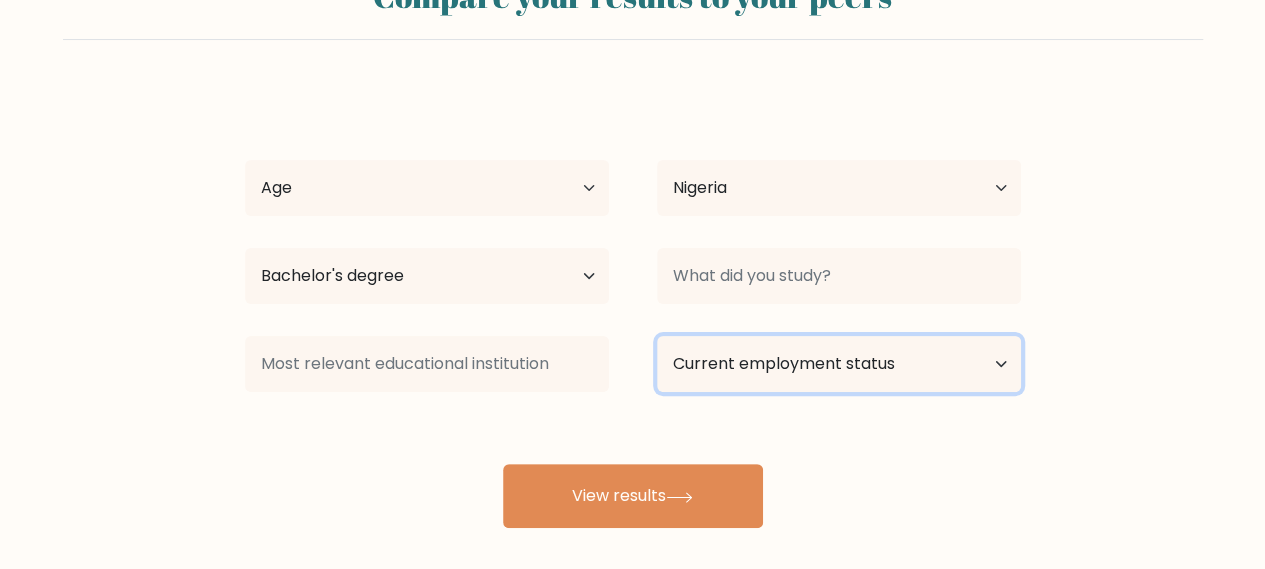 click on "Current employment status
Employed
Student
Retired
Other / prefer not to answer" at bounding box center [839, 364] 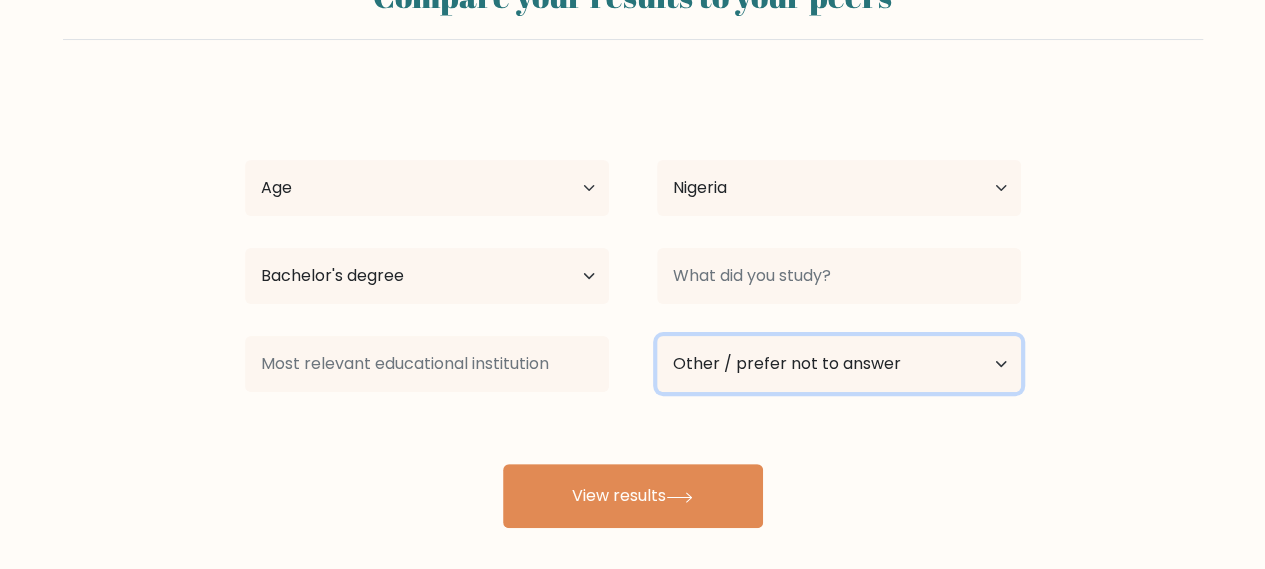 click on "Current employment status
Employed
Student
Retired
Other / prefer not to answer" at bounding box center (839, 364) 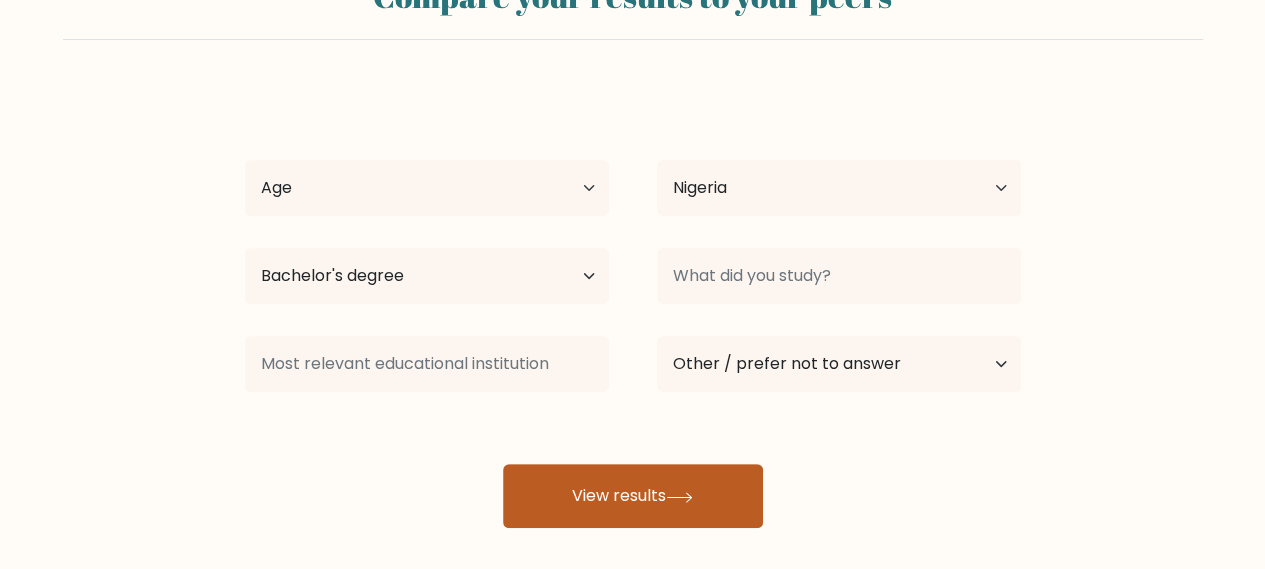 click on "View results" at bounding box center (633, 496) 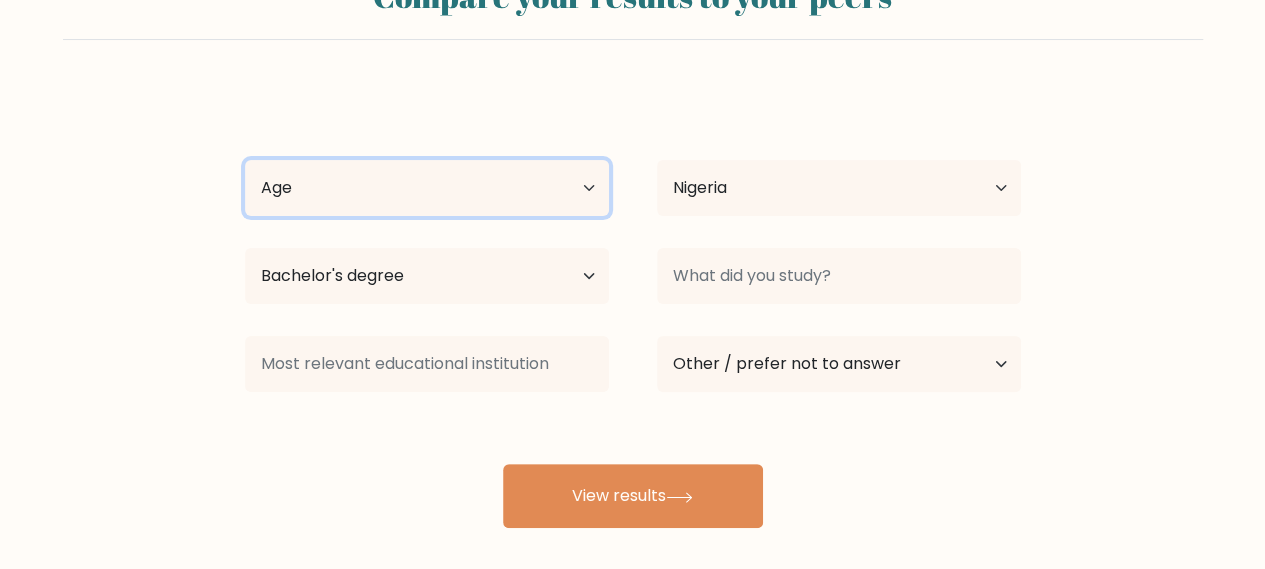 click on "Age
Under 18 years old
18-24 years old
25-34 years old
35-44 years old
45-54 years old
55-64 years old
65 years old and above" at bounding box center [427, 188] 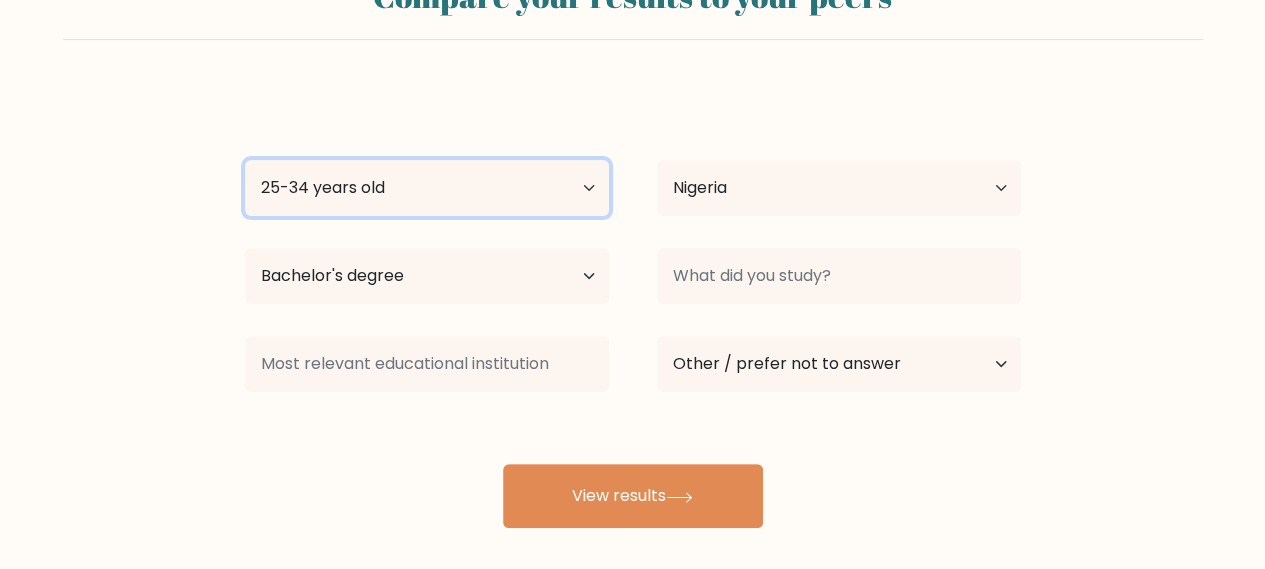 click on "Age
Under 18 years old
18-24 years old
25-34 years old
35-44 years old
45-54 years old
55-64 years old
65 years old and above" at bounding box center [427, 188] 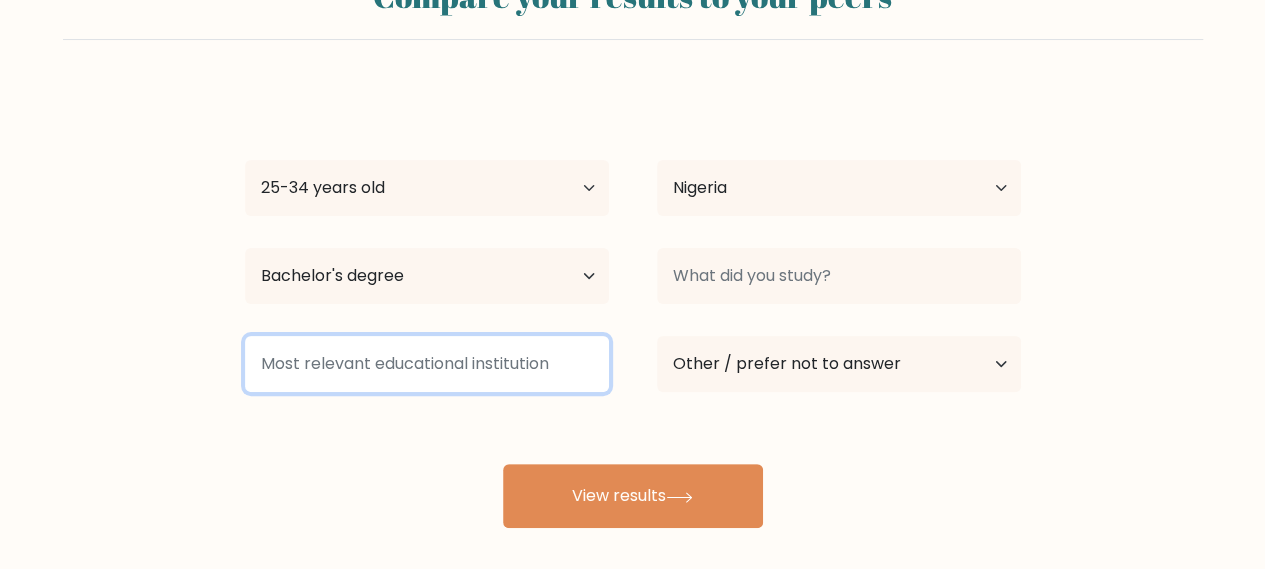 click at bounding box center (427, 364) 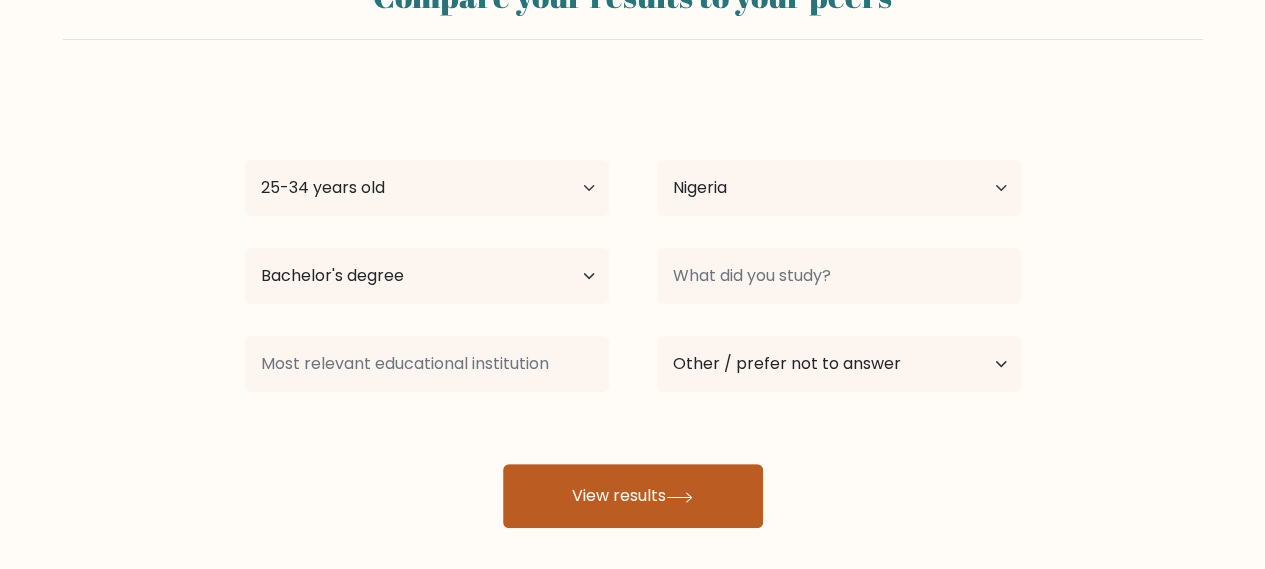 click on "View results" at bounding box center (633, 496) 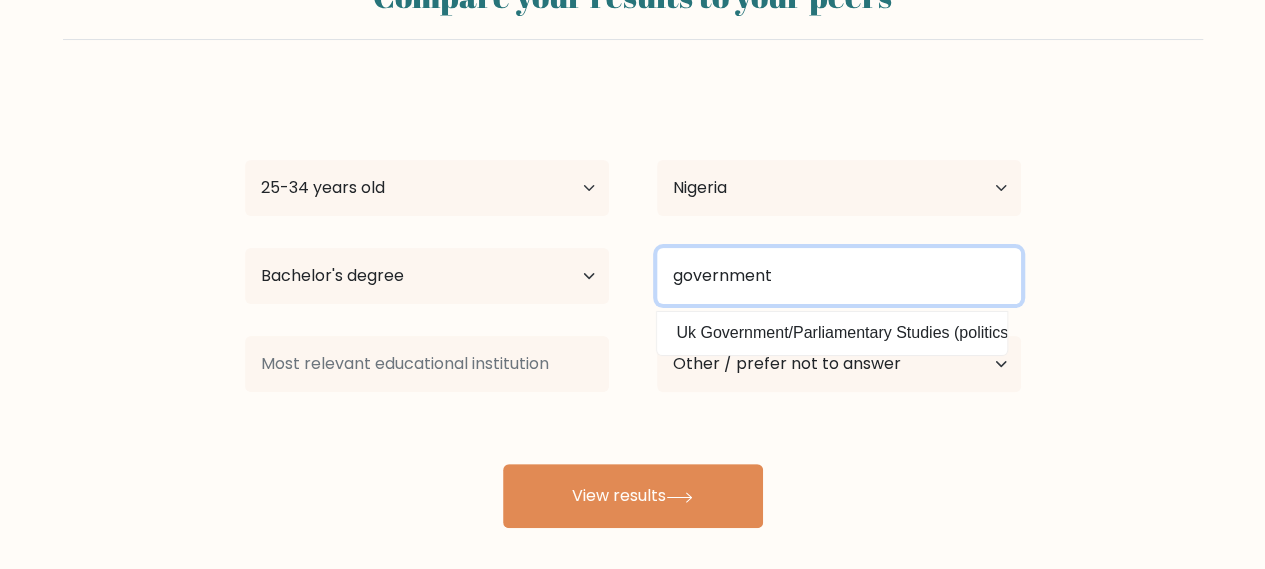 click on "government" at bounding box center [839, 276] 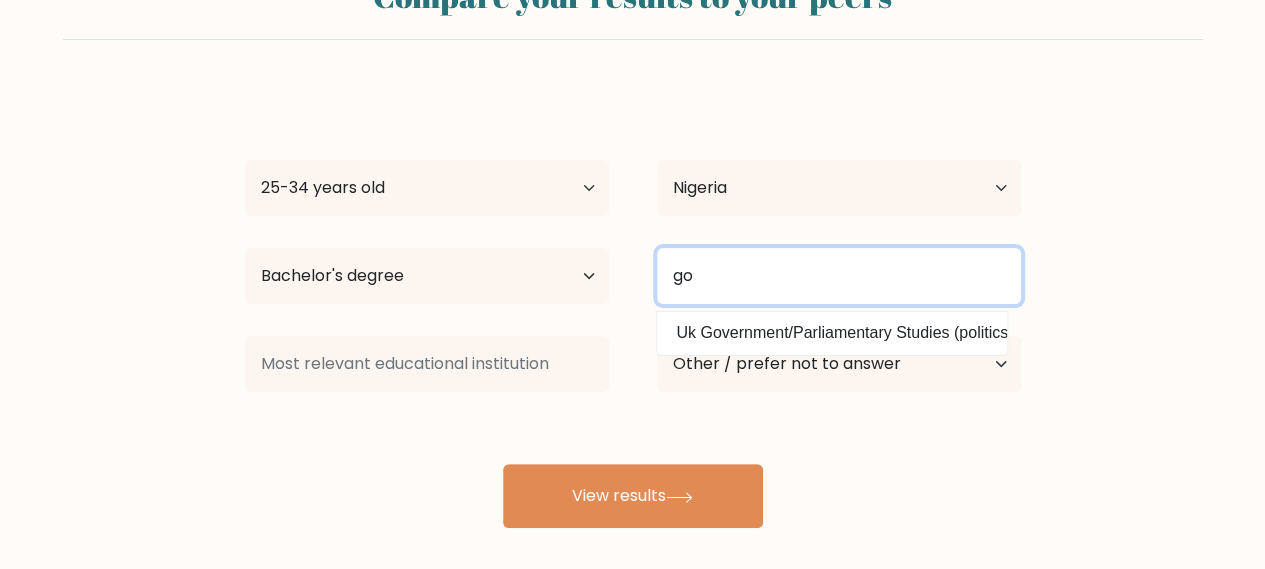 type on "g" 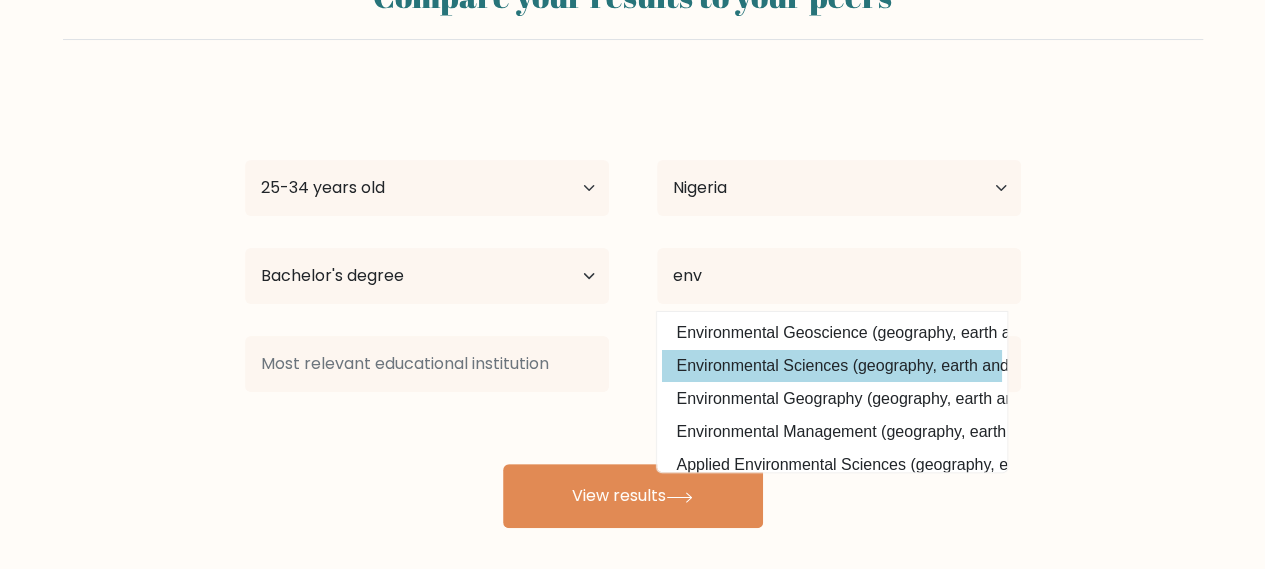click on "Environmental Sciences (geography, earth and environmental studies)" at bounding box center (832, 366) 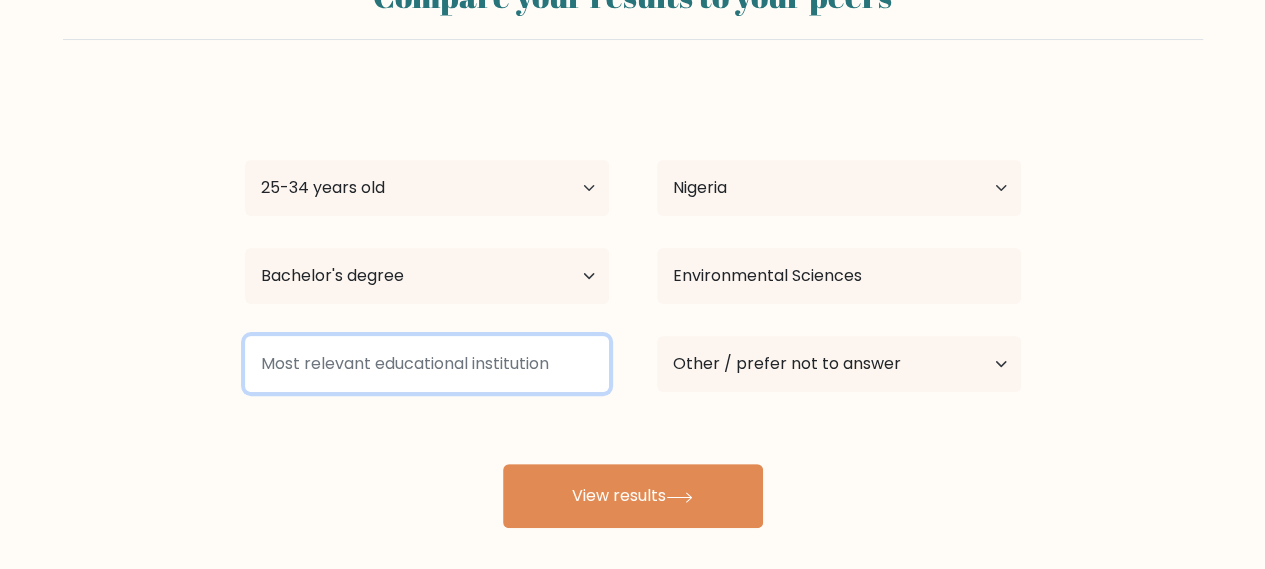 click at bounding box center [427, 364] 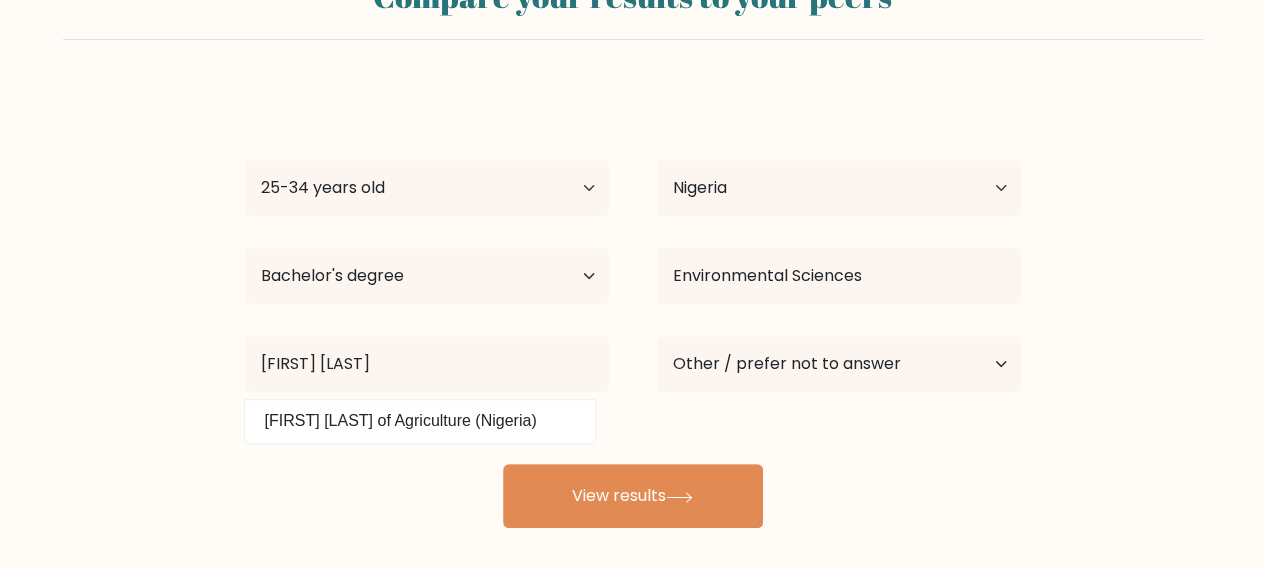 click on "Odinaka
Igwe
Age
Under 18 years old
18-24 years old
25-34 years old
35-44 years old
45-54 years old
55-64 years old
65 years old and above
Country
Afghanistan
Albania
Algeria
American Samoa
Andorra
Angola
Anguilla
Antarctica
Antigua and Barbuda
Argentina
Armenia
Aruba
Australia
Austria
Azerbaijan
Bahamas
Bahrain
Bangladesh
Barbados
Belarus
Belgium
Belize
Benin
Bermuda
Bhutan
Bolivia
Bonaire, Sint Eustatius and Saba
Bosnia and Herzegovina
Botswana
Bouvet Island
Brazil
Brunei Chad" at bounding box center [633, 308] 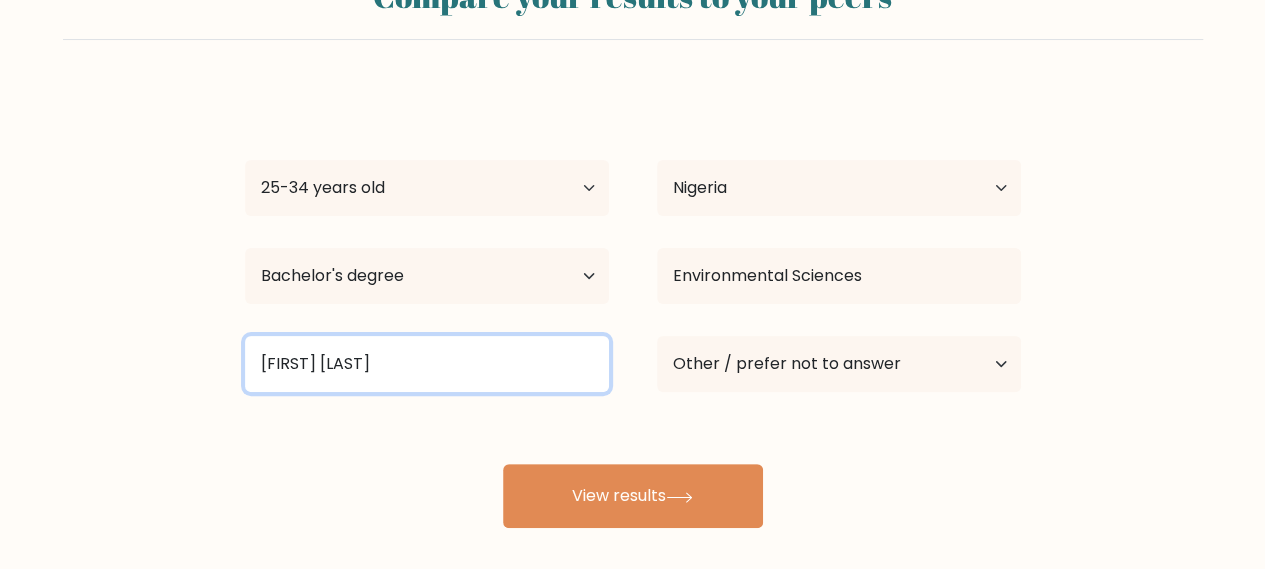 click on "micheal okp" at bounding box center [427, 364] 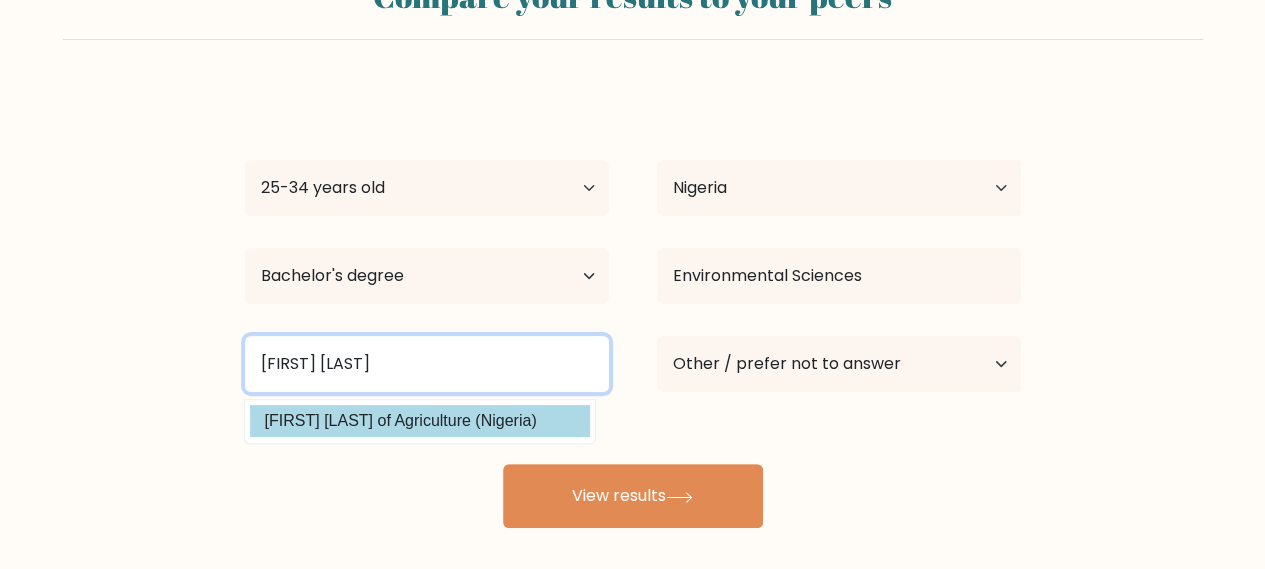 type on "micheal okpar" 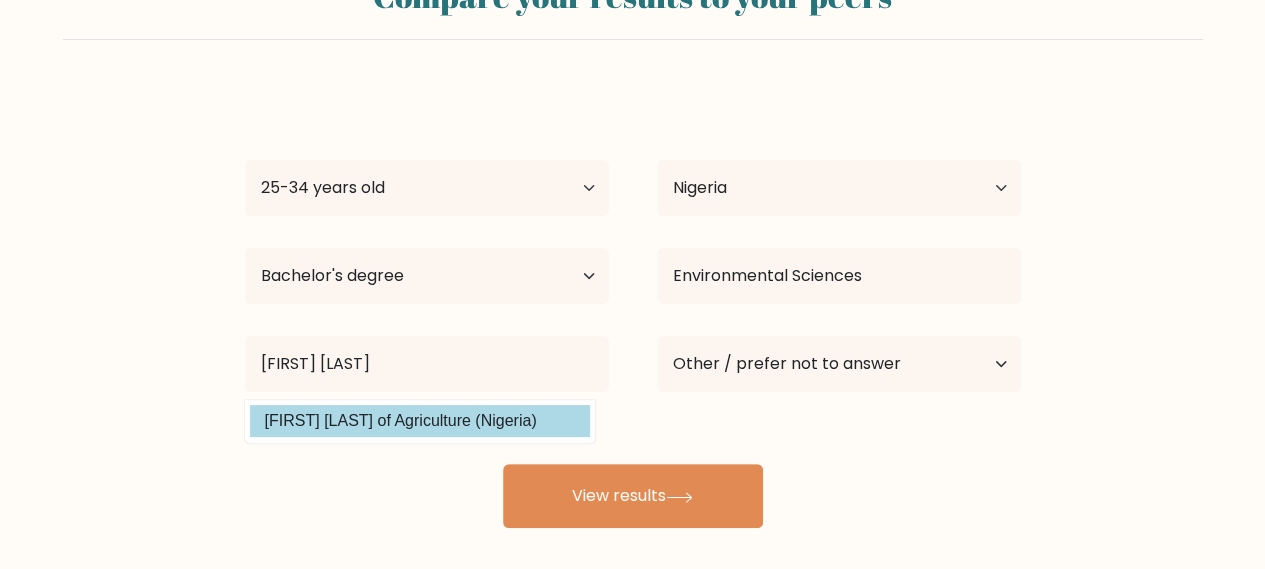 click on "Odinaka
Igwe
Age
Under 18 years old
18-24 years old
25-34 years old
35-44 years old
45-54 years old
55-64 years old
65 years old and above
Country
Afghanistan
Albania
Algeria
American Samoa
Andorra
Angola
Anguilla
Antarctica
Antigua and Barbuda
Argentina
Armenia
Aruba
Australia
Austria
Azerbaijan
Bahamas
Bahrain
Bangladesh
Barbados
Belarus
Belgium
Belize
Benin
Bermuda
Bhutan
Bolivia
Bonaire, Sint Eustatius and Saba
Bosnia and Herzegovina
Botswana
Bouvet Island
Brazil
Brunei Chad" at bounding box center [633, 308] 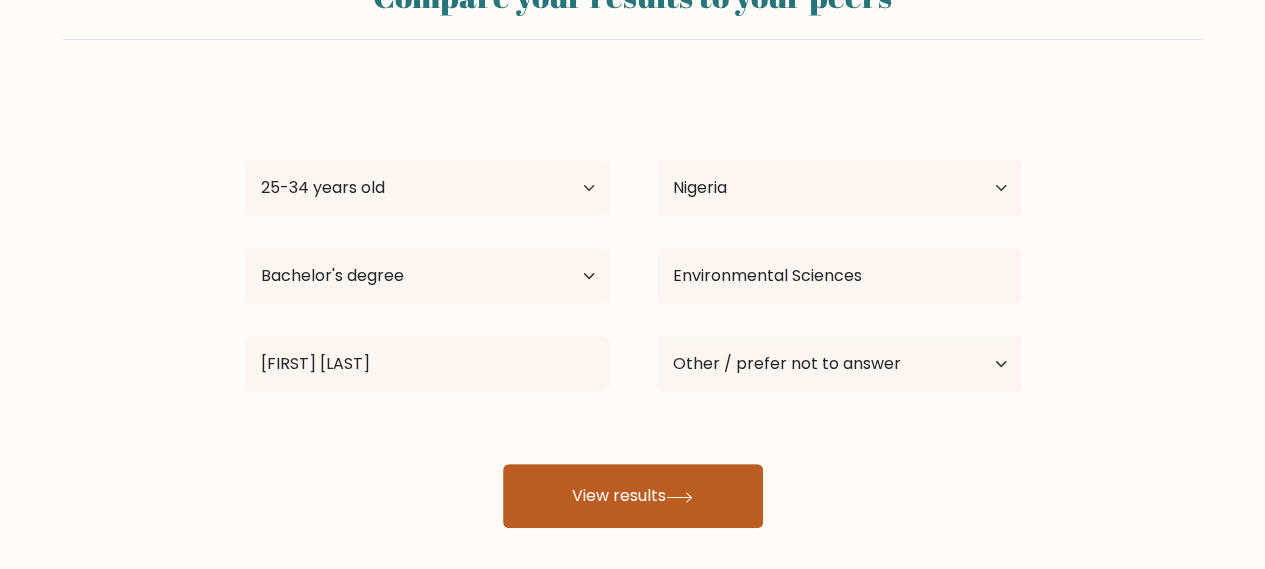 click on "View results" at bounding box center (633, 496) 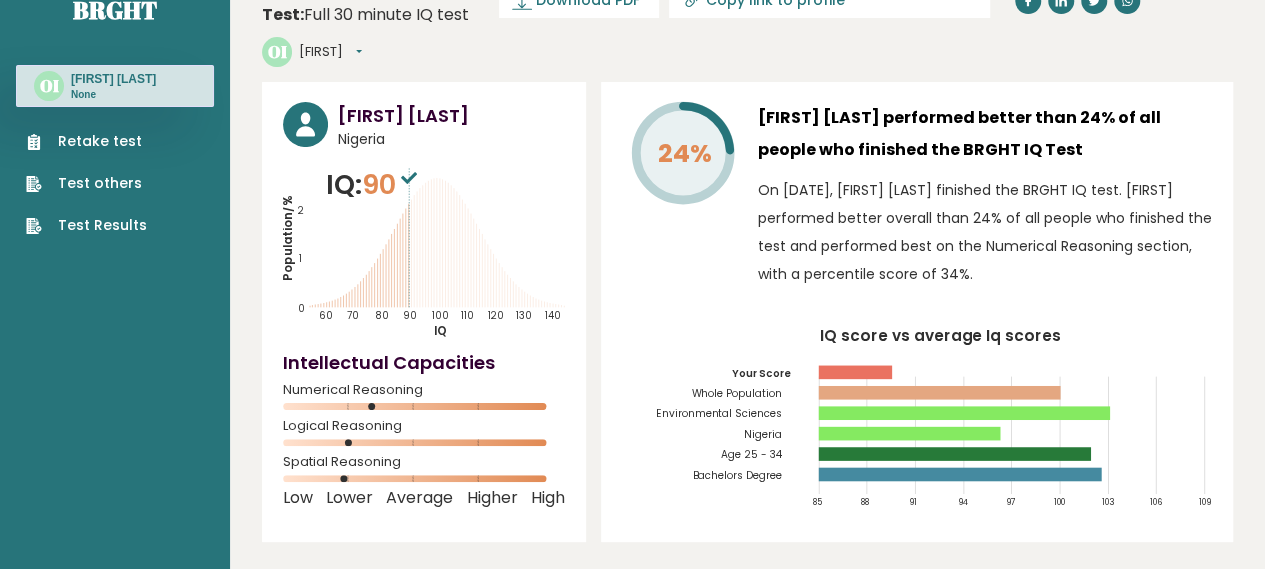 scroll, scrollTop: 0, scrollLeft: 0, axis: both 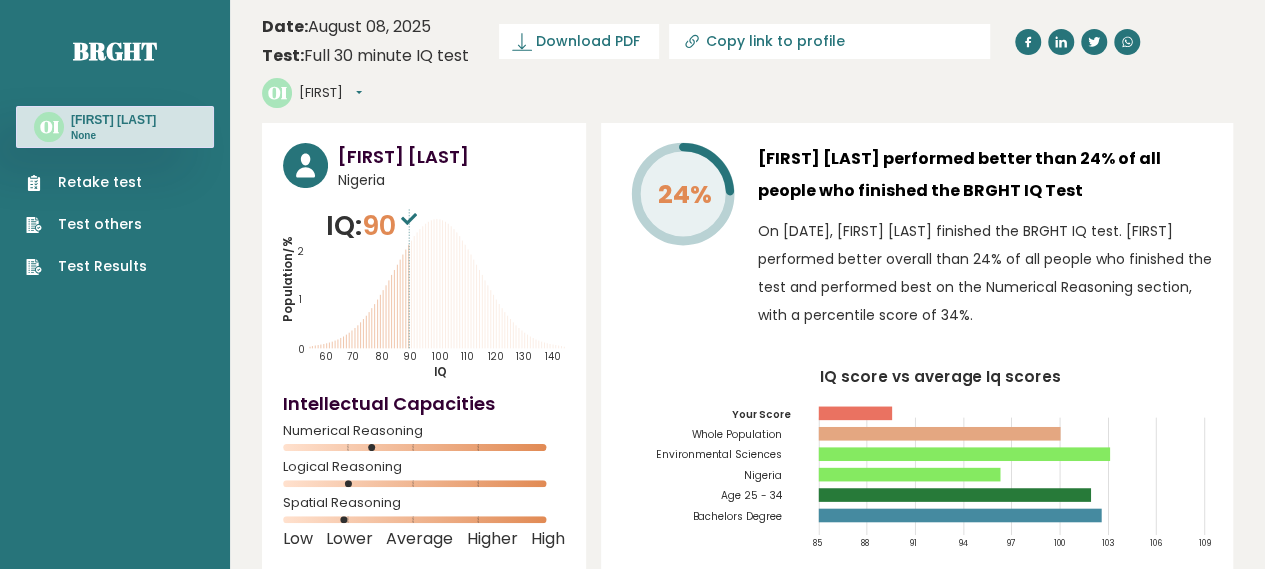click on "Retake test" at bounding box center (86, 182) 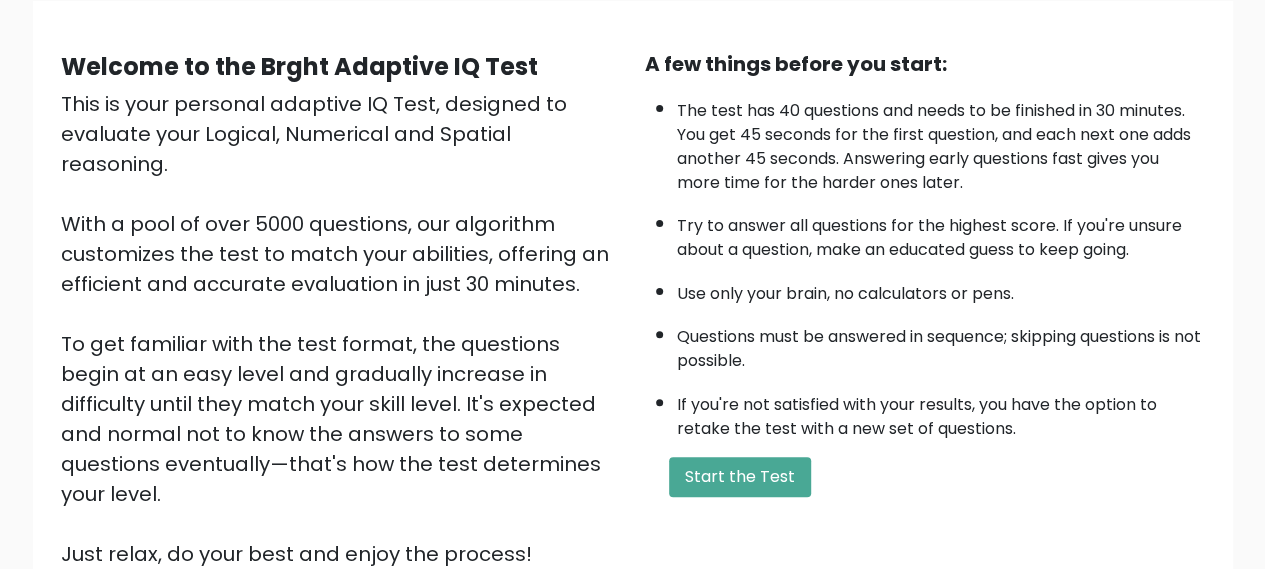 scroll, scrollTop: 346, scrollLeft: 0, axis: vertical 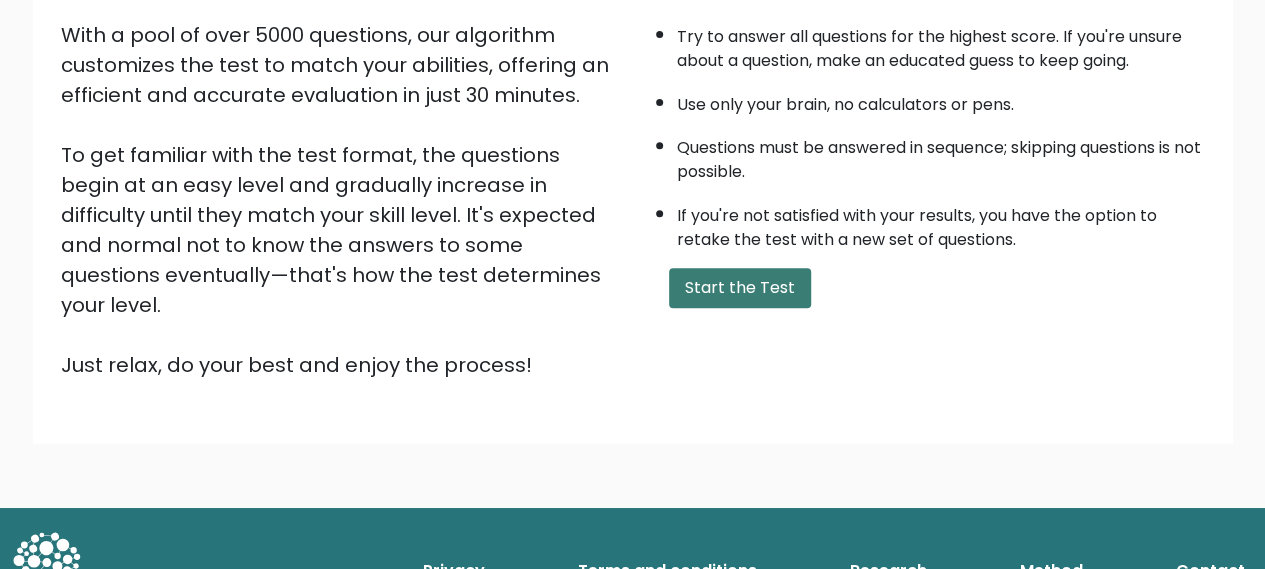 click on "Start the Test" at bounding box center (740, 288) 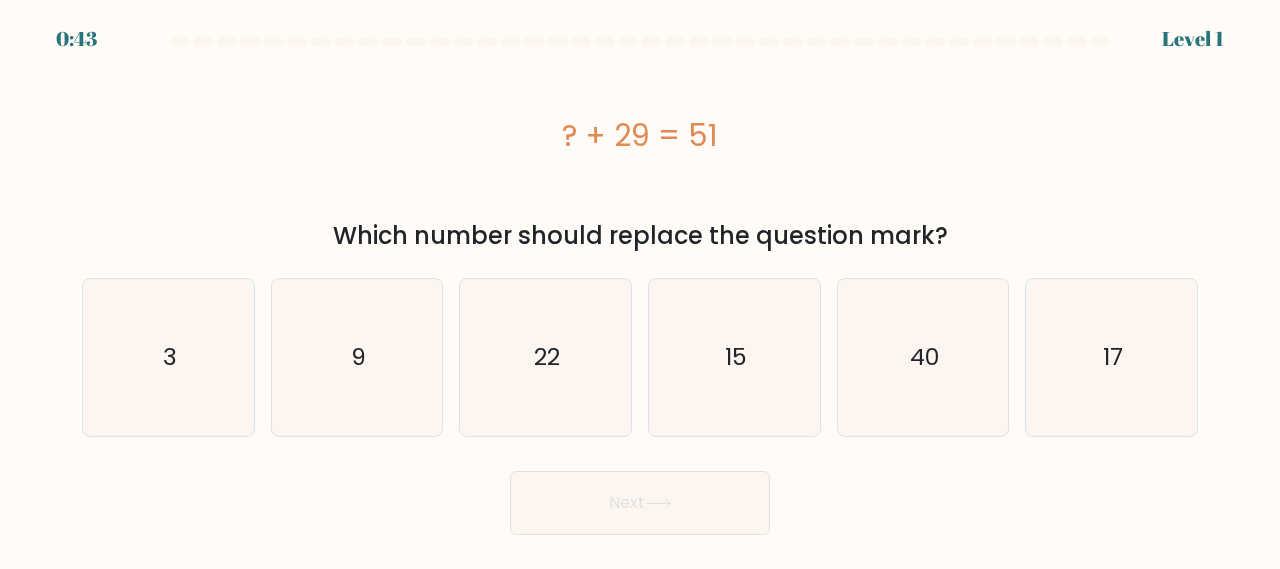 scroll, scrollTop: 0, scrollLeft: 0, axis: both 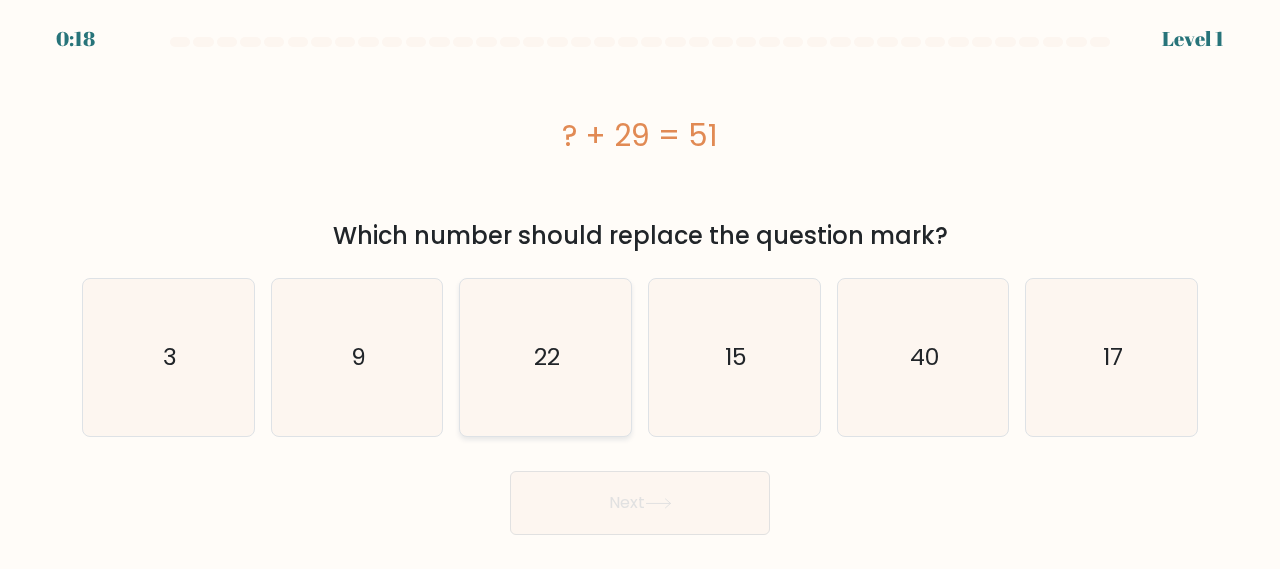 click on "22" 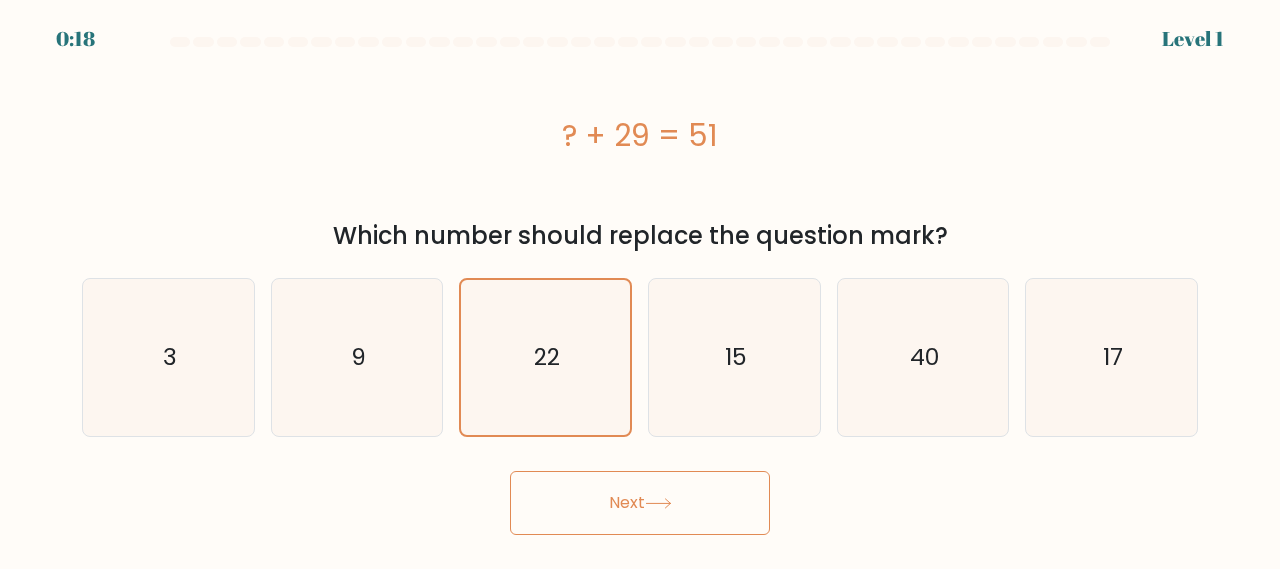 click on "Next" at bounding box center (640, 503) 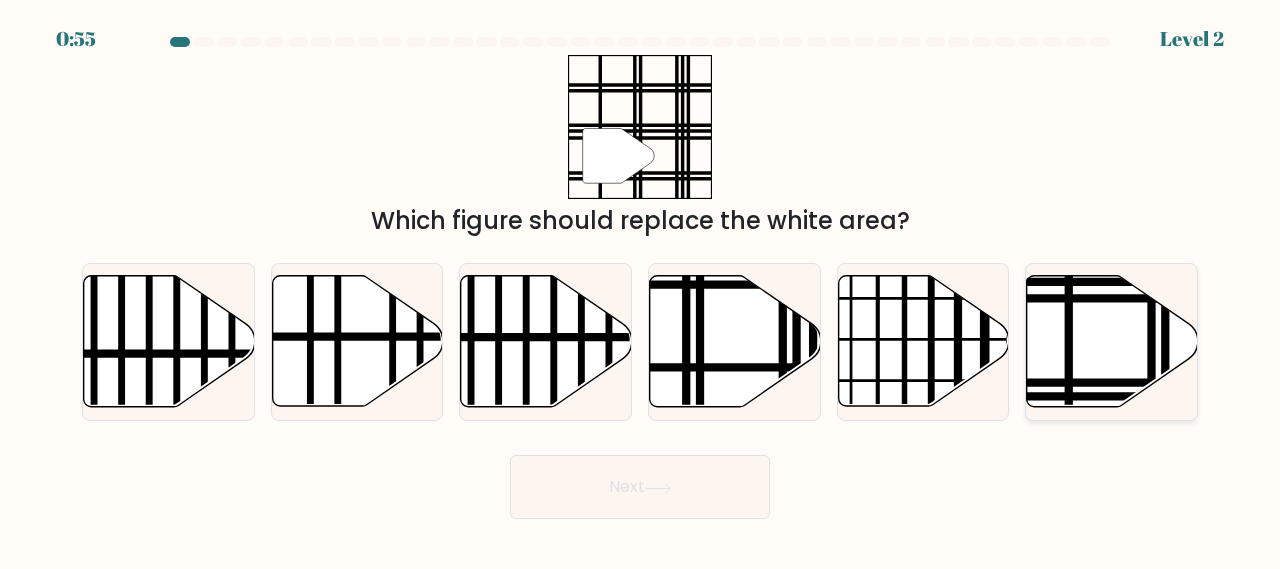 click 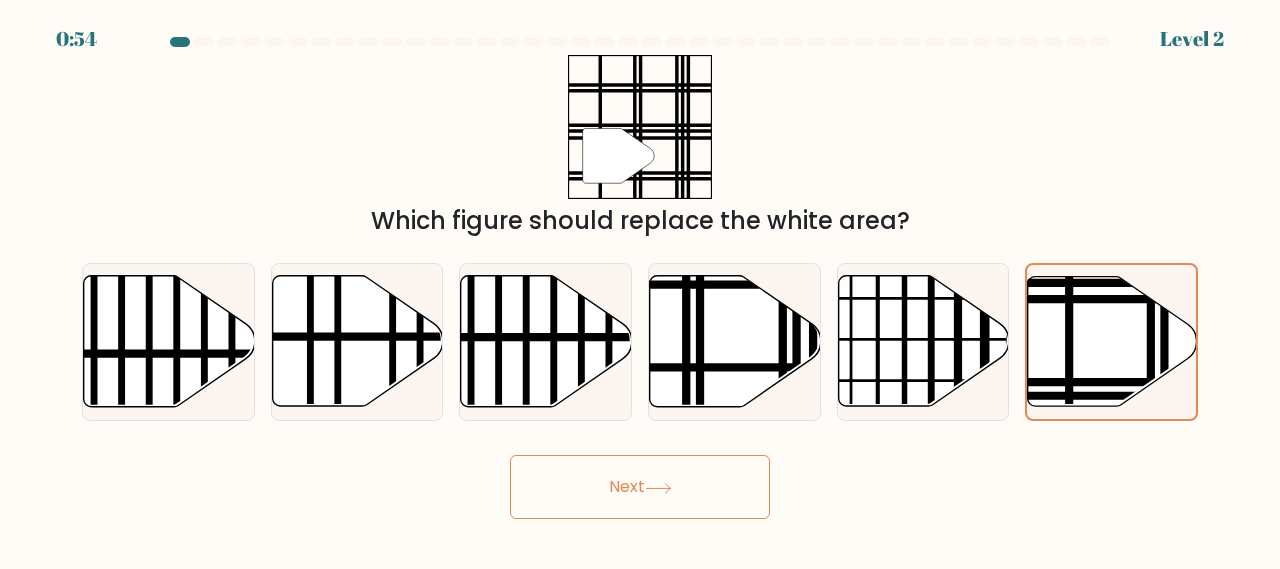 click on "Next" at bounding box center (640, 487) 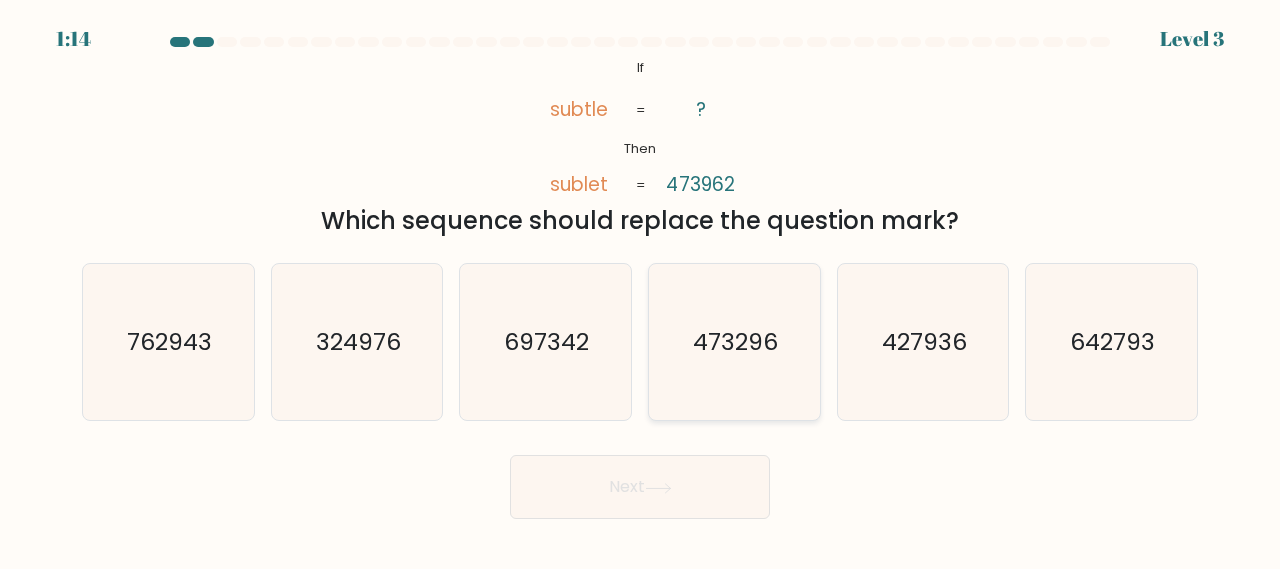 click on "473296" 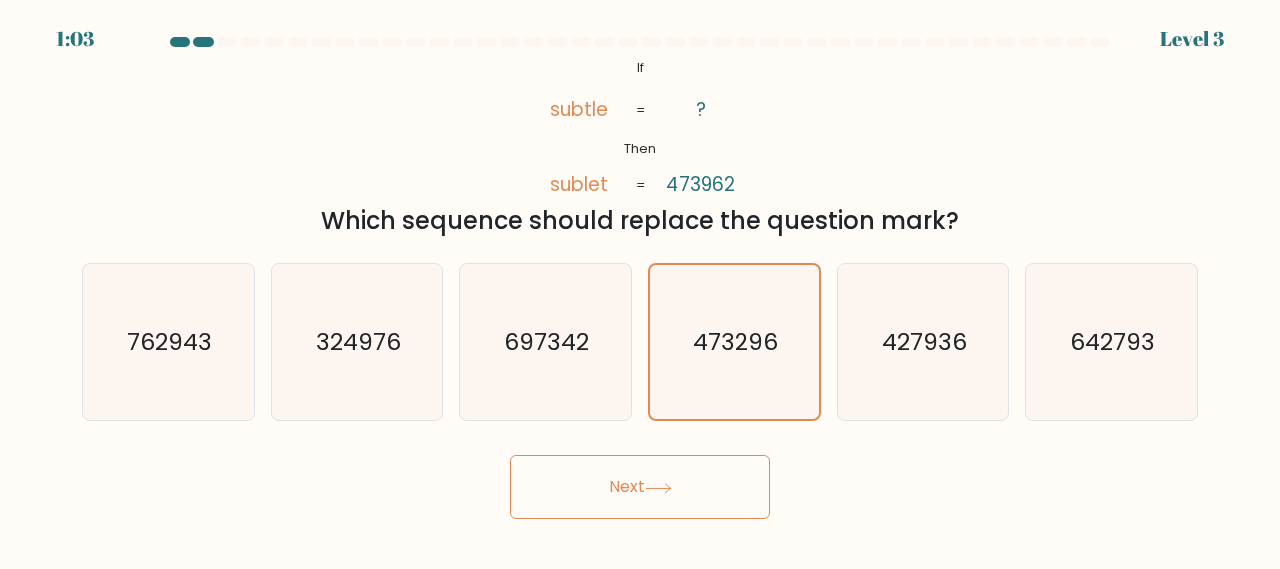 click on "Next" at bounding box center [640, 487] 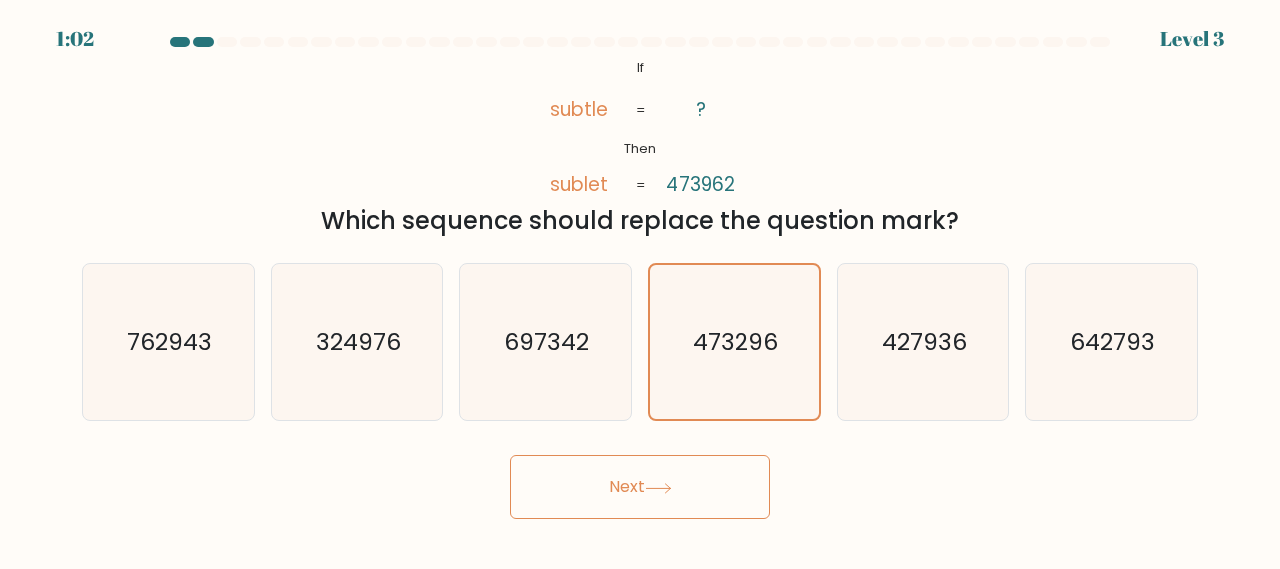click 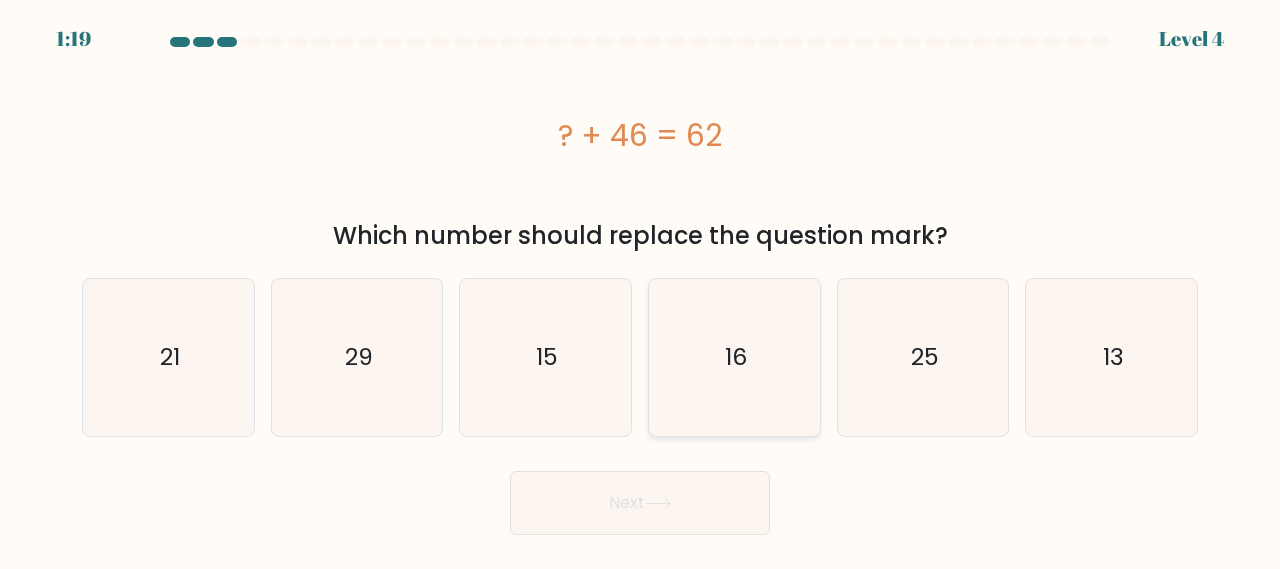 click on "16" 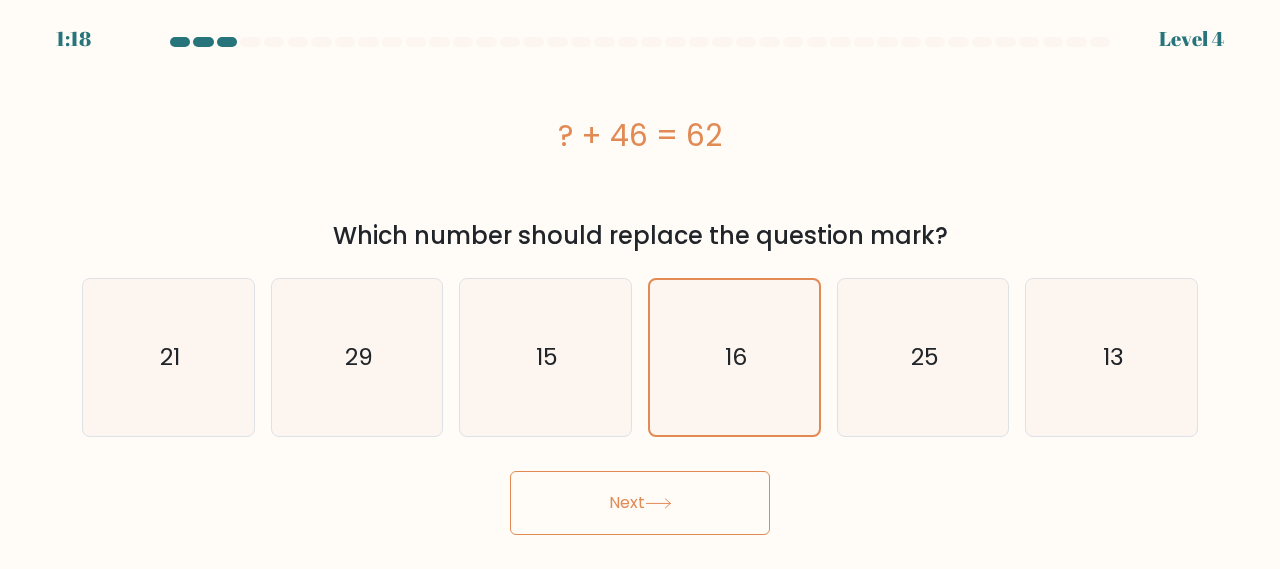 click on "Next" at bounding box center (640, 503) 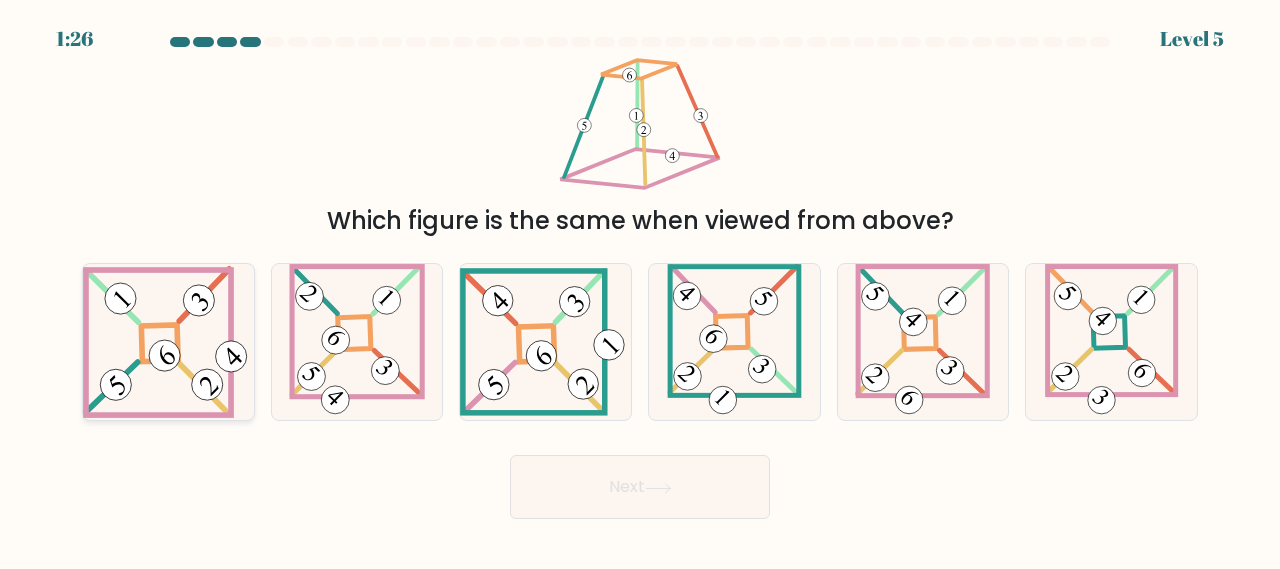 click 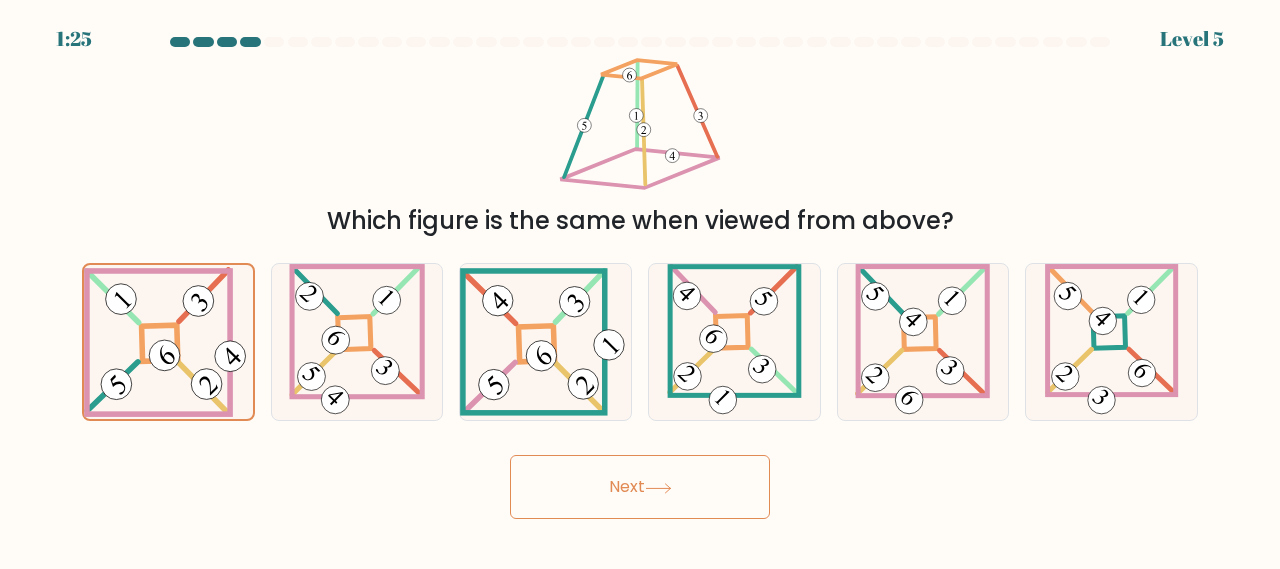 click on "Next" at bounding box center [640, 487] 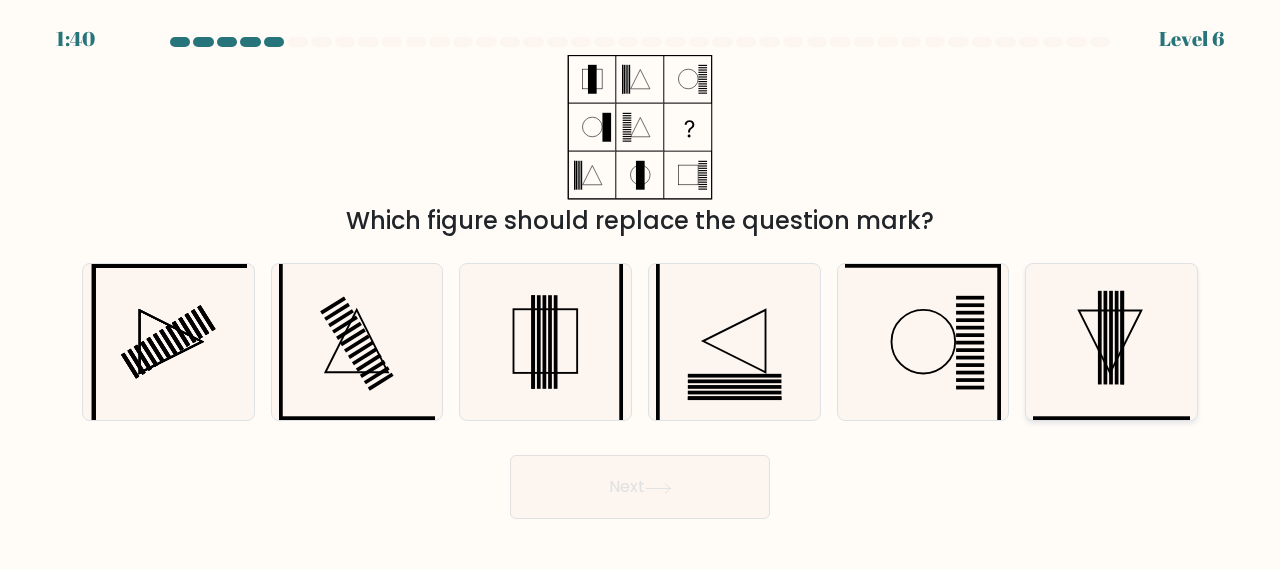 click 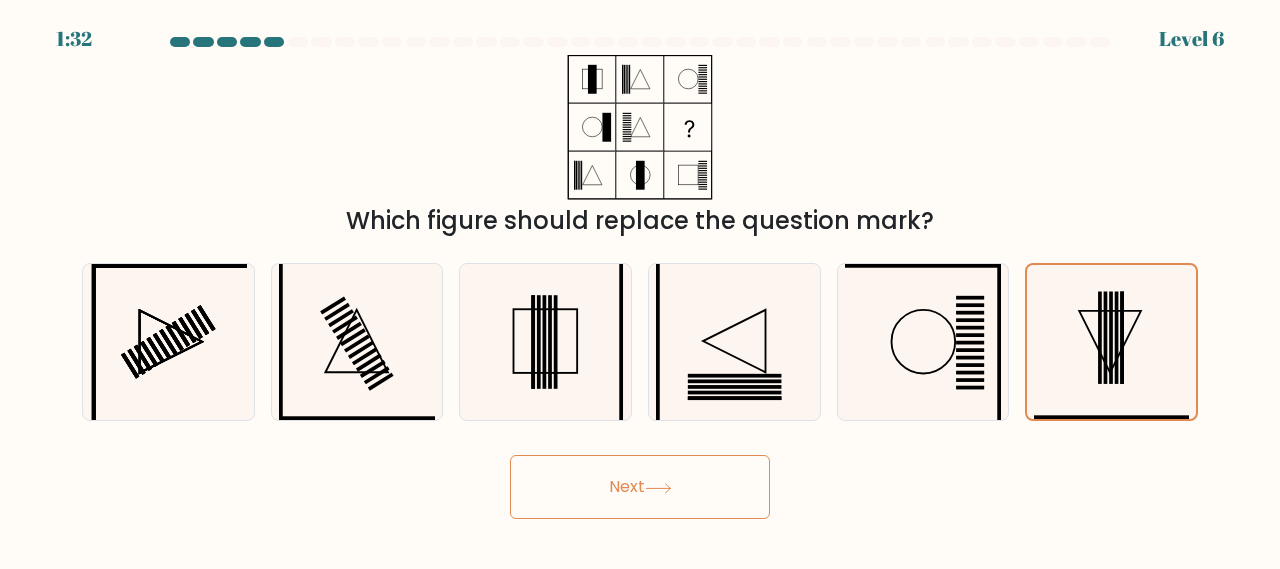 click 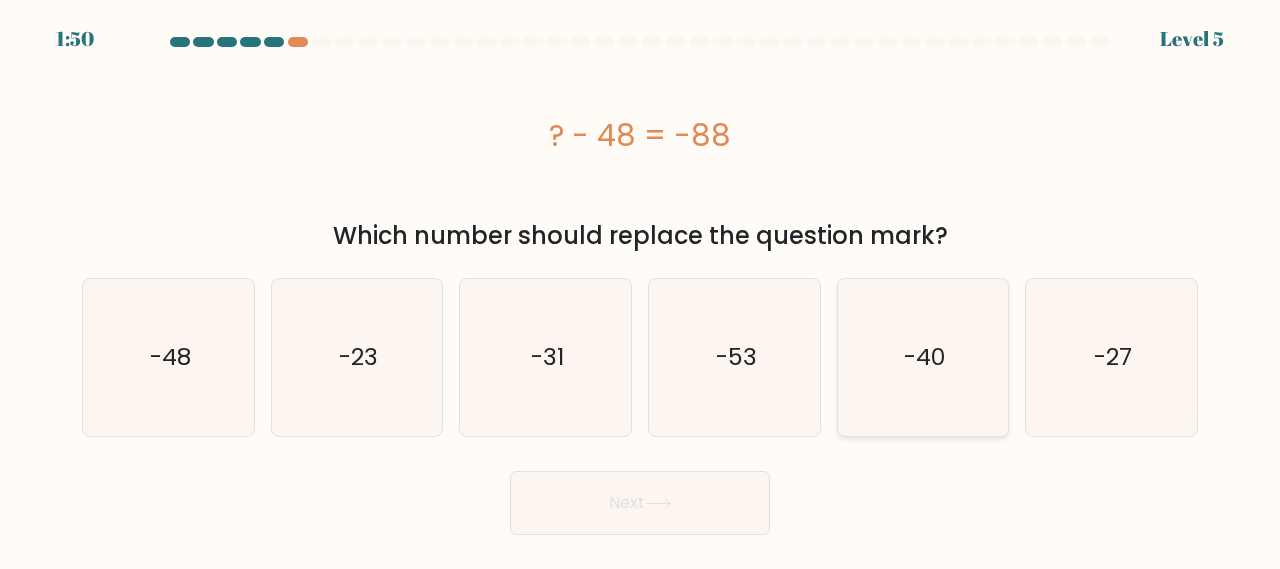 click on "-40" 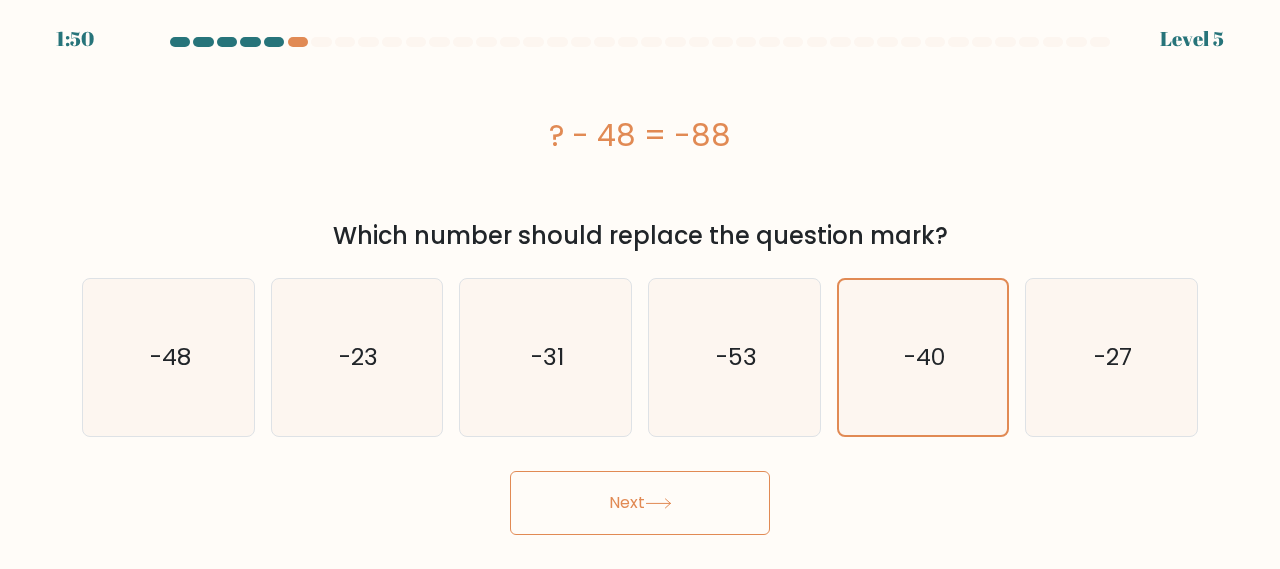 click on "Next" at bounding box center [640, 503] 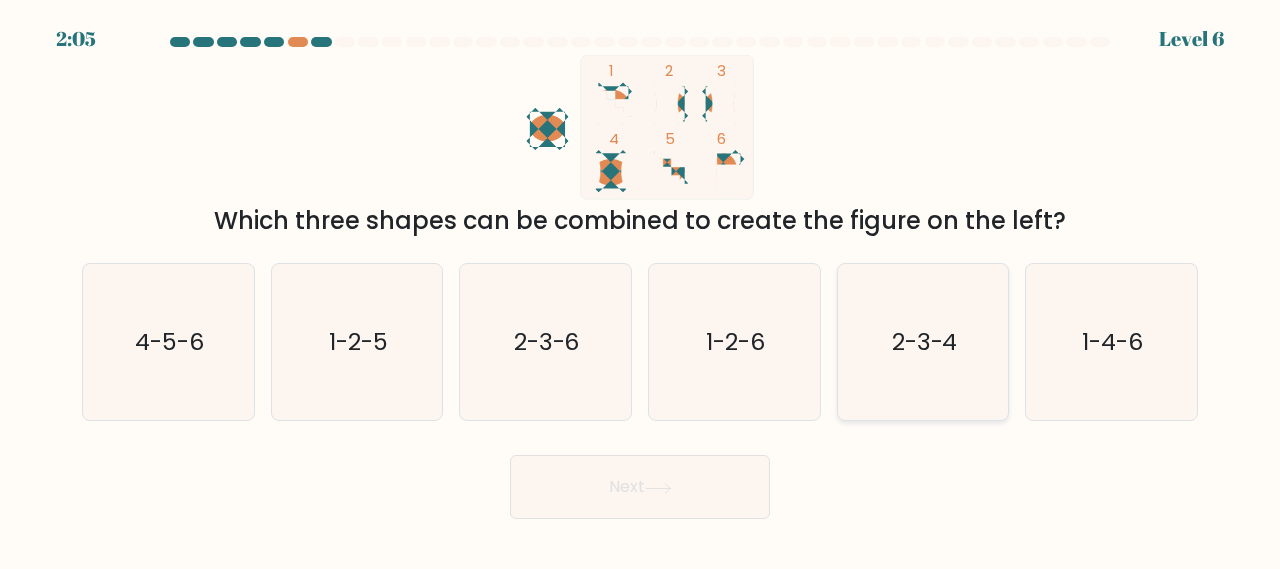 click on "2-3-4" 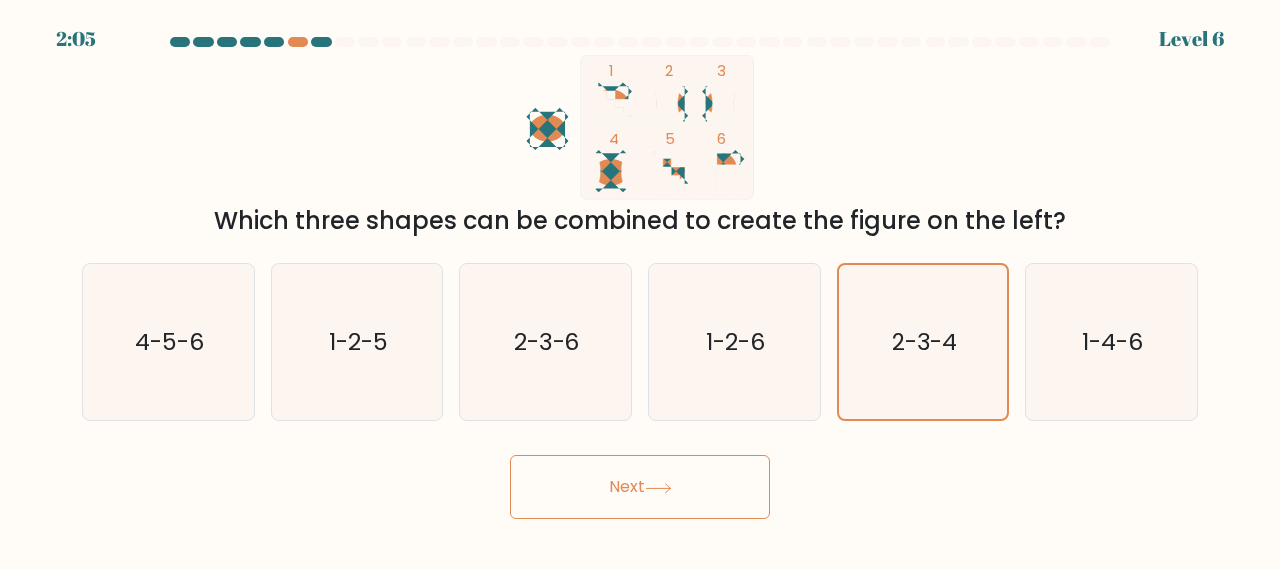 click on "Next" at bounding box center [640, 487] 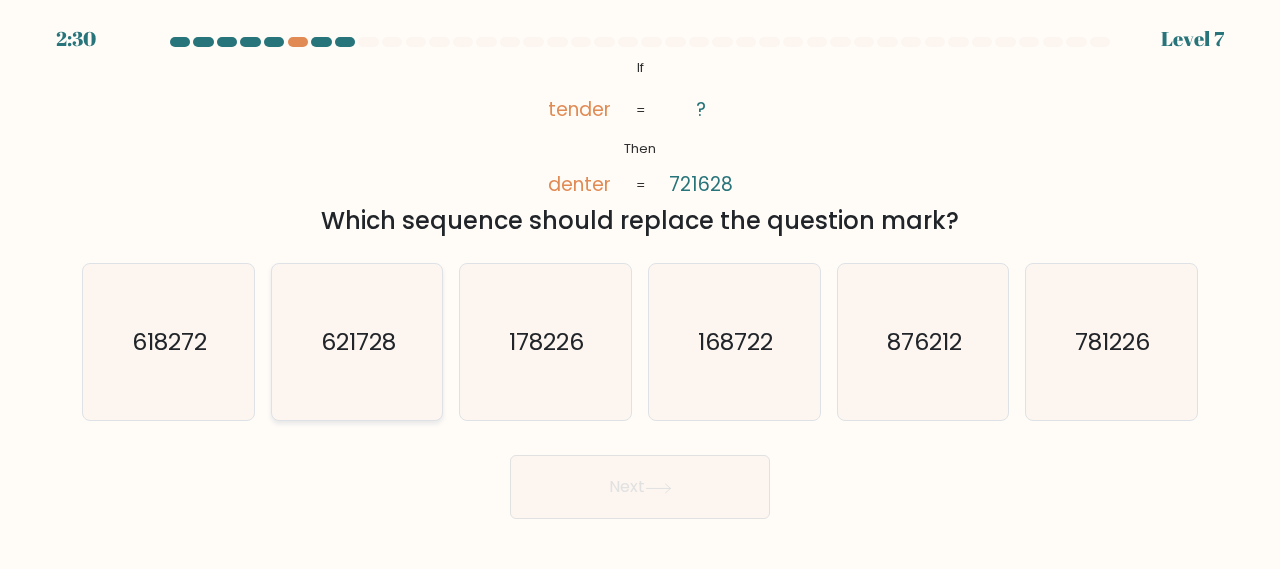click on "621728" 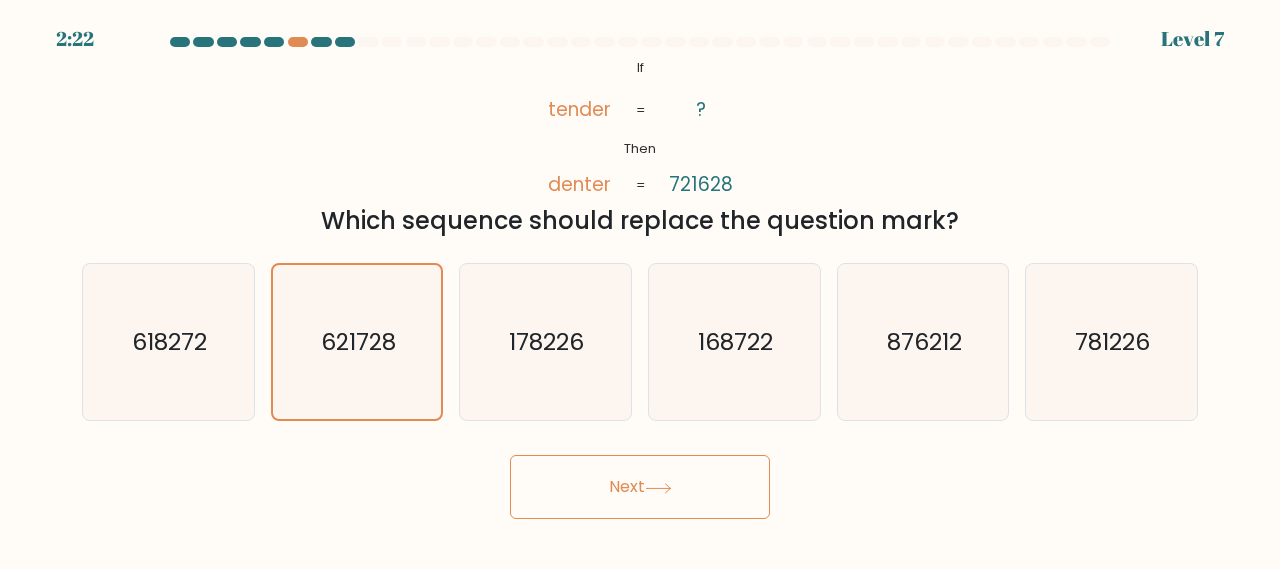 click on "Next" at bounding box center [640, 487] 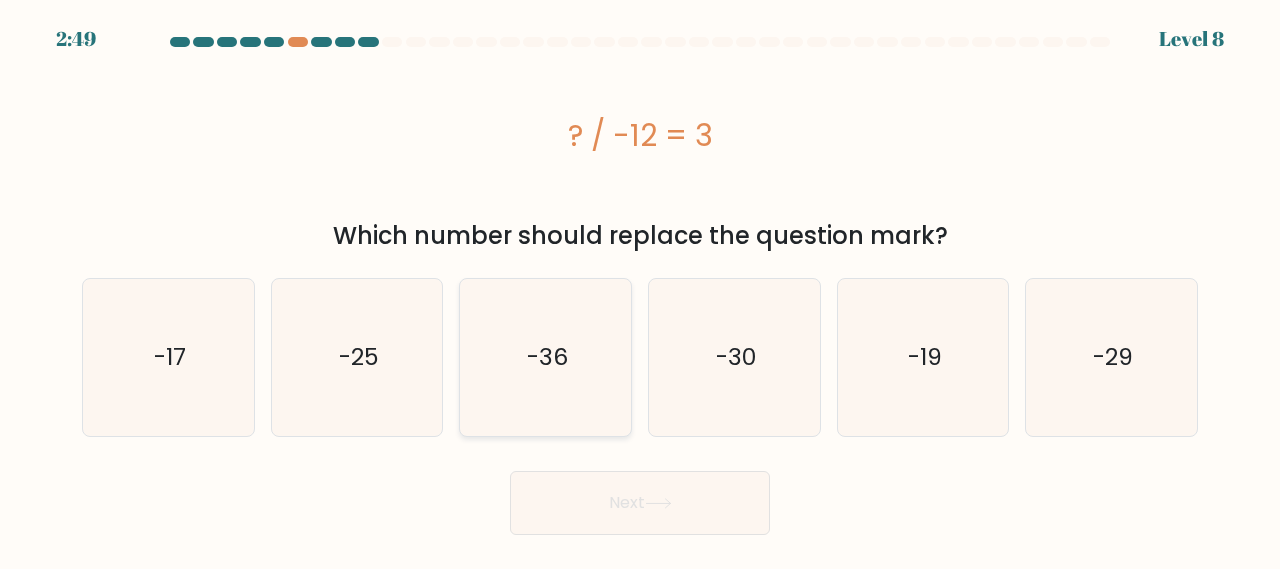 click on "-36" 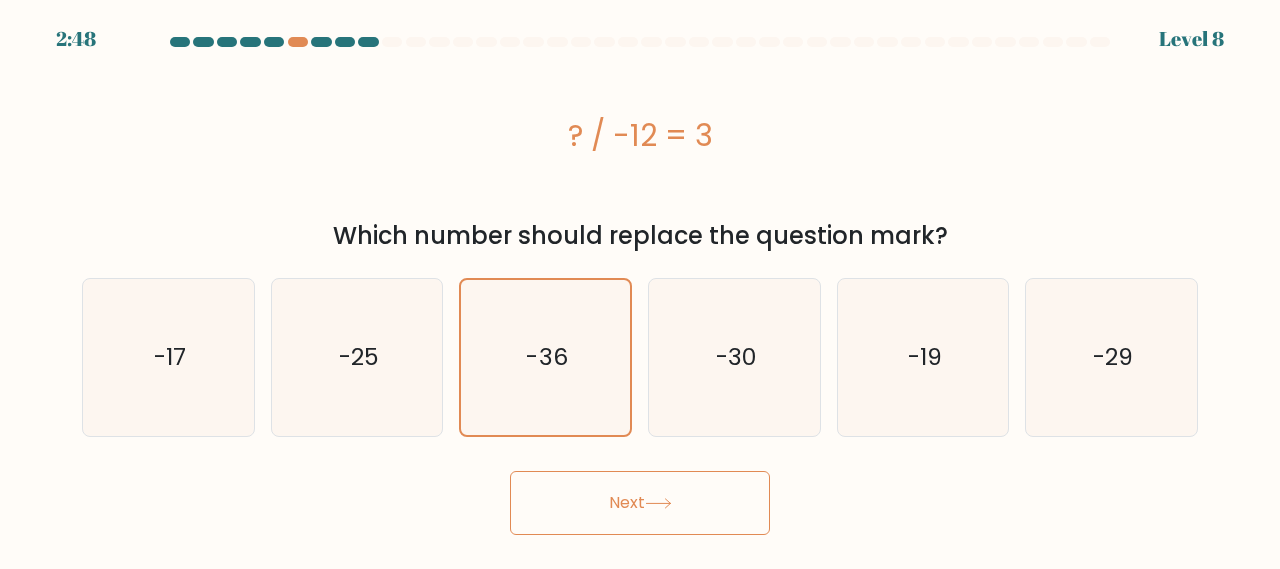 click on "Next" at bounding box center [640, 503] 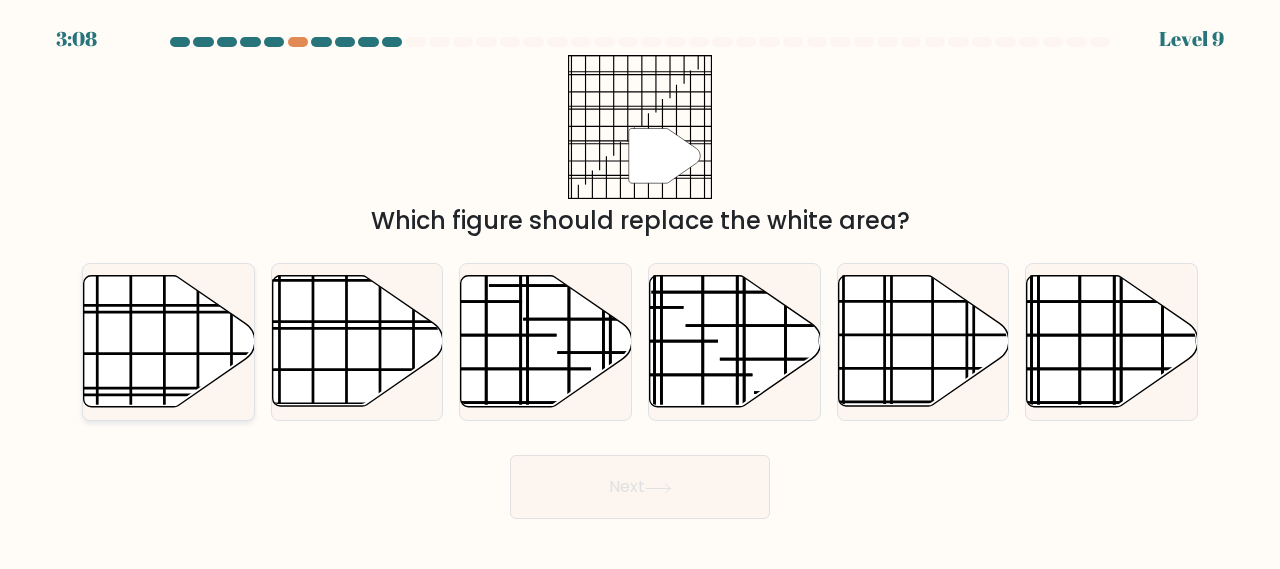 click 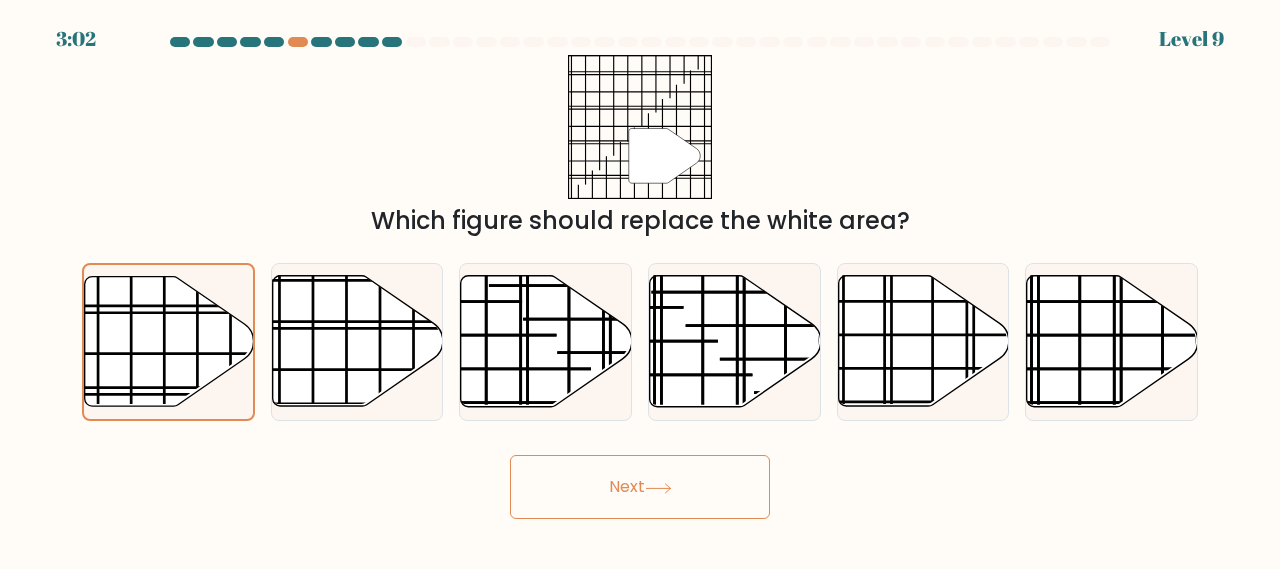 click on "Next" at bounding box center (640, 487) 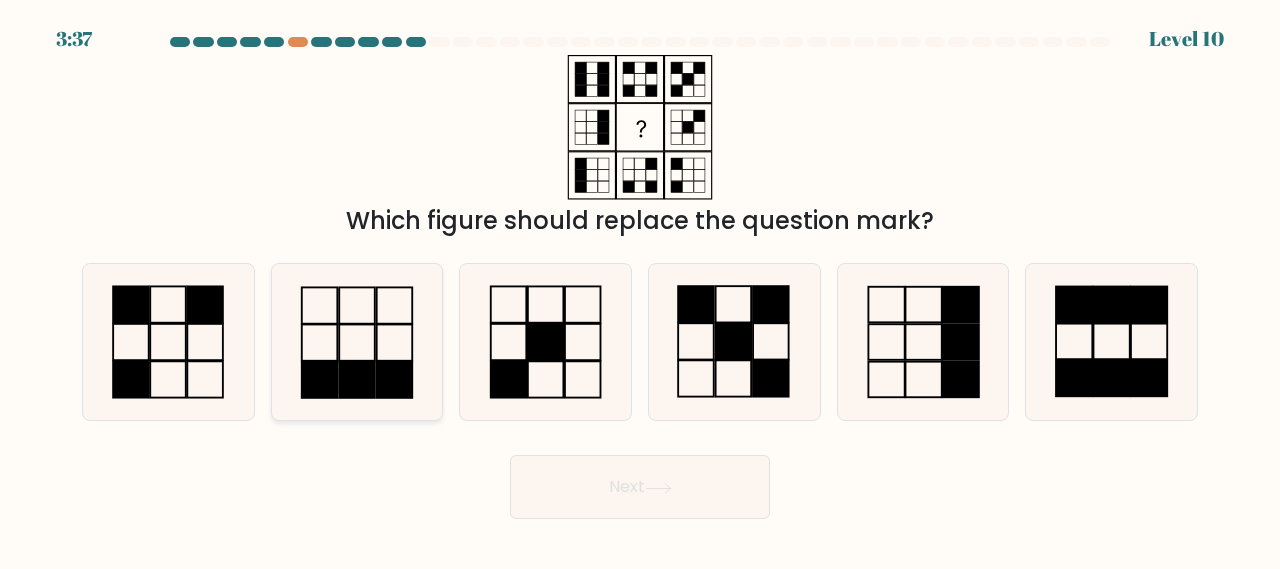 click 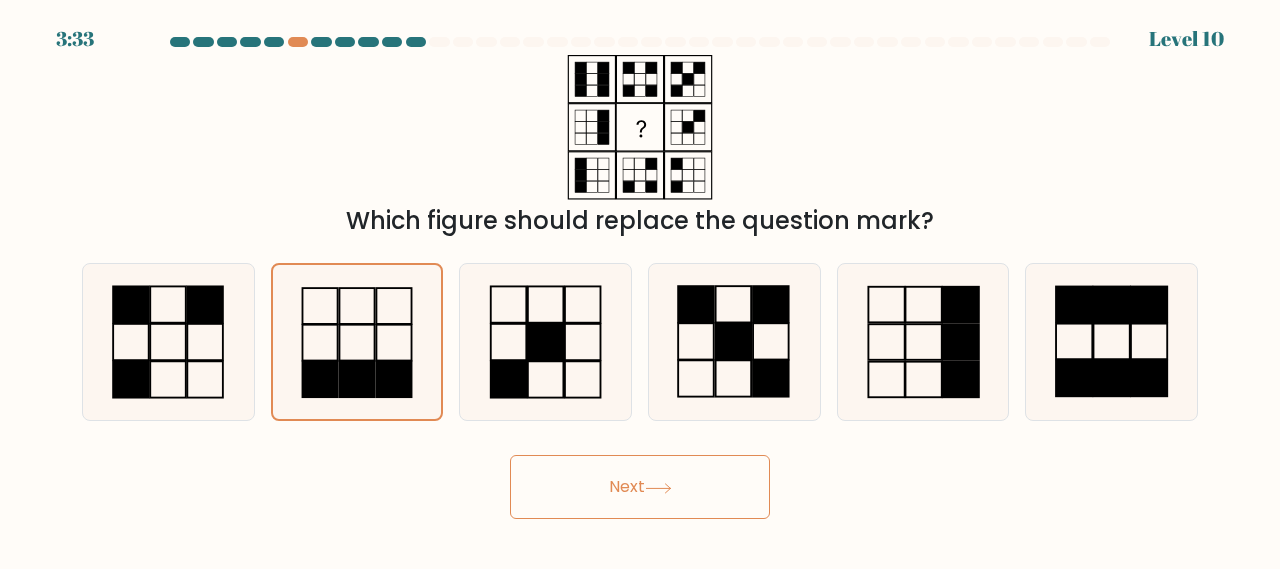 click on "Next" at bounding box center [640, 487] 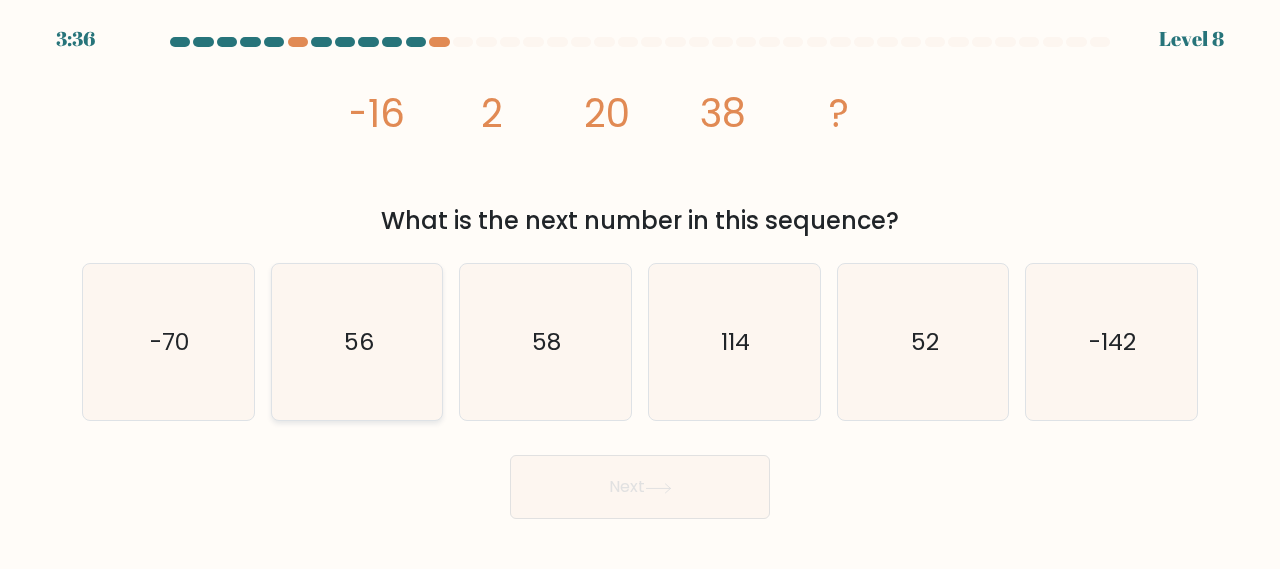 click on "56" 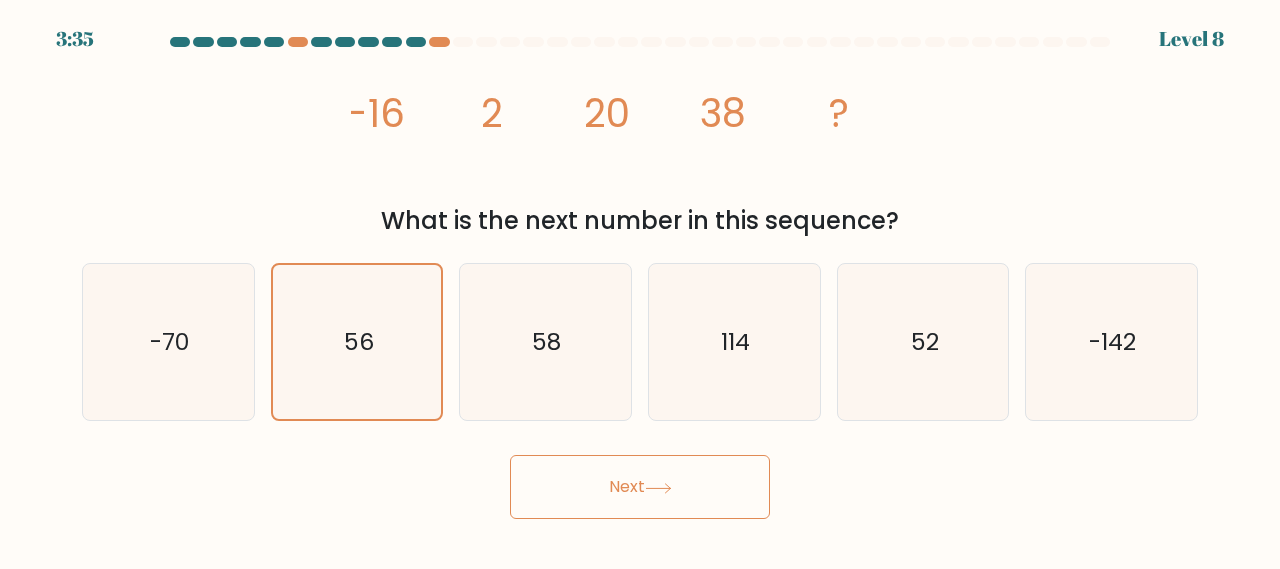 click on "Next" at bounding box center (640, 487) 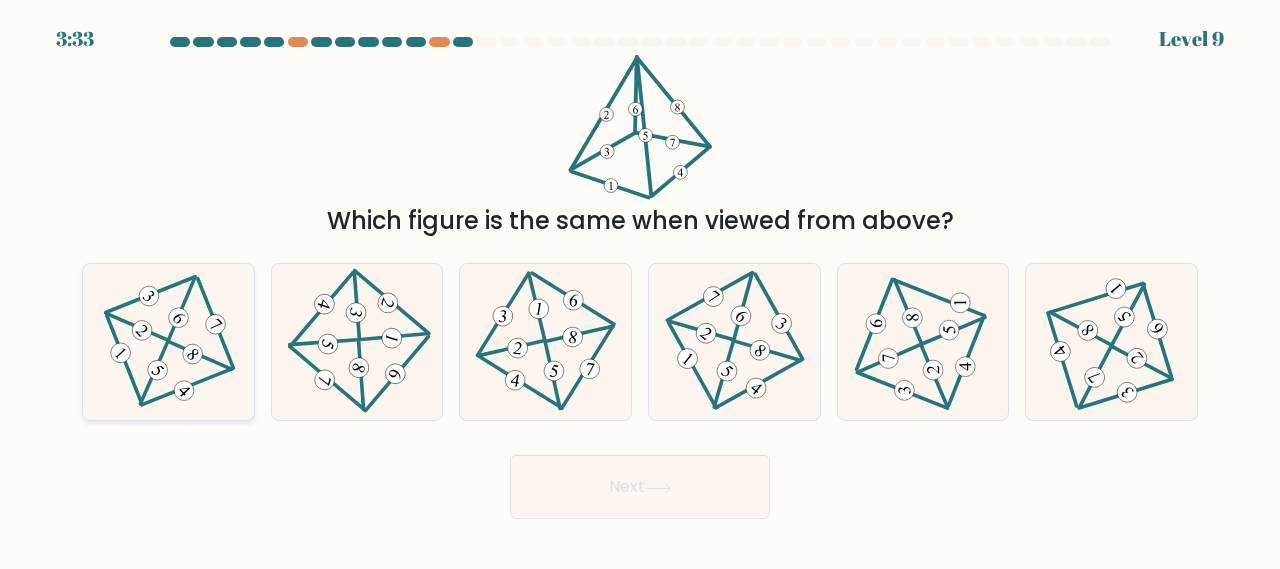 click at bounding box center [168, 342] 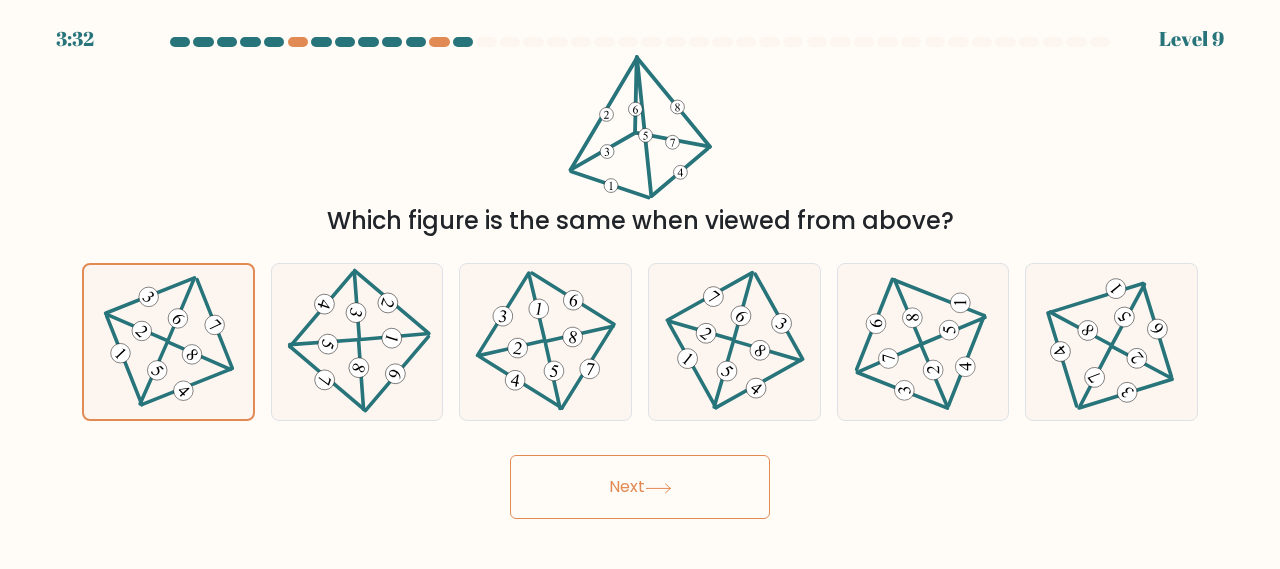 click on "Next" at bounding box center (640, 487) 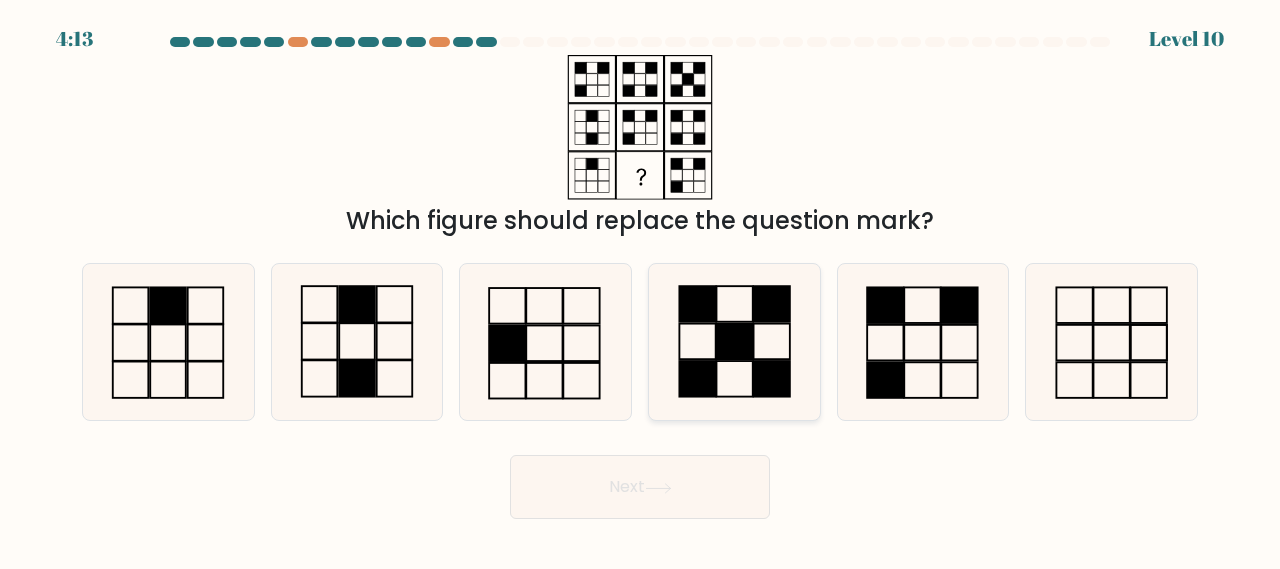 click 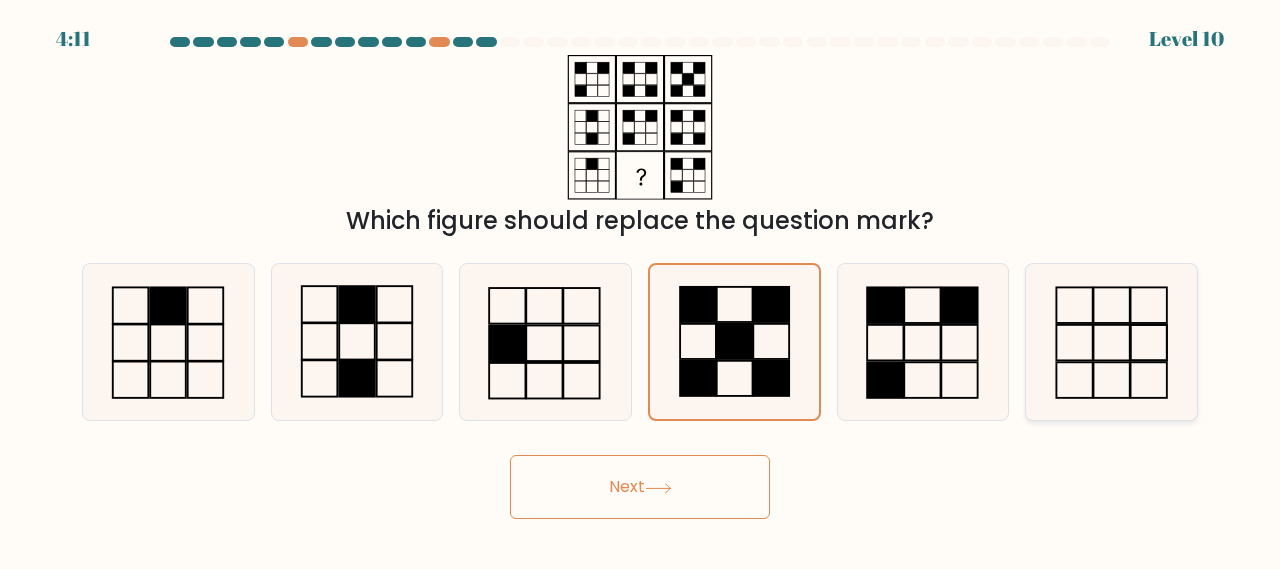 click 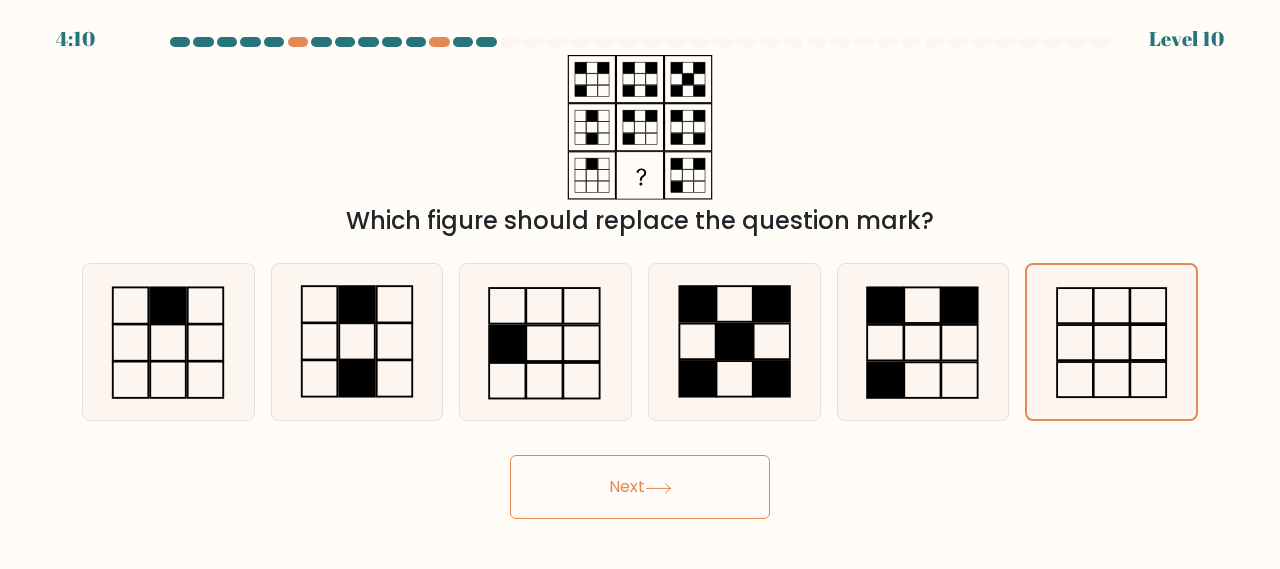 click on "Next" at bounding box center (640, 487) 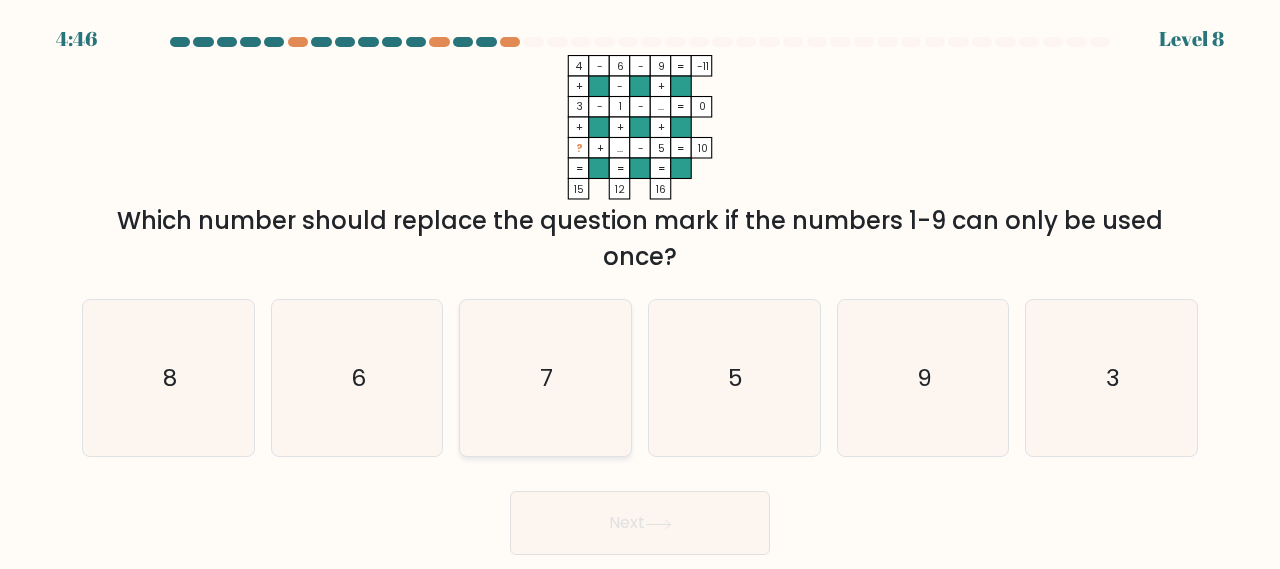 click on "7" 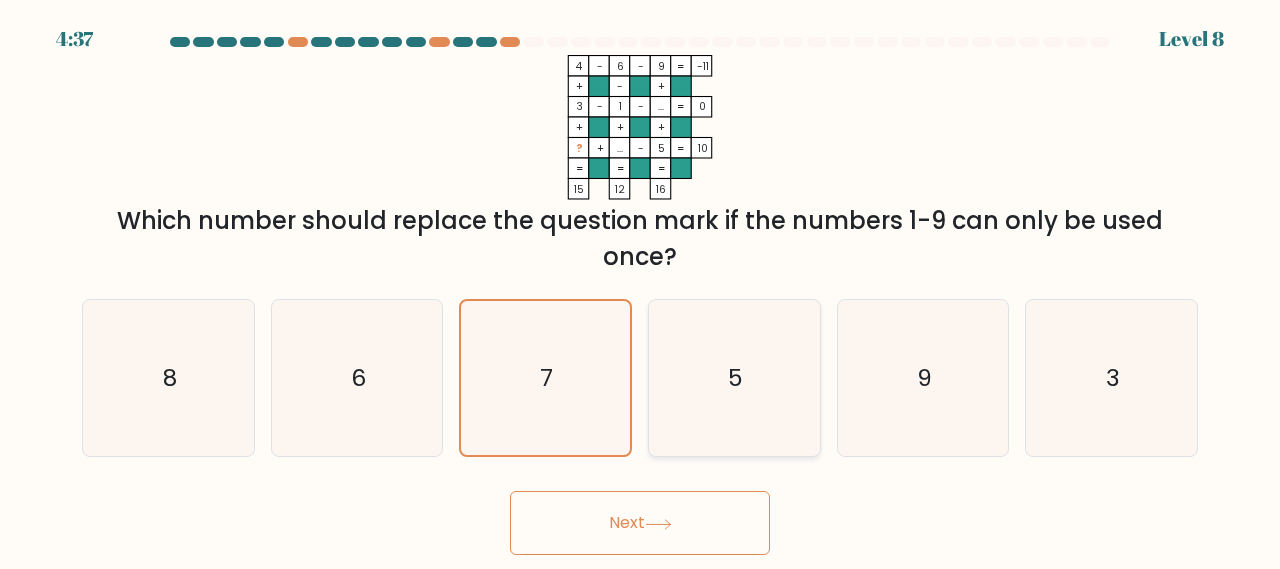 click on "5" 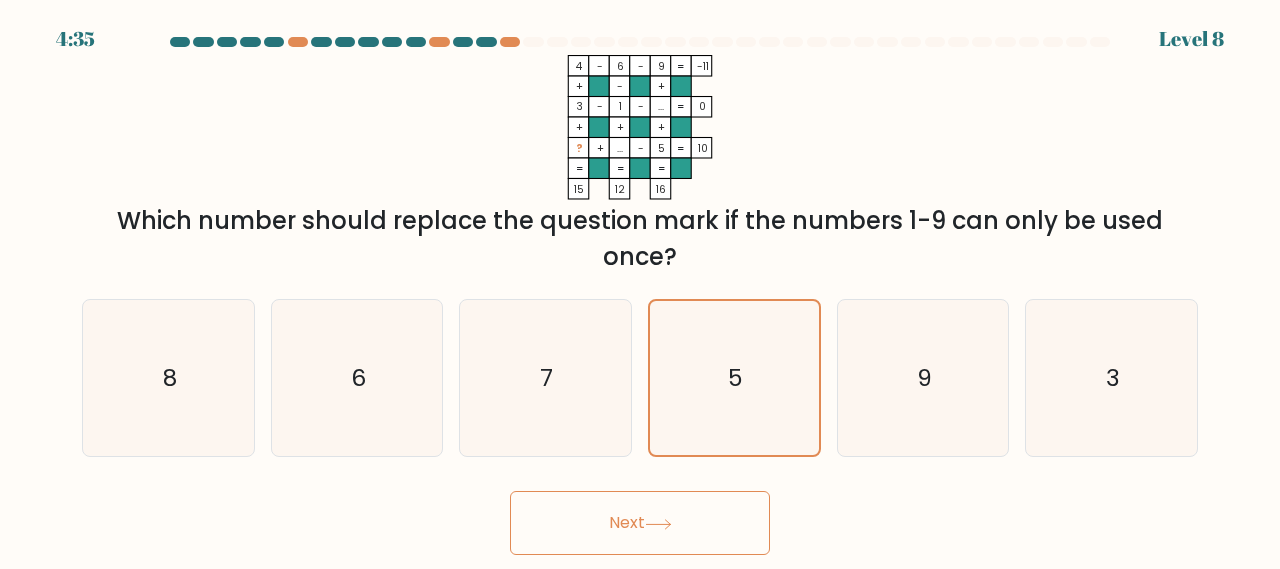 click on "Next" at bounding box center (640, 523) 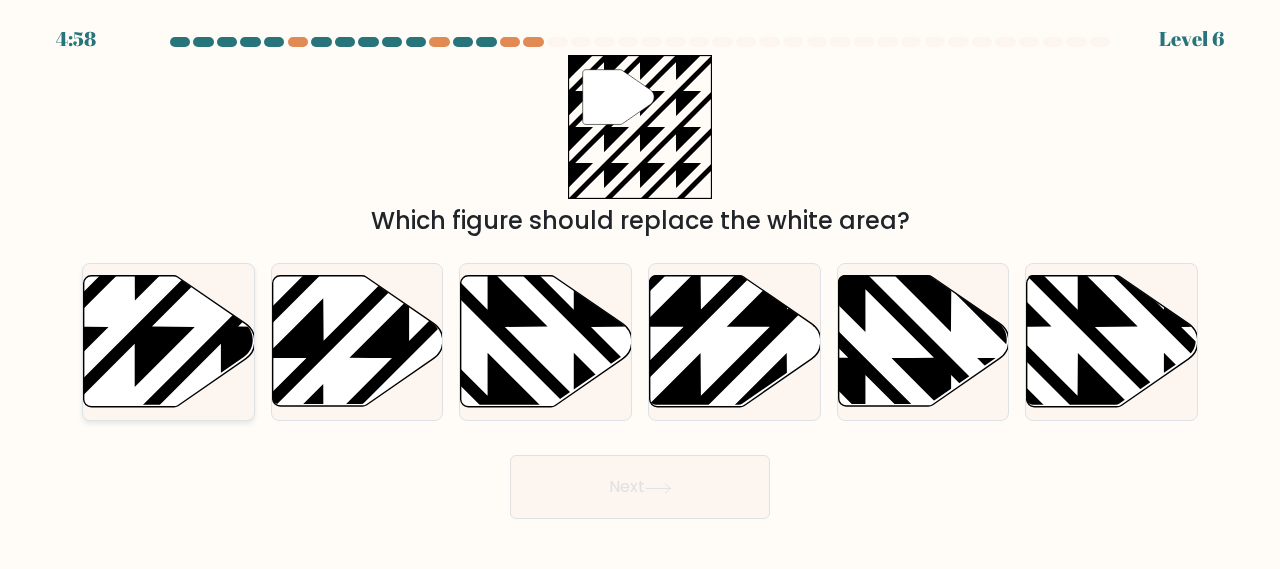 click 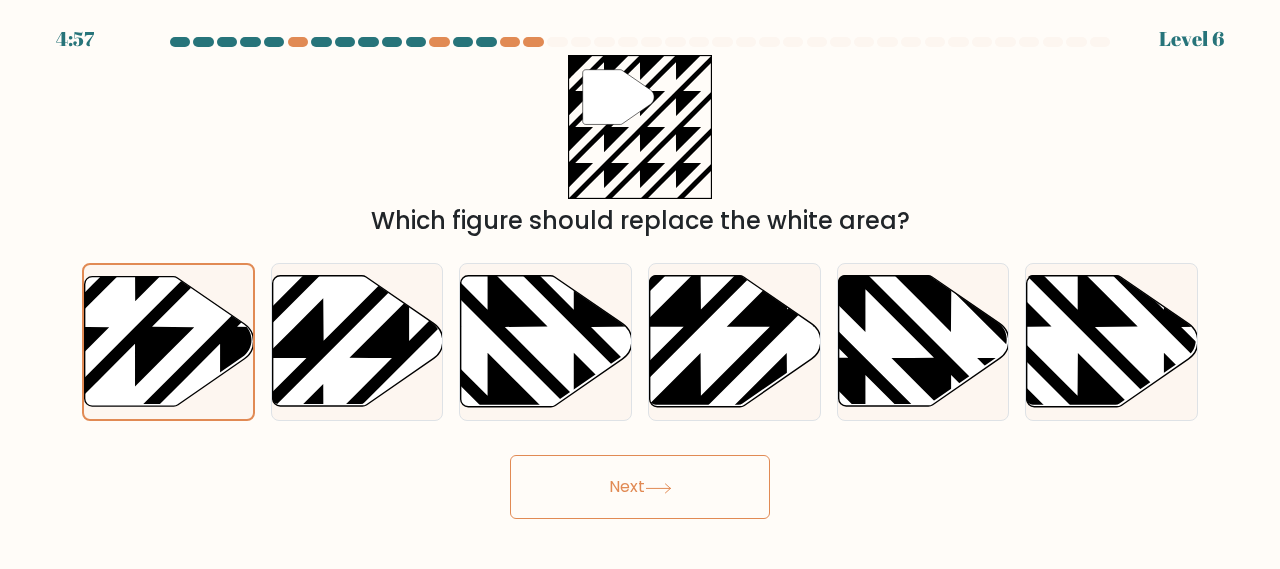 click on "Next" at bounding box center [640, 487] 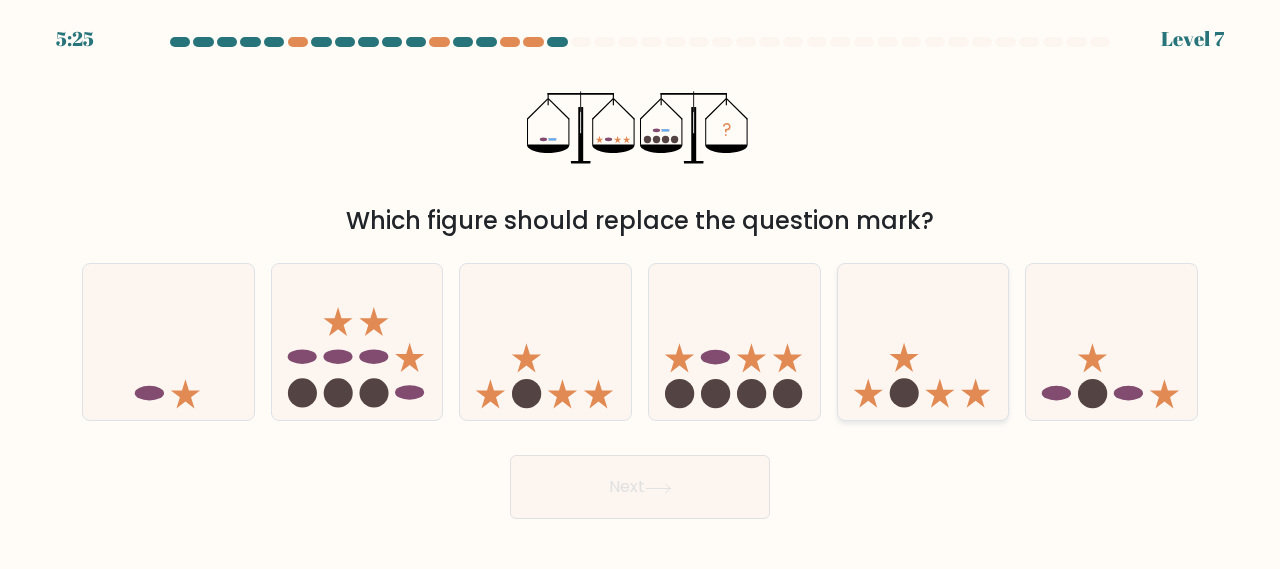 click at bounding box center [923, 342] 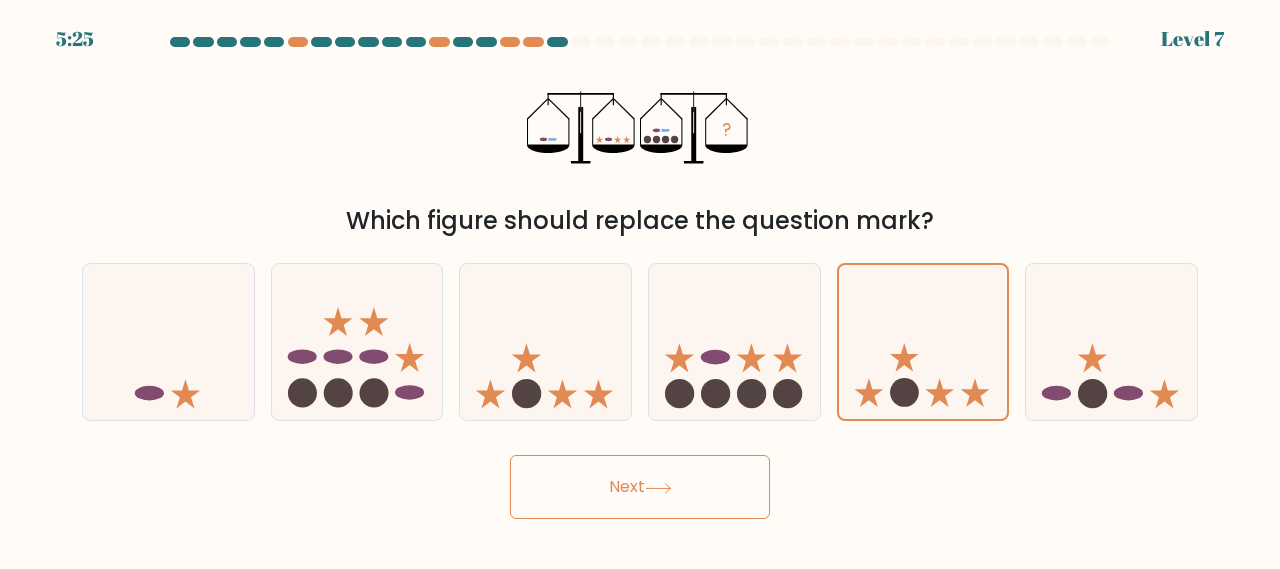 click on "Next" at bounding box center [640, 487] 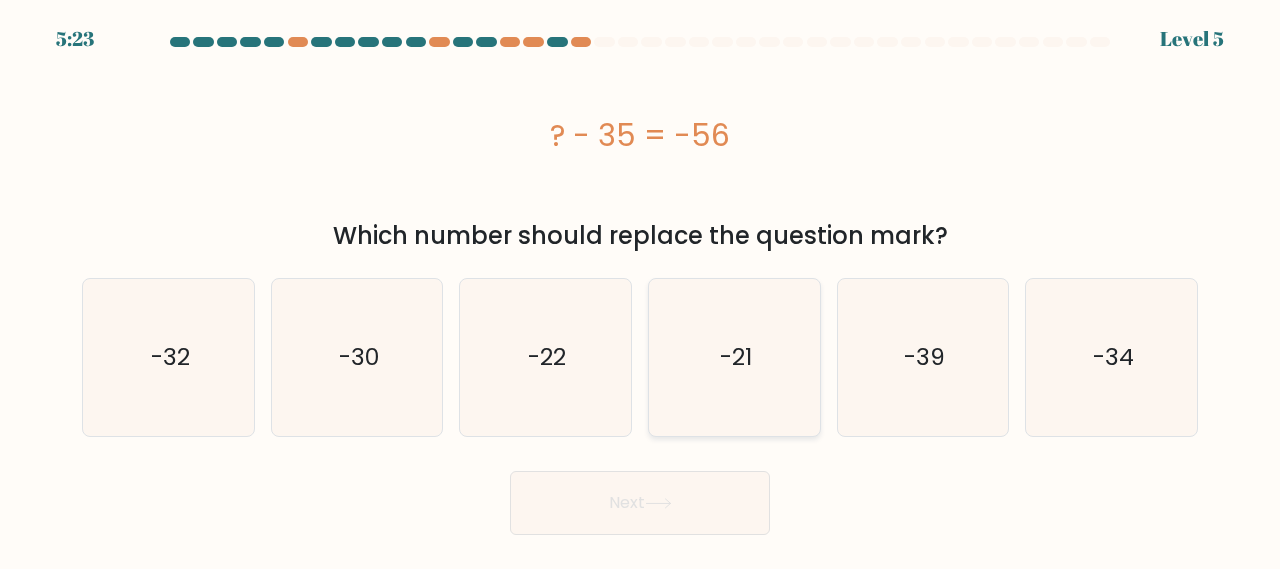 click on "-21" 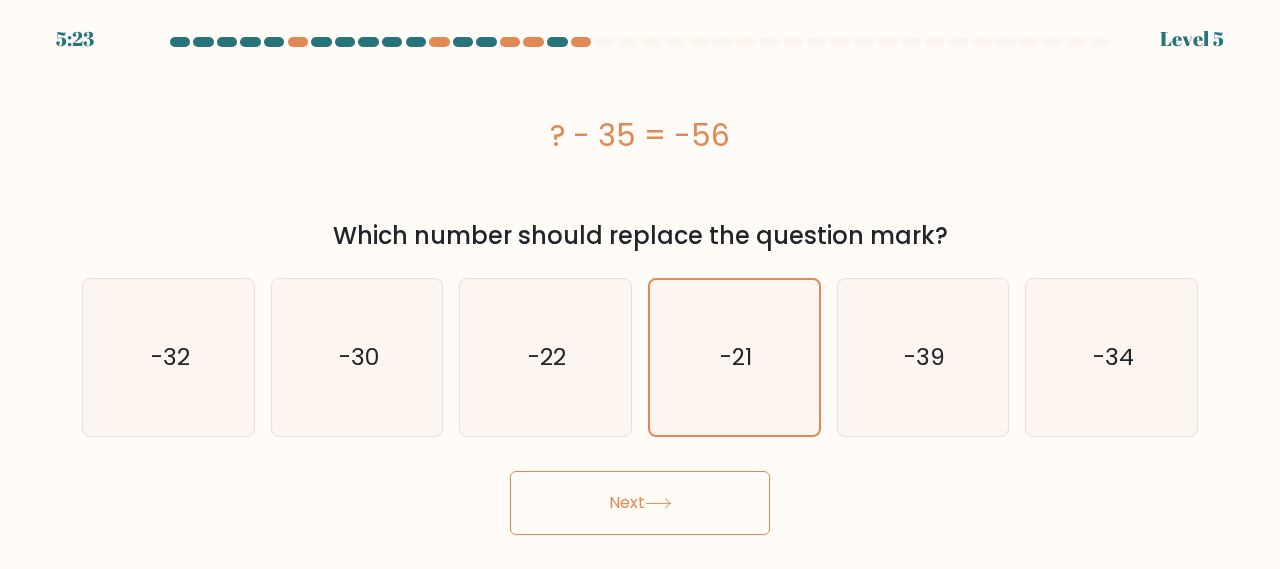 click on "Next" at bounding box center [640, 503] 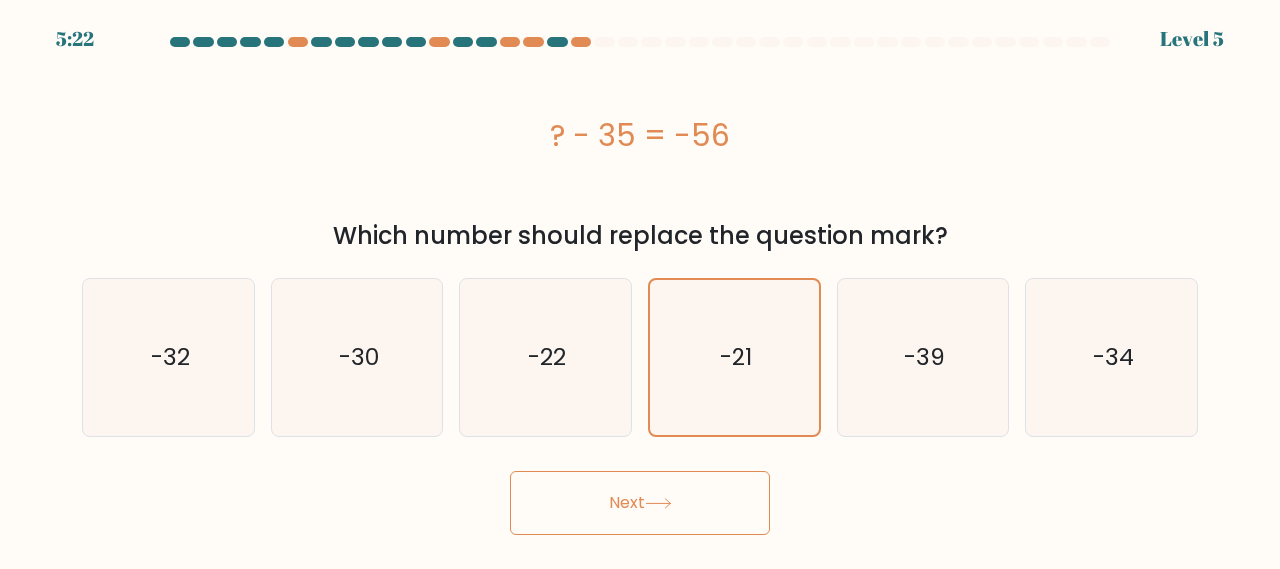 click on "Next" at bounding box center [640, 503] 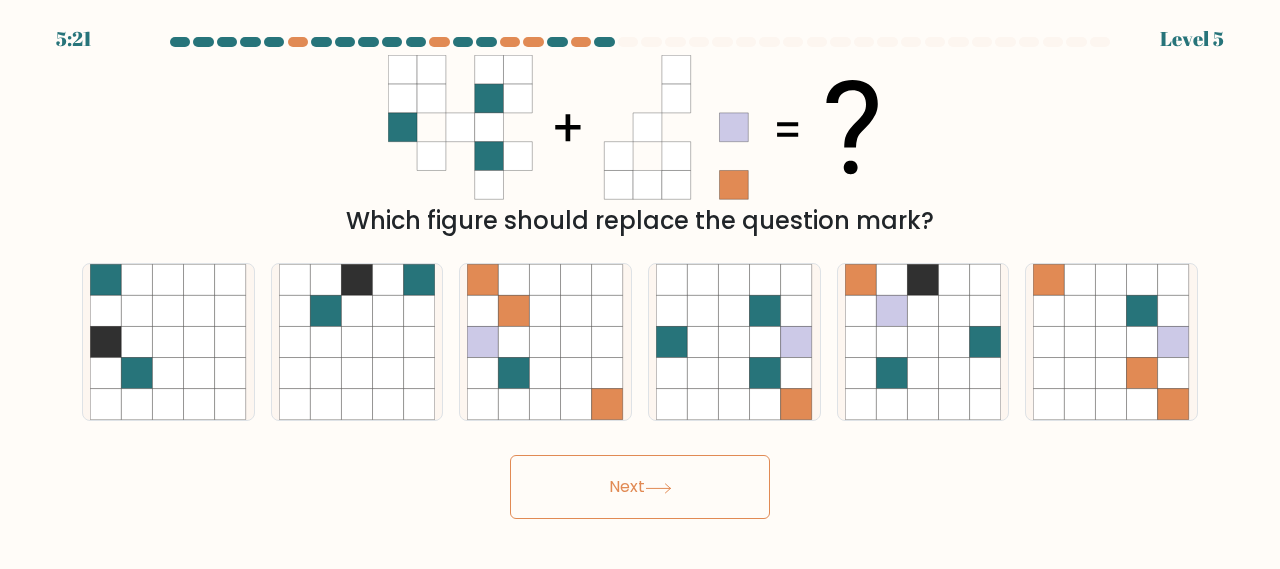 click on "5:21
Level 5" at bounding box center [640, 284] 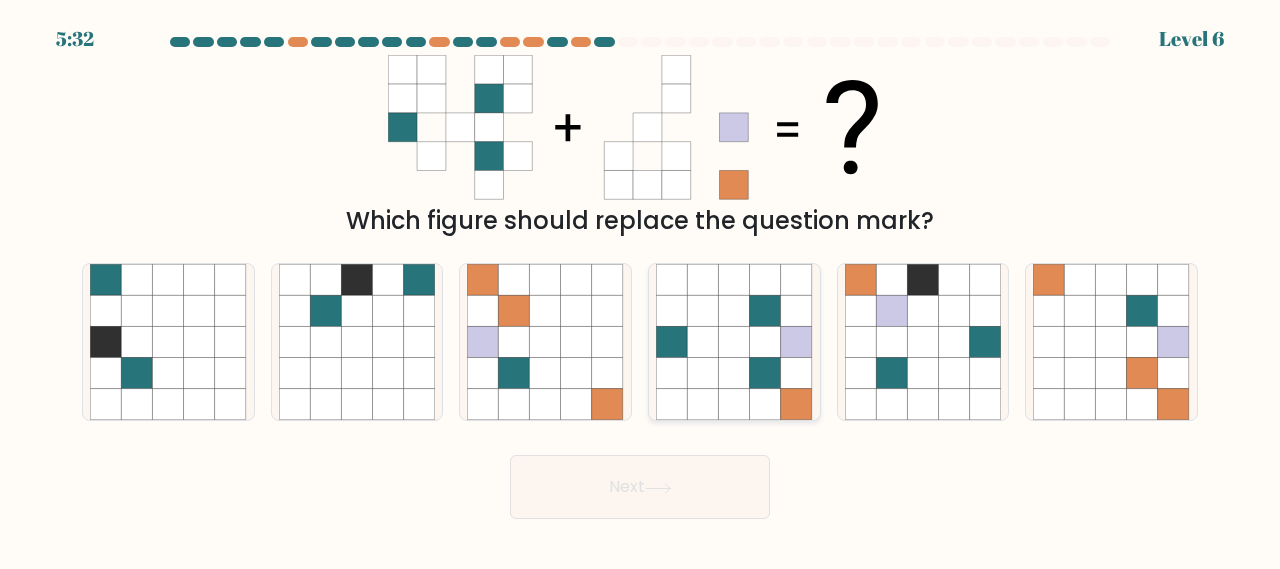 click 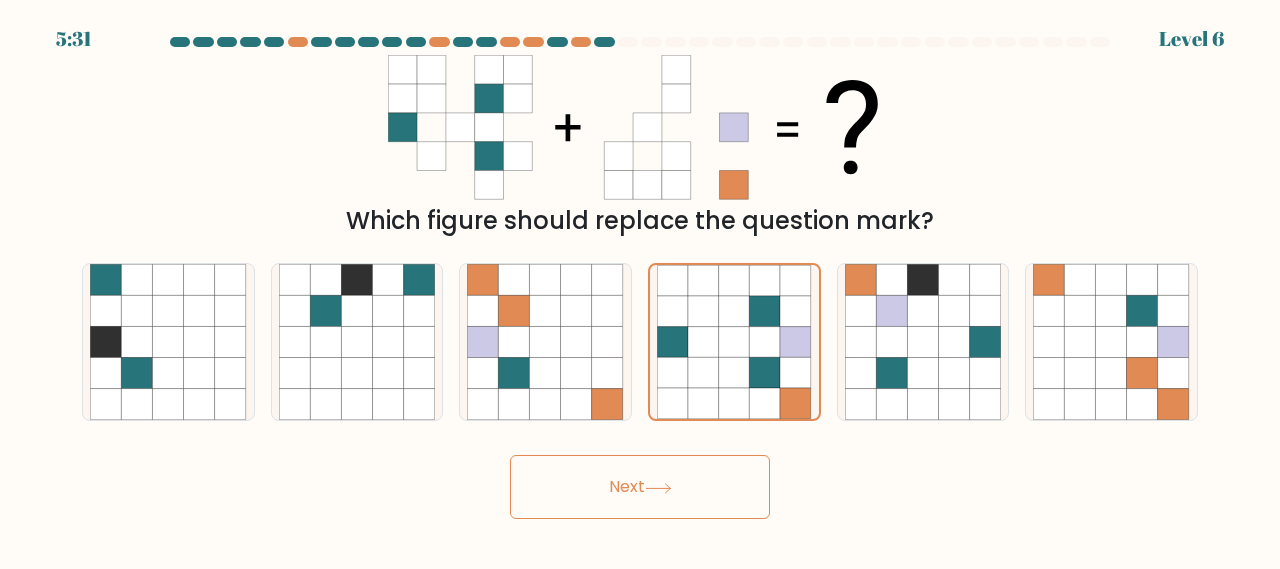 click on "Next" at bounding box center (640, 487) 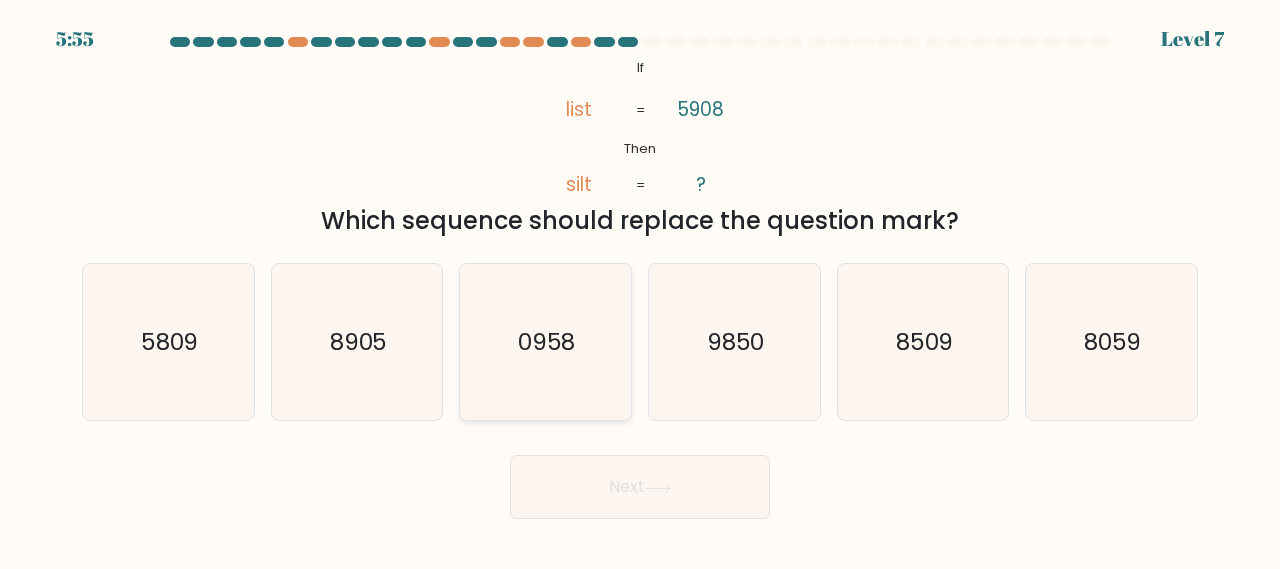 click on "0958" 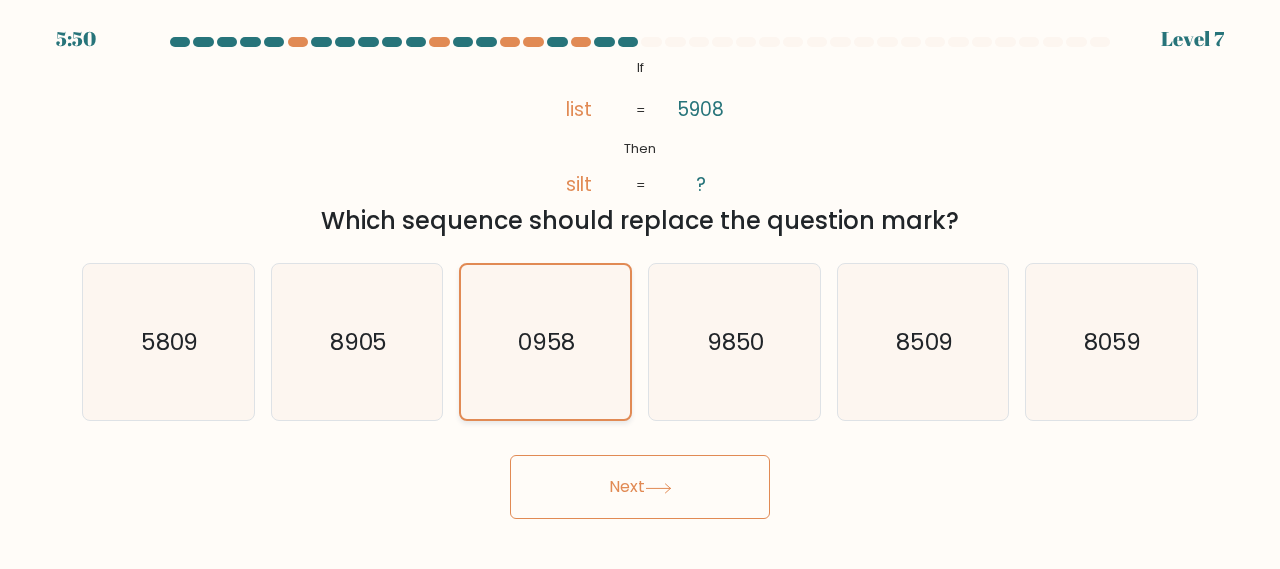 click on "0958" 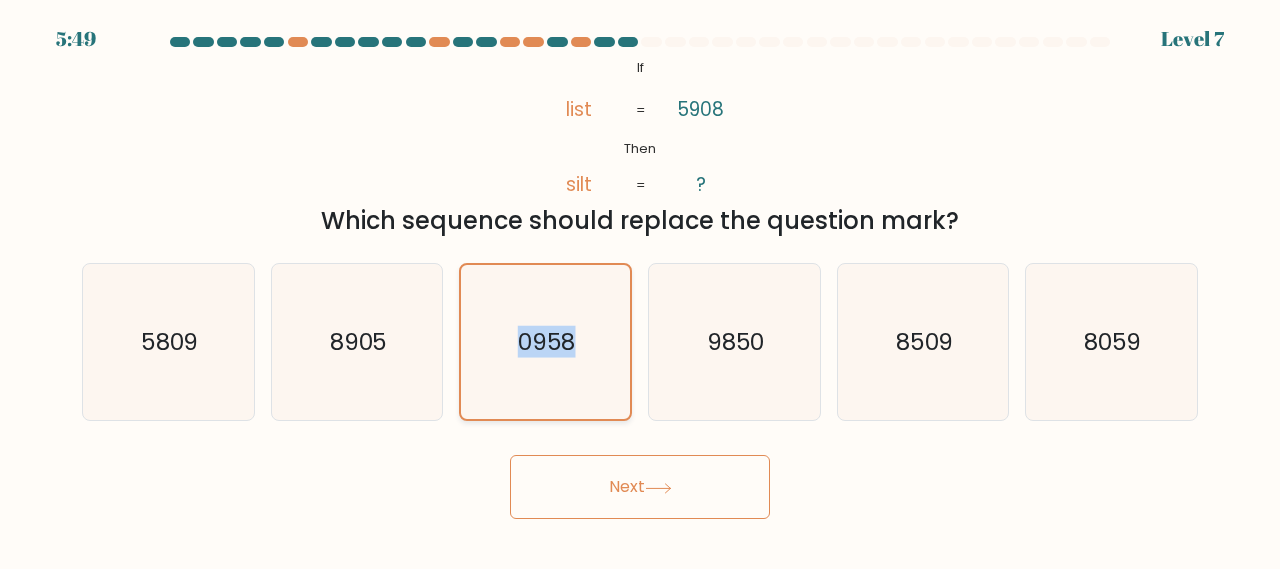 click on "0958" 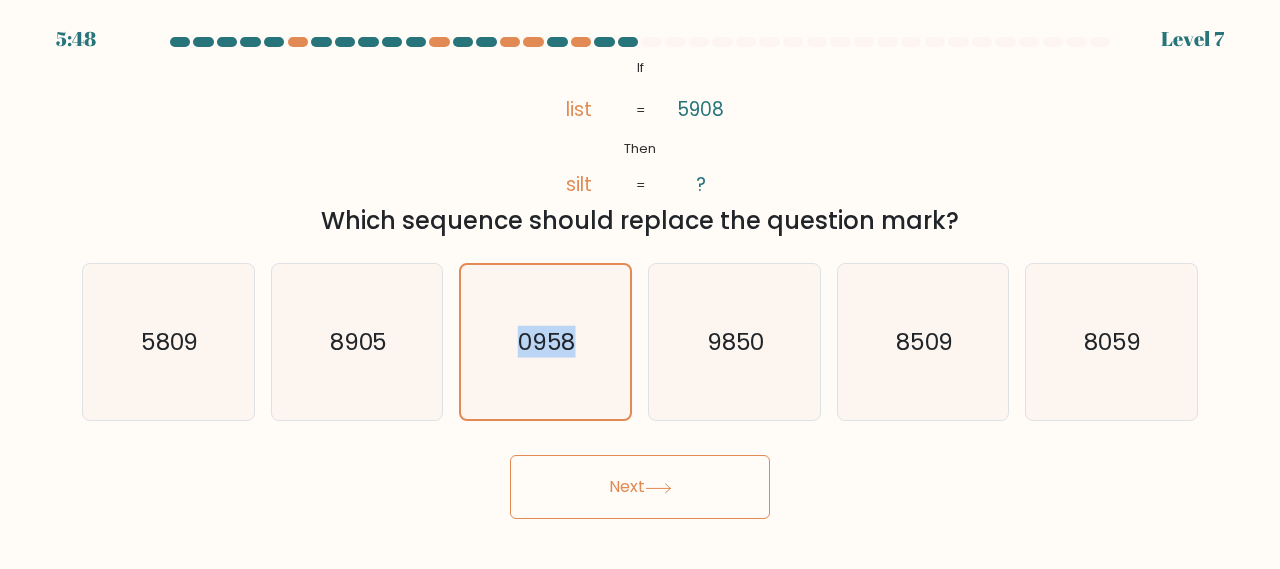 click on "Next" at bounding box center (640, 487) 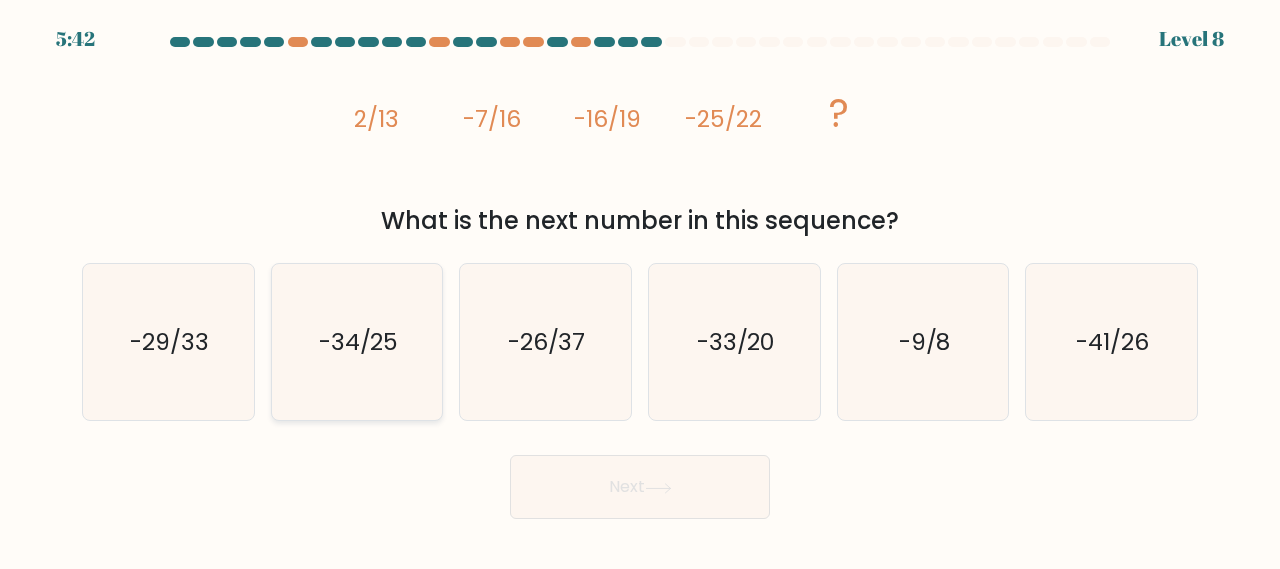 click on "-34/25" 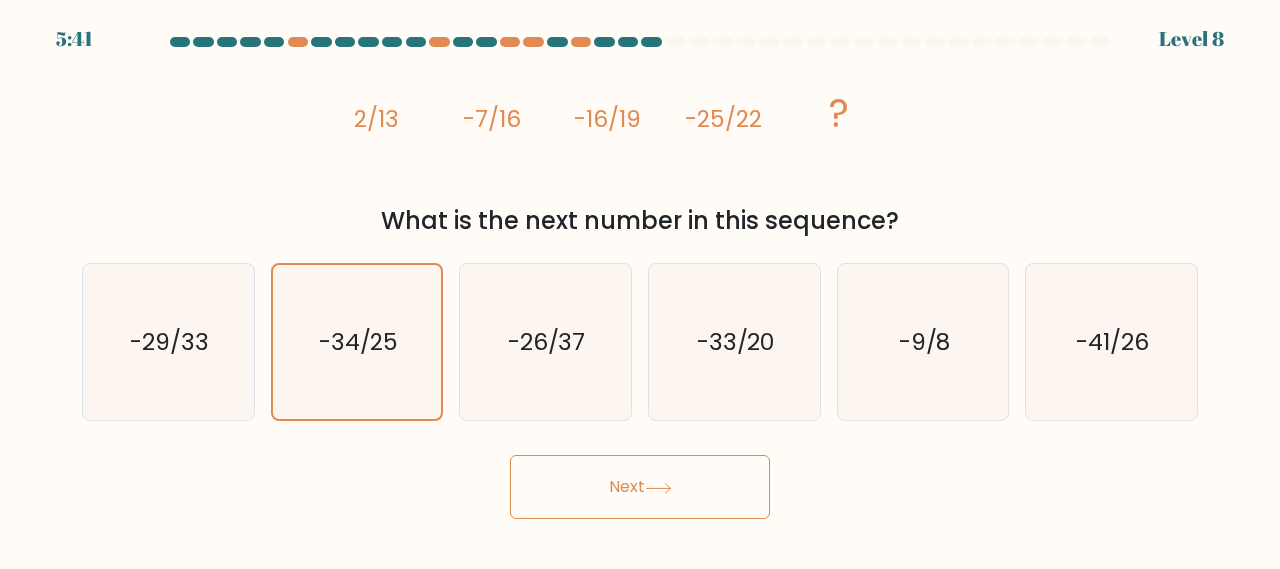 click on "Next" at bounding box center (640, 487) 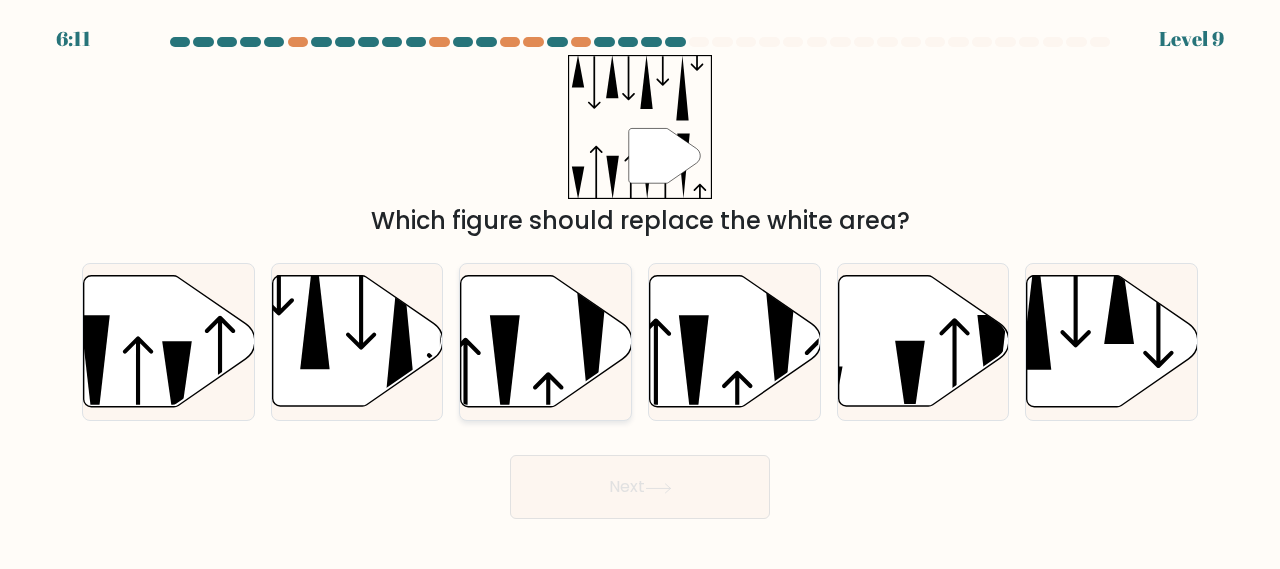 click 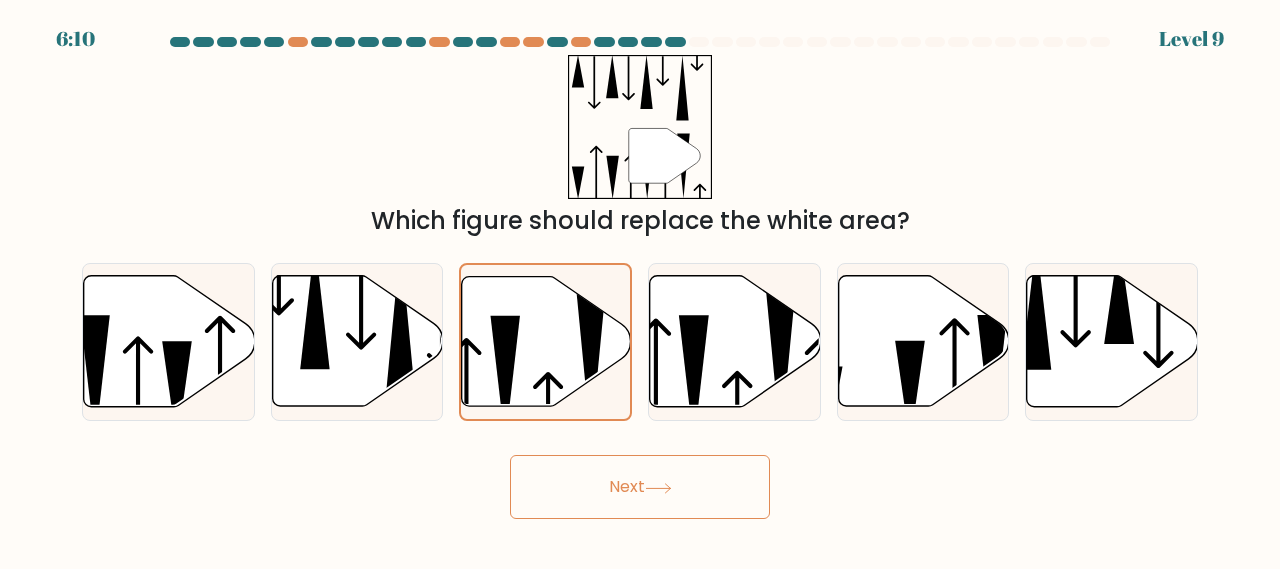 click on "Next" at bounding box center [640, 487] 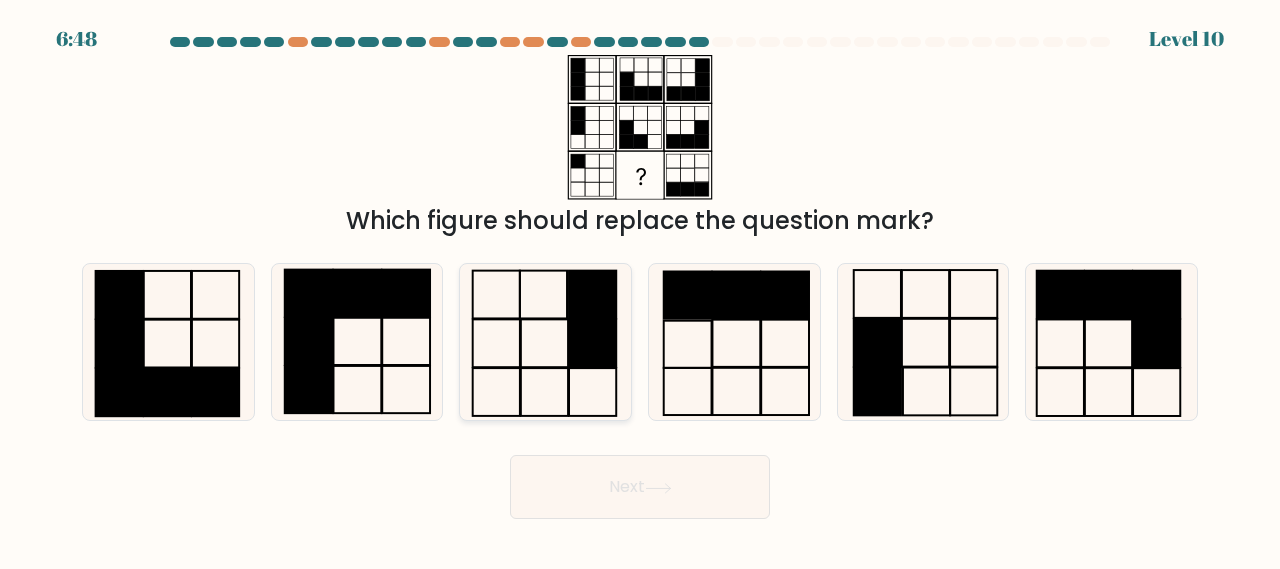 click 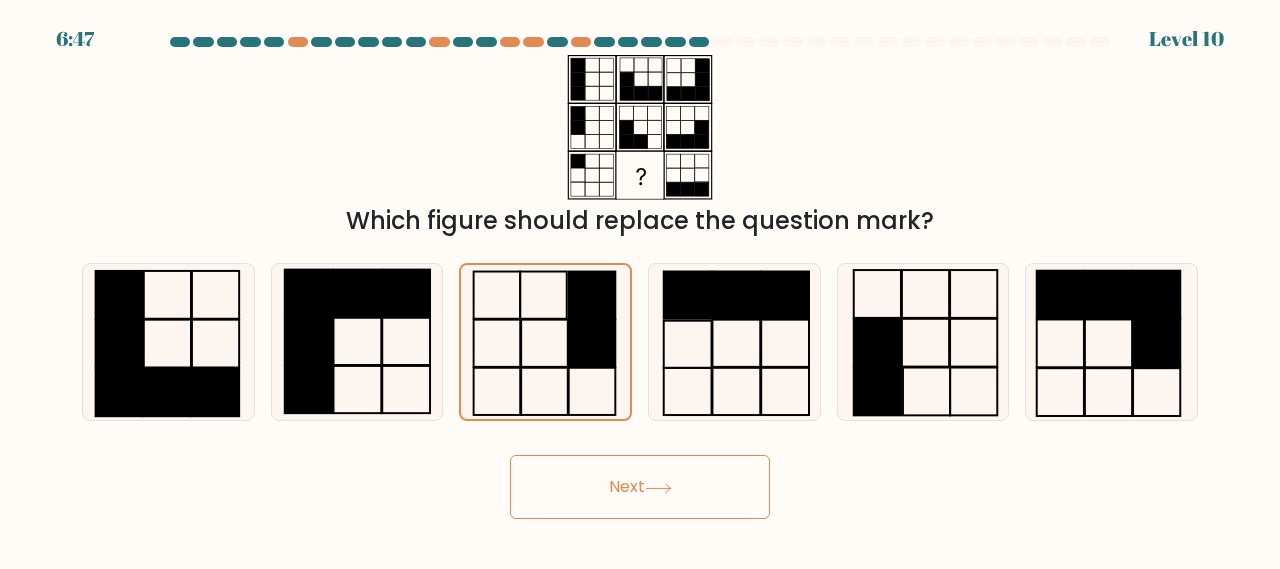 click on "Next" at bounding box center [640, 487] 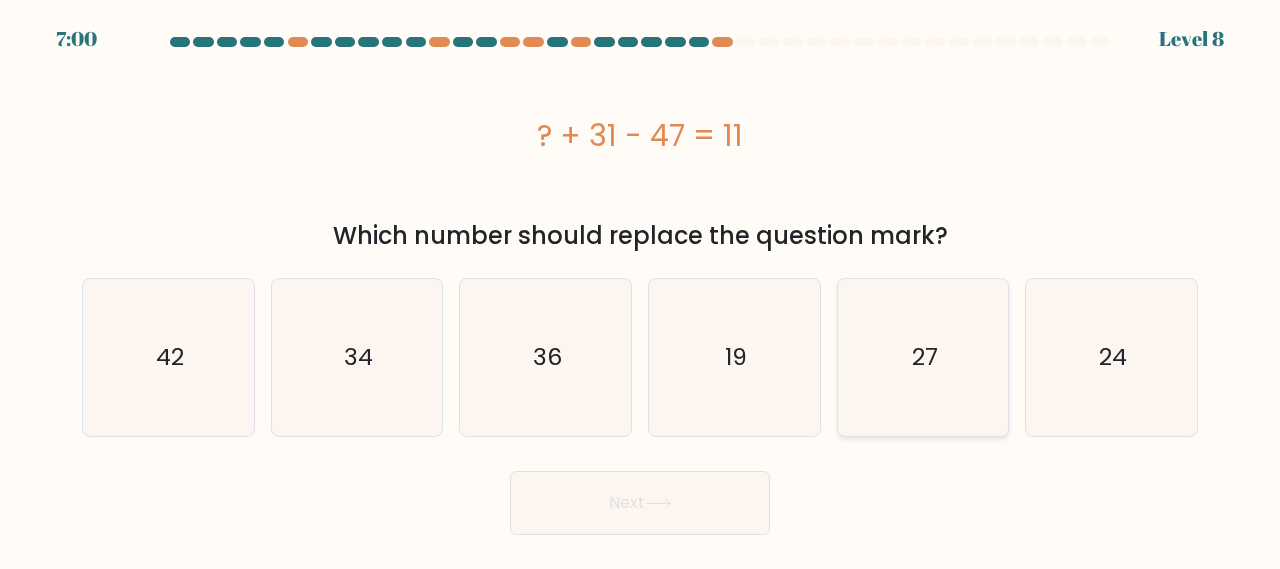 click on "27" 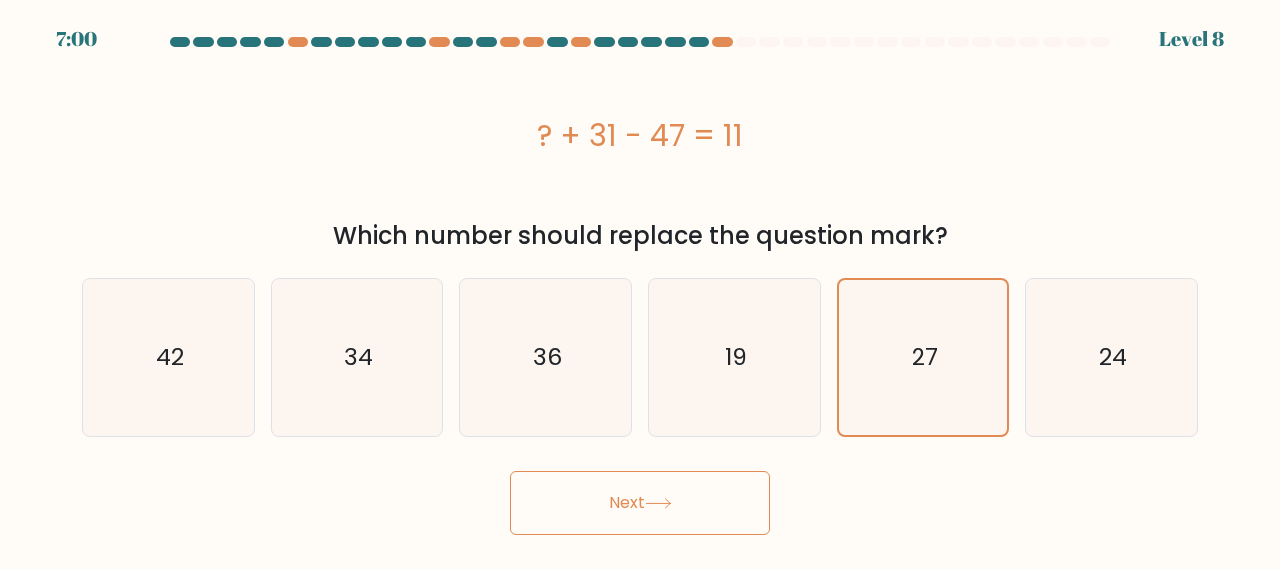 click on "Next" at bounding box center [640, 503] 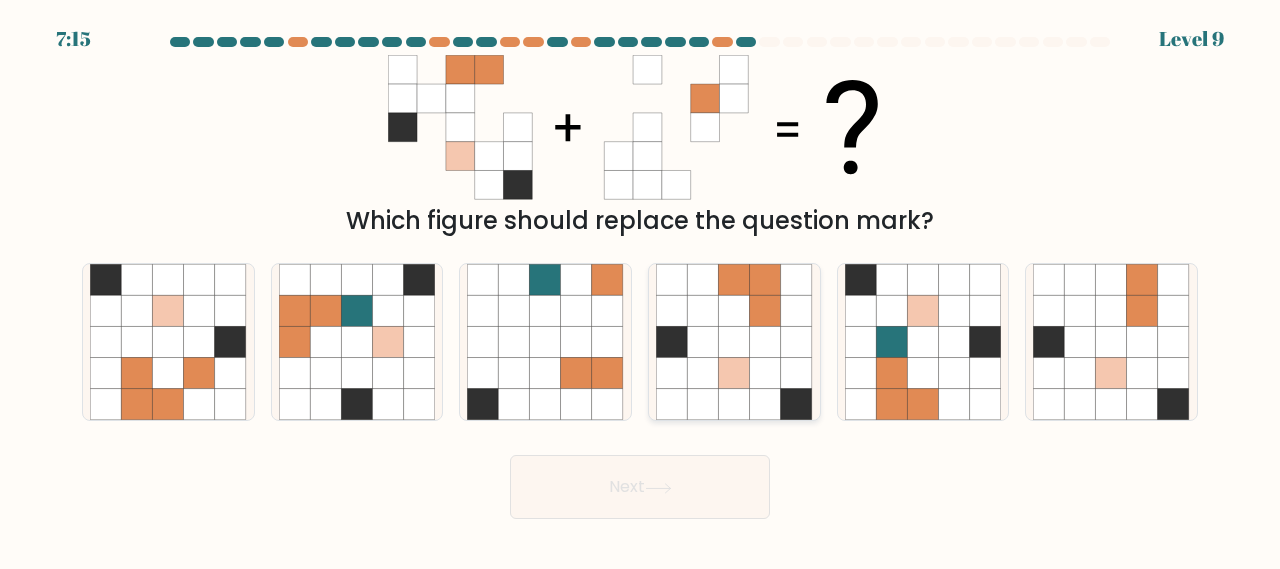 click 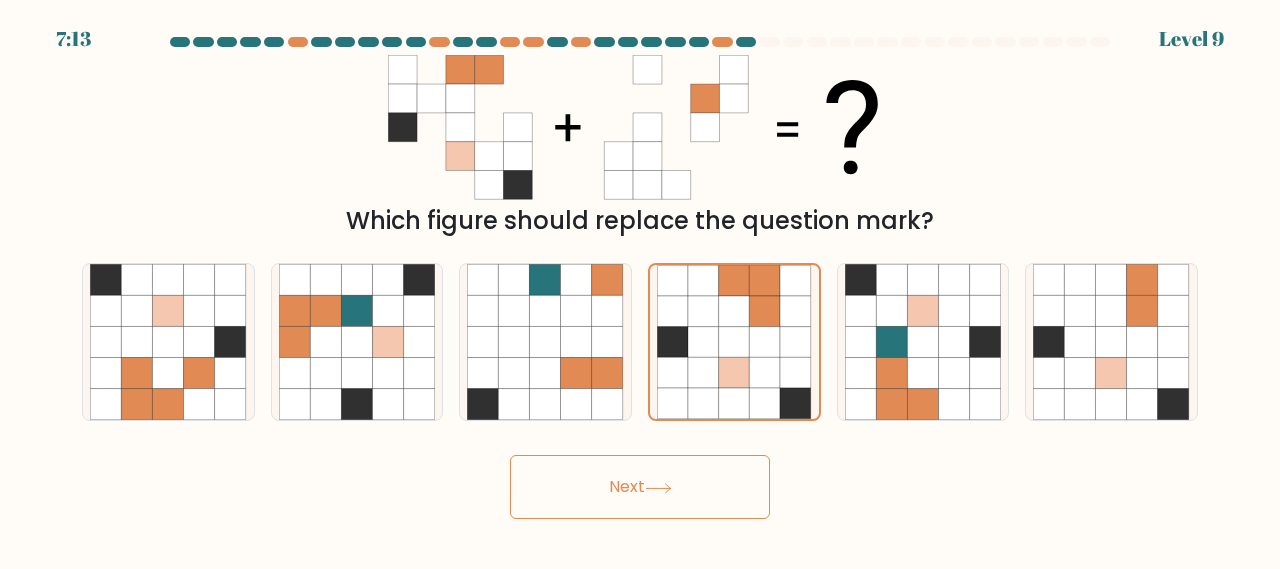 click on "Next" at bounding box center [640, 487] 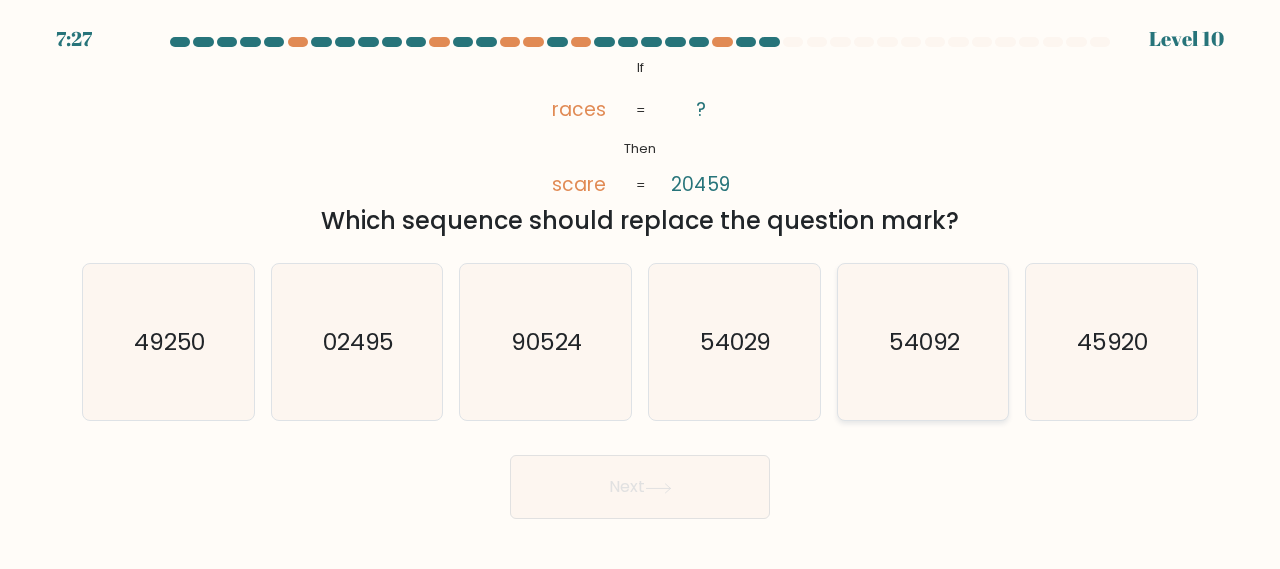 click on "54092" 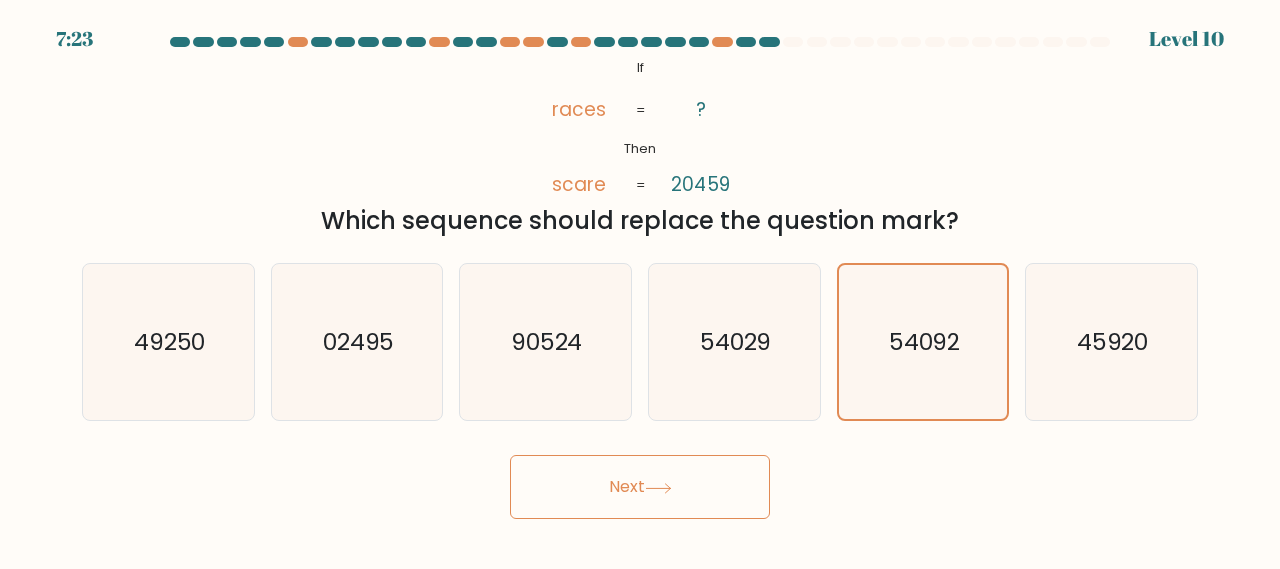 click on "Next" at bounding box center [640, 487] 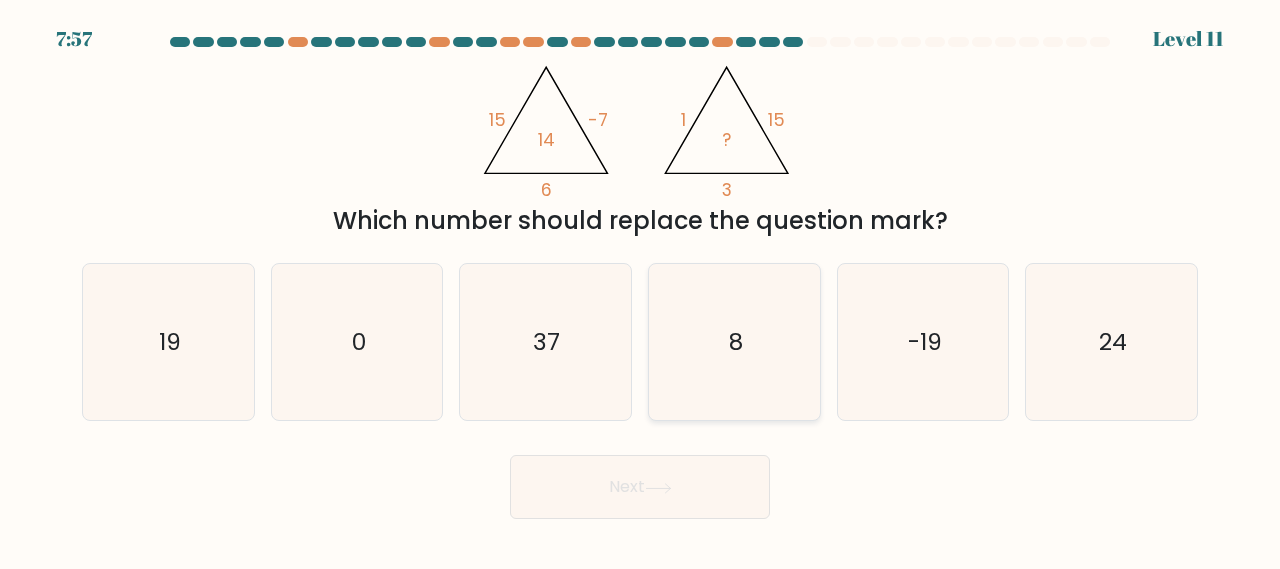 click on "8" 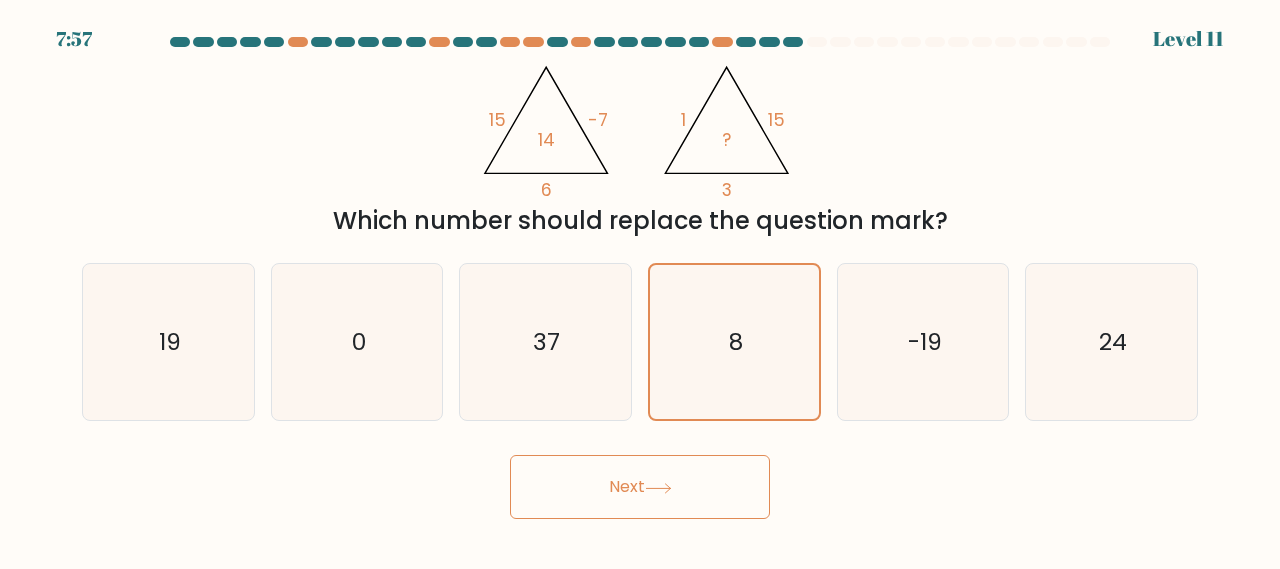 click 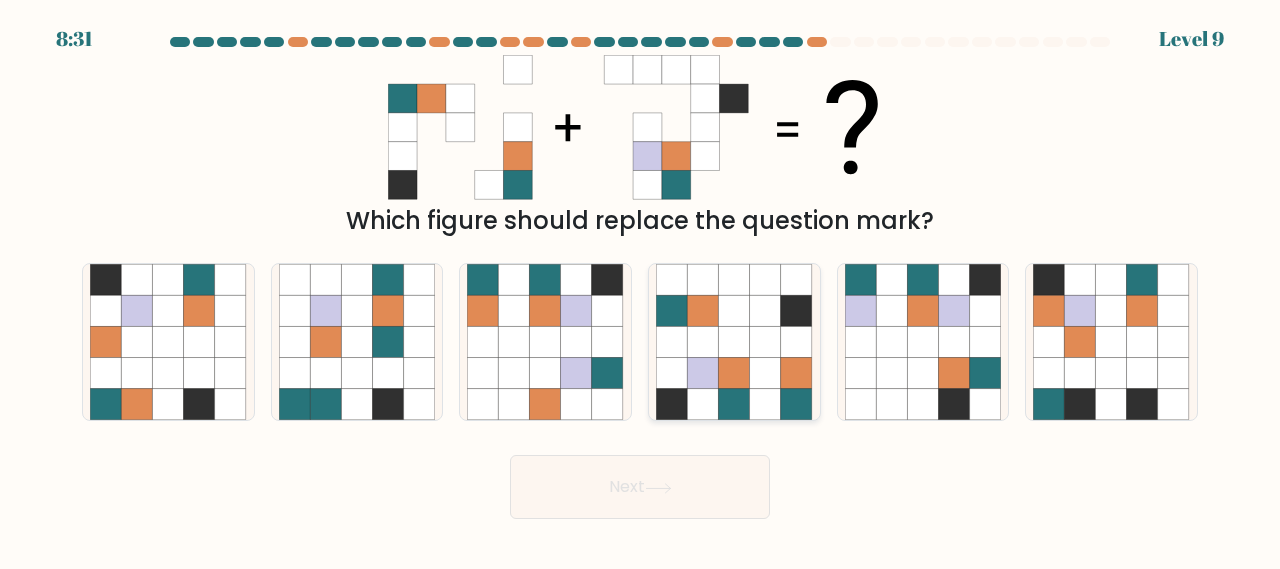 click 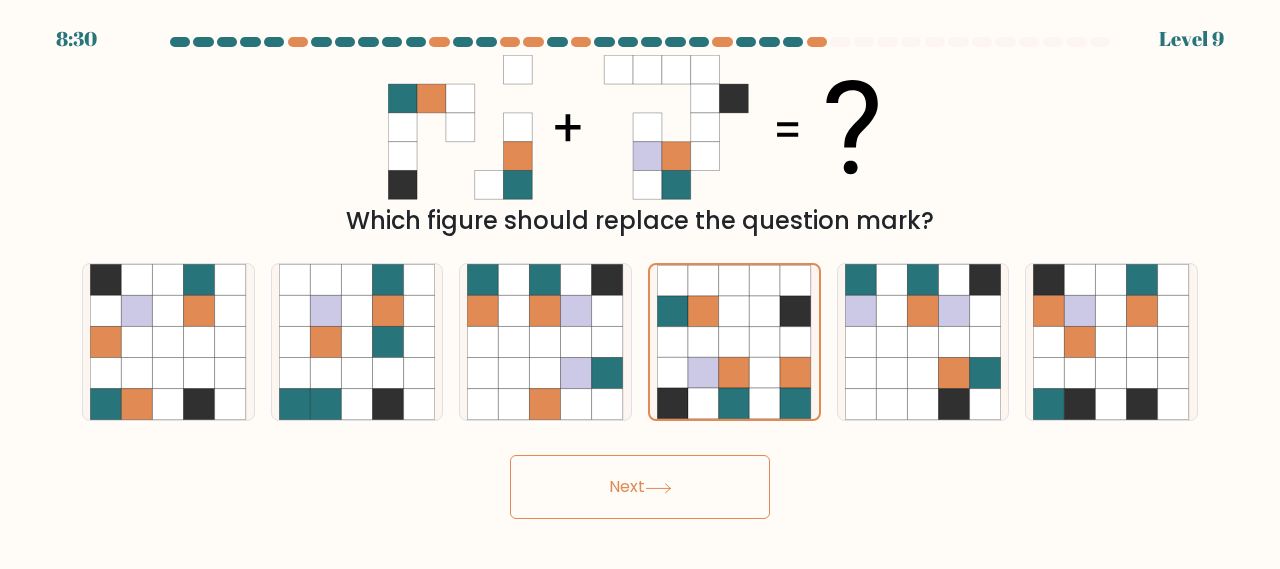 click on "Next" at bounding box center [640, 487] 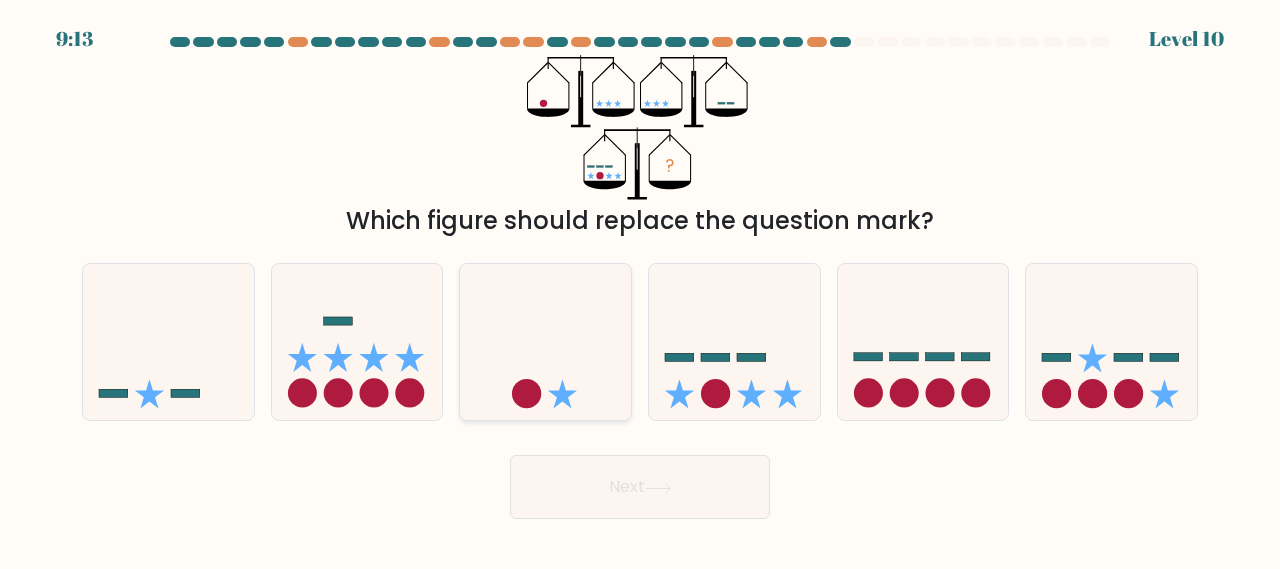click at bounding box center (545, 342) 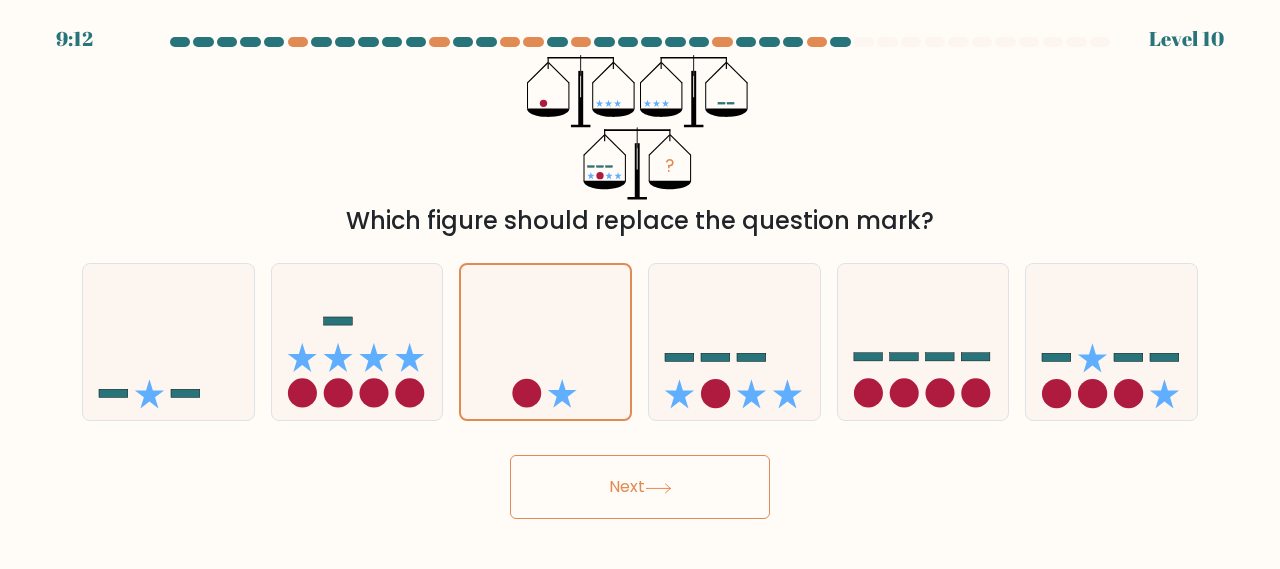 click on "Next" at bounding box center (640, 487) 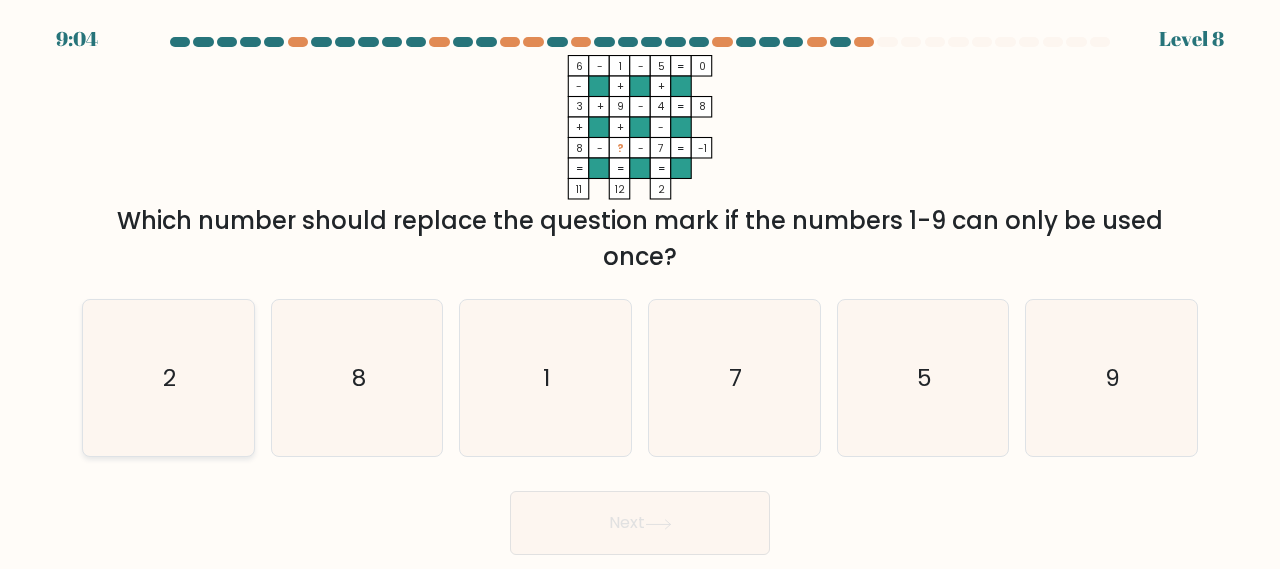 click on "2" 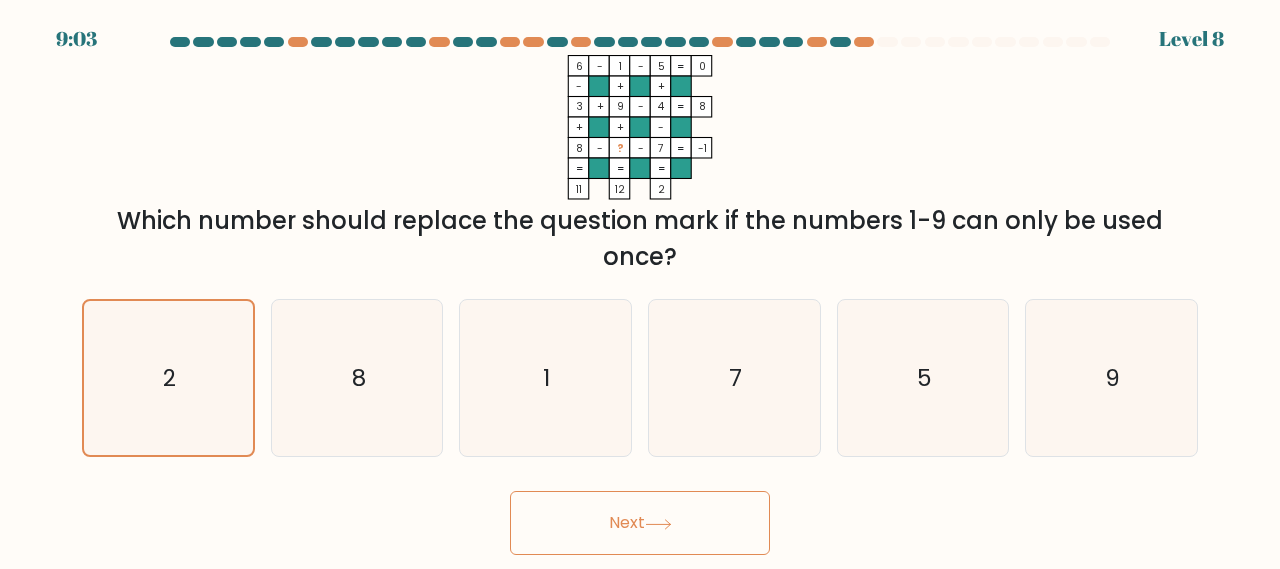 click on "Next" at bounding box center (640, 523) 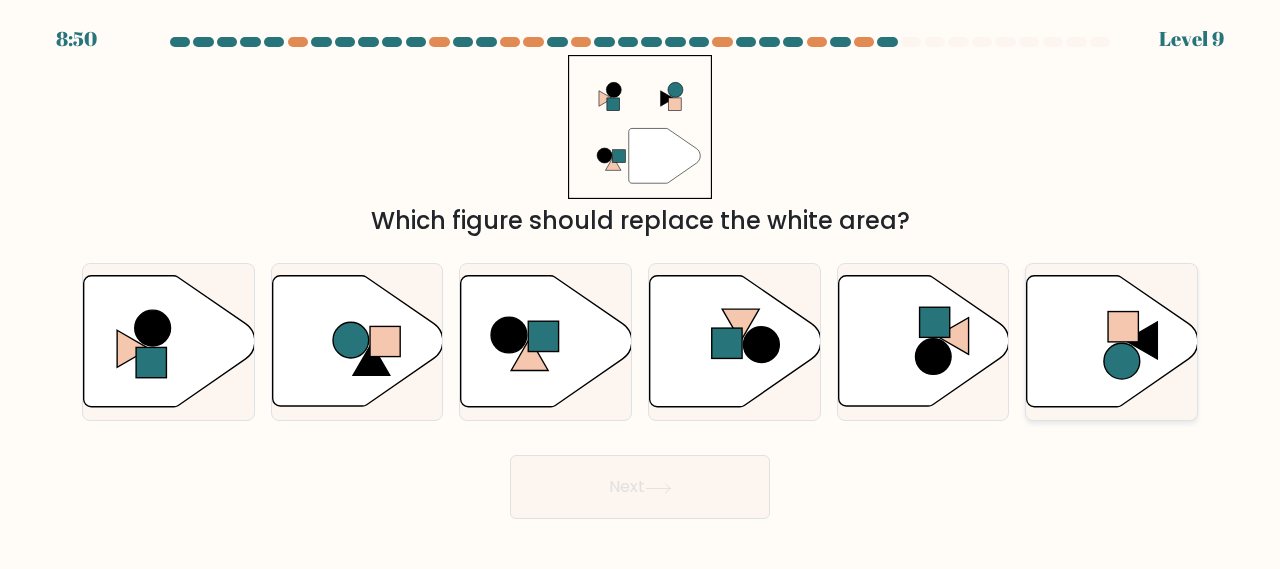 click 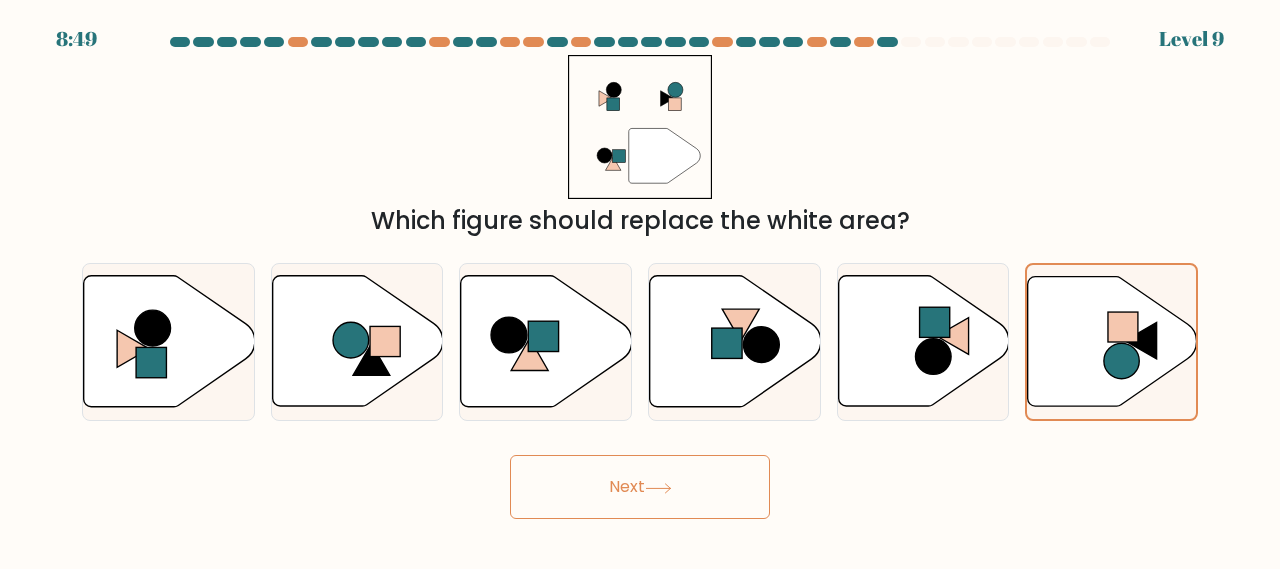 click on "Next" at bounding box center (640, 487) 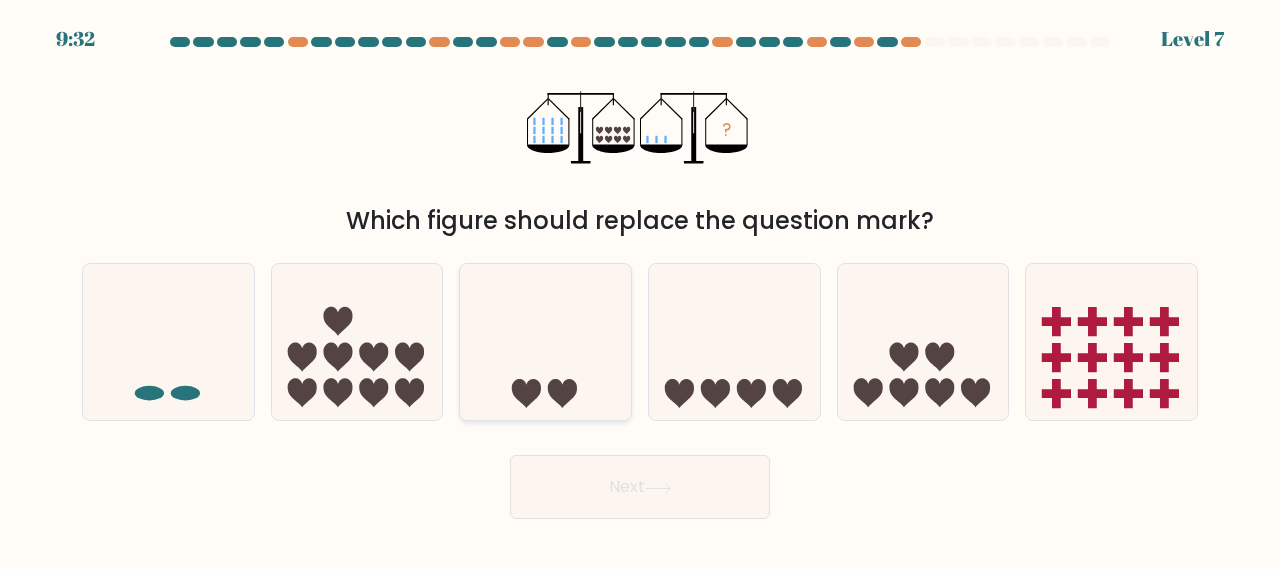 click 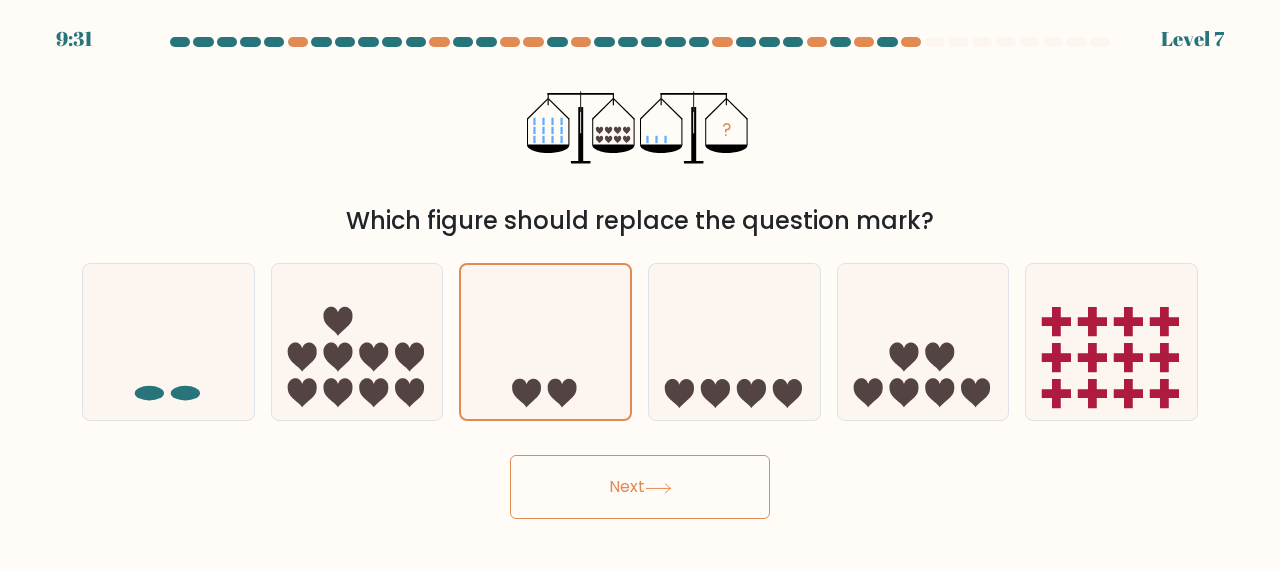 click on "9:31
Level 7" at bounding box center (640, 284) 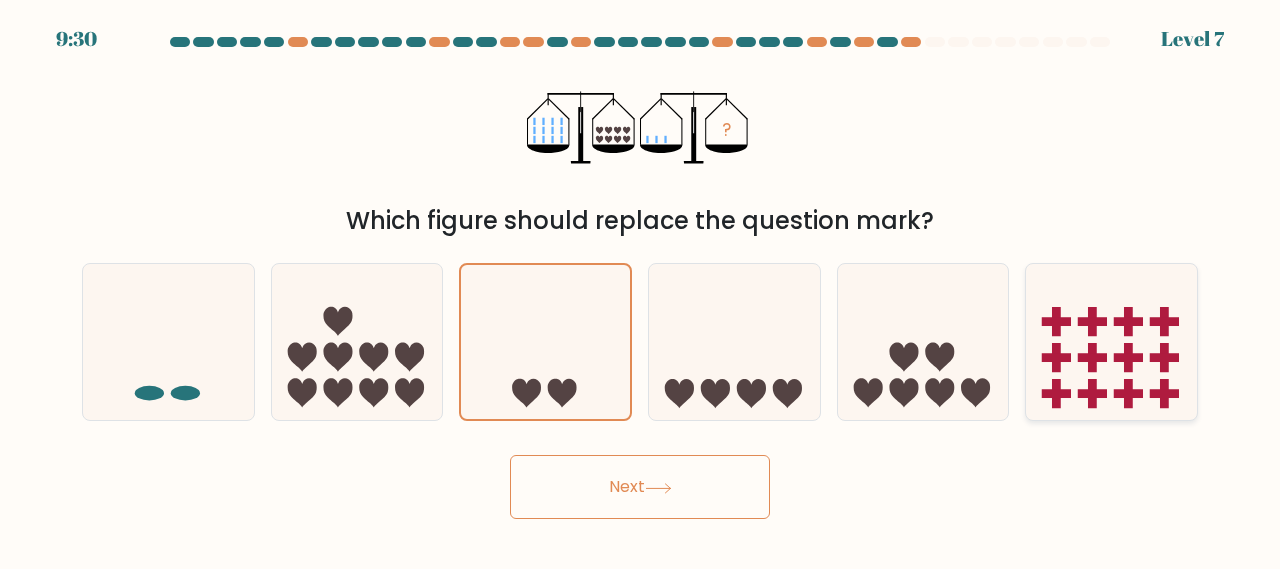 drag, startPoint x: 1094, startPoint y: 356, endPoint x: 1079, endPoint y: 360, distance: 15.524175 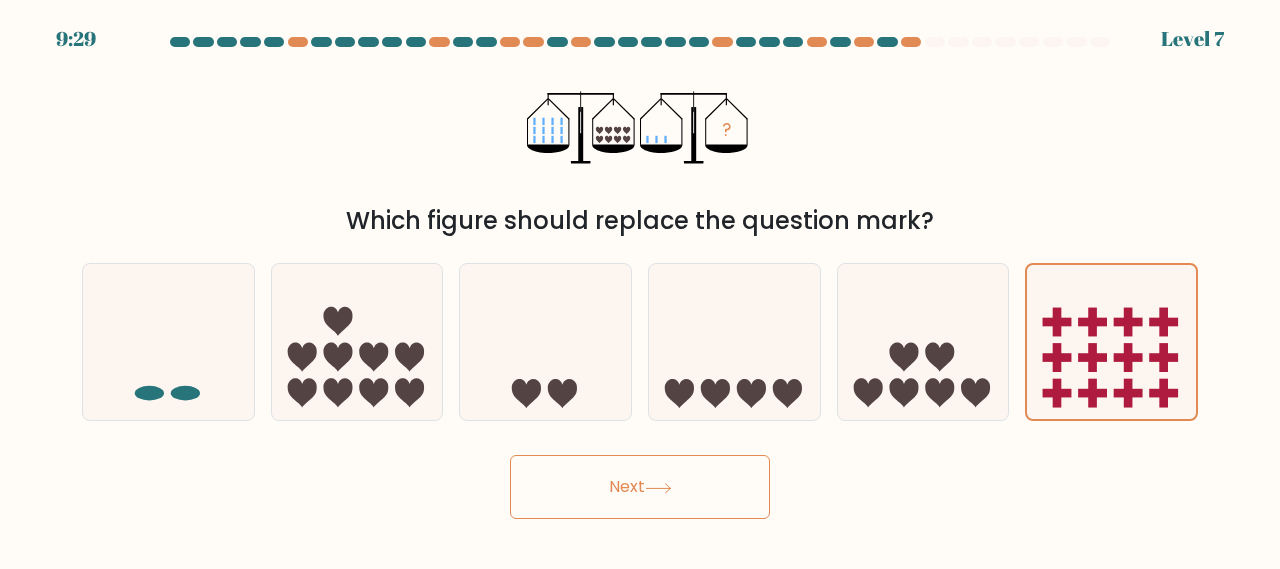 click on "Next" at bounding box center [640, 487] 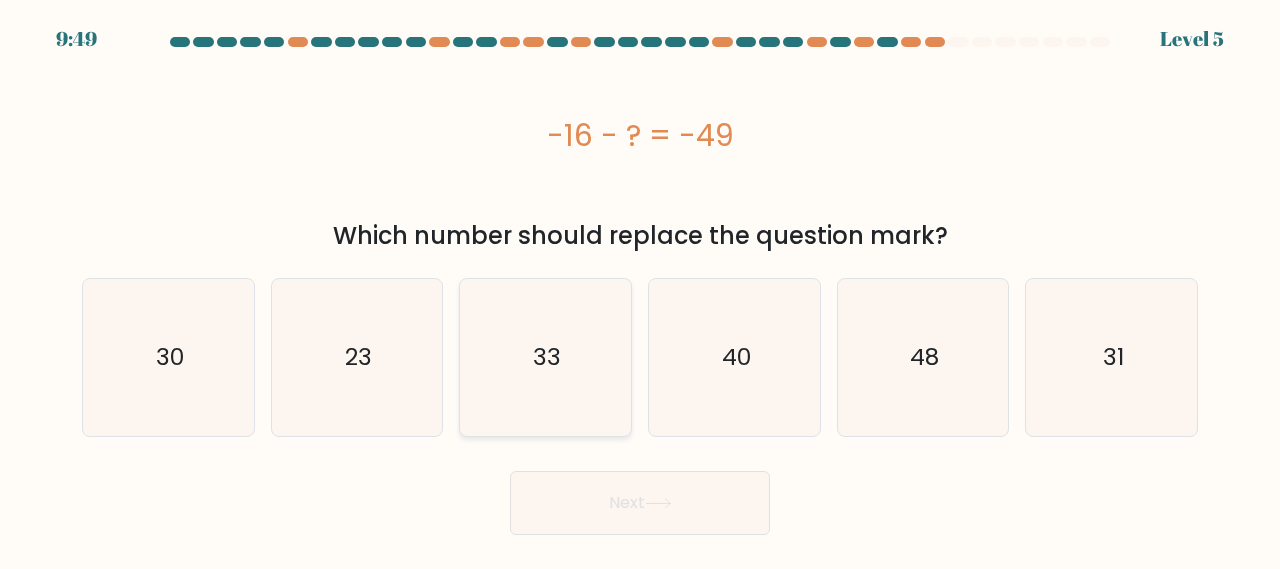 click on "33" 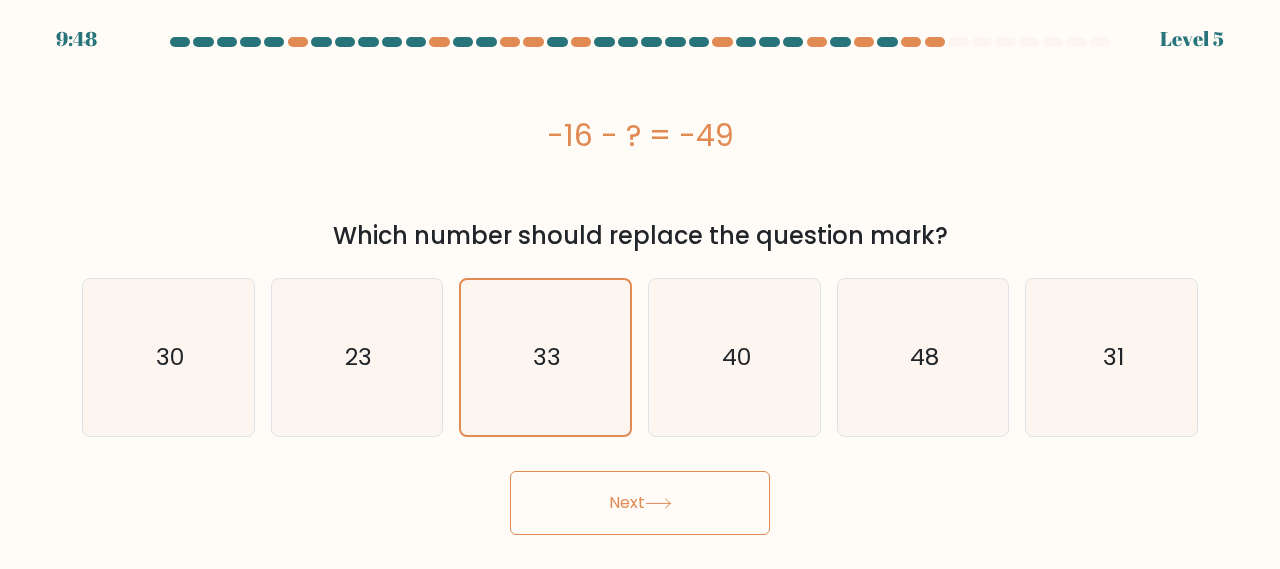 click on "Next" at bounding box center [640, 503] 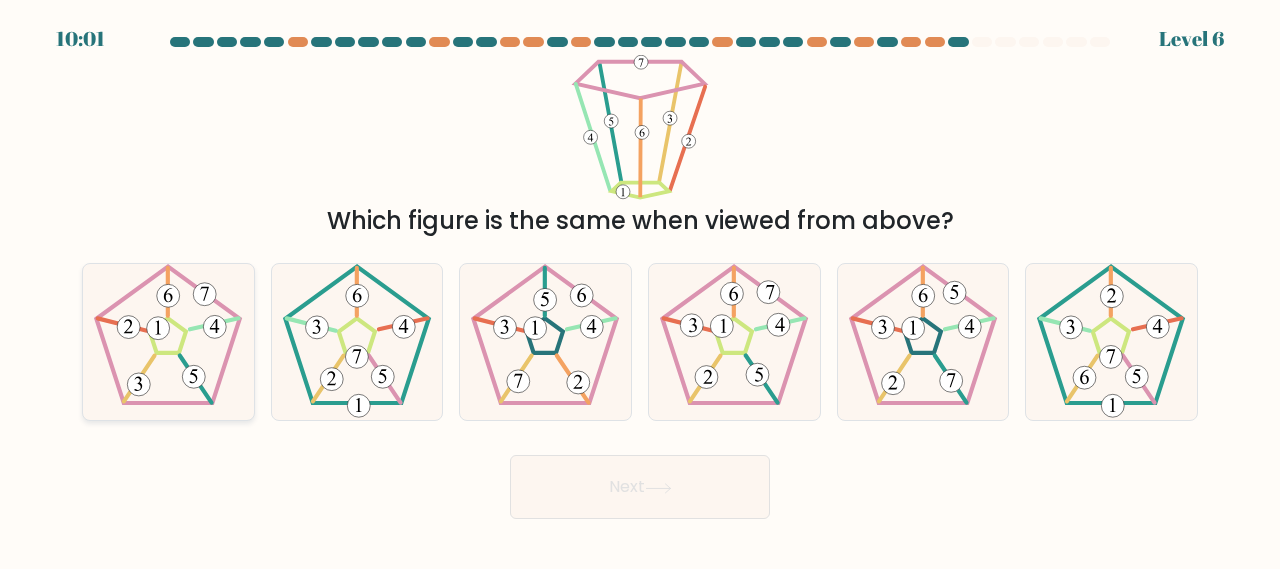 click 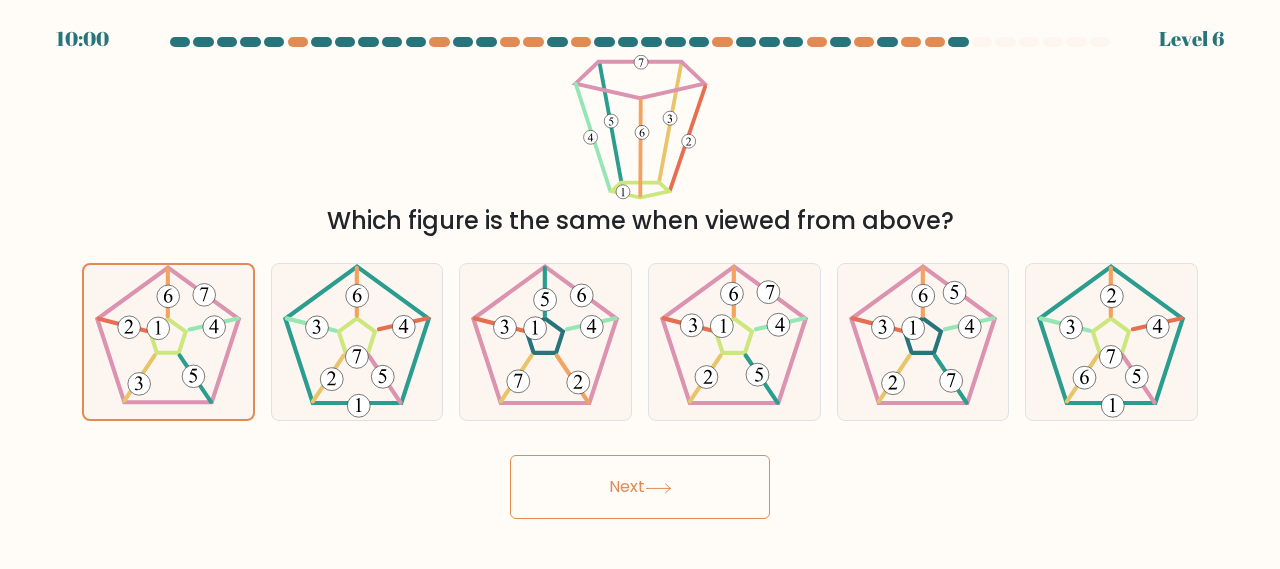 click on "Next" at bounding box center (640, 487) 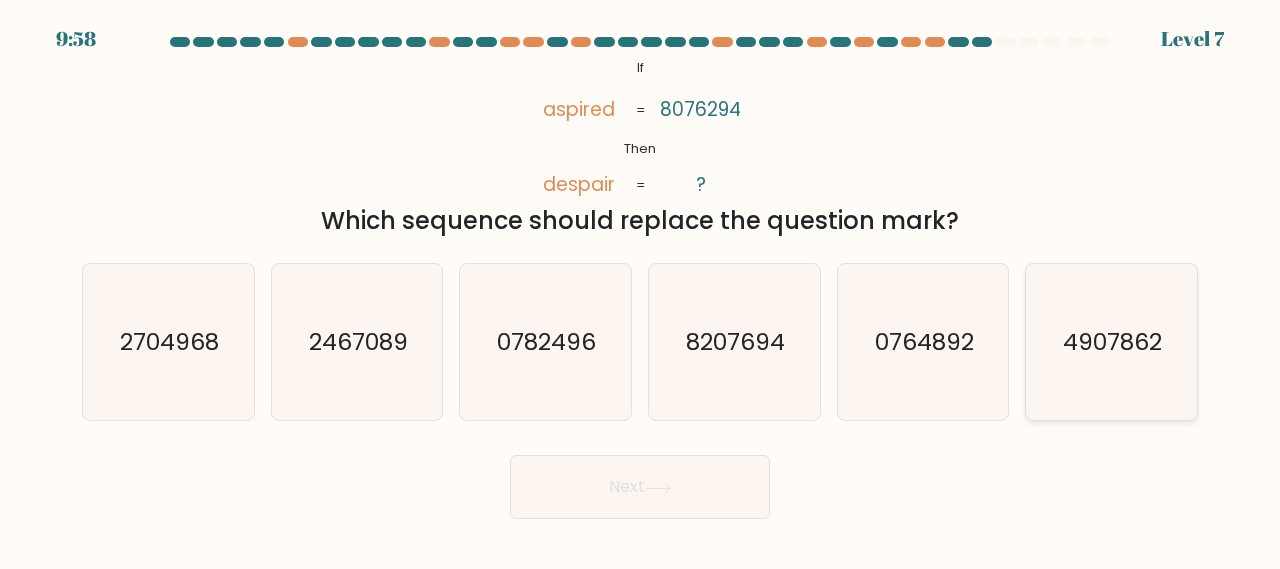 click on "4907862" 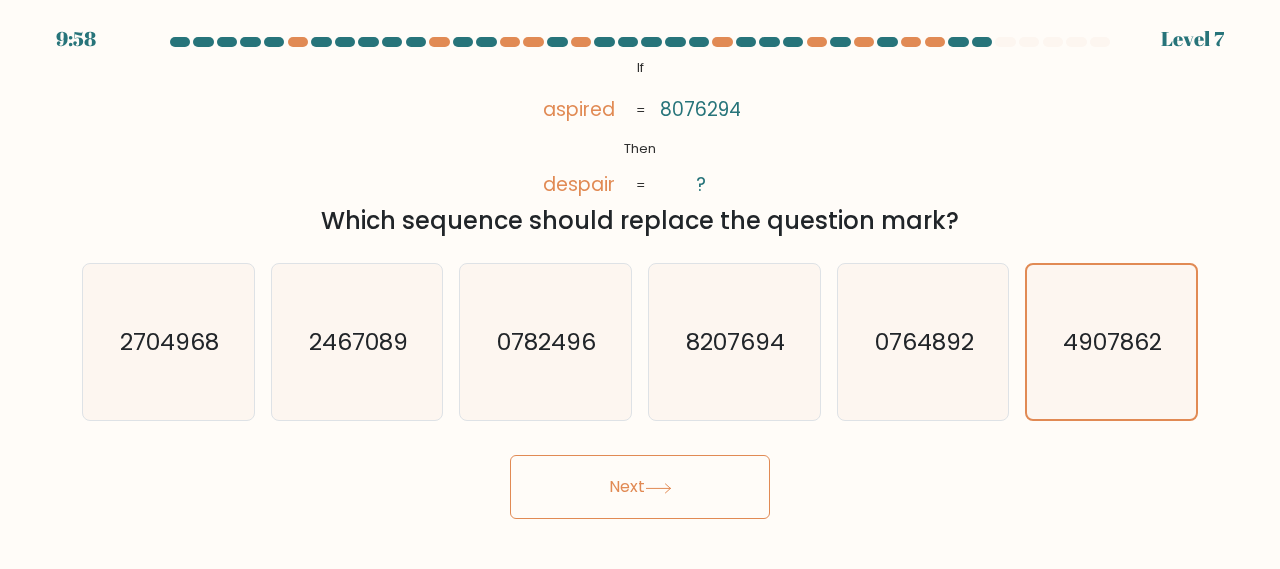 click on "Next" at bounding box center (640, 487) 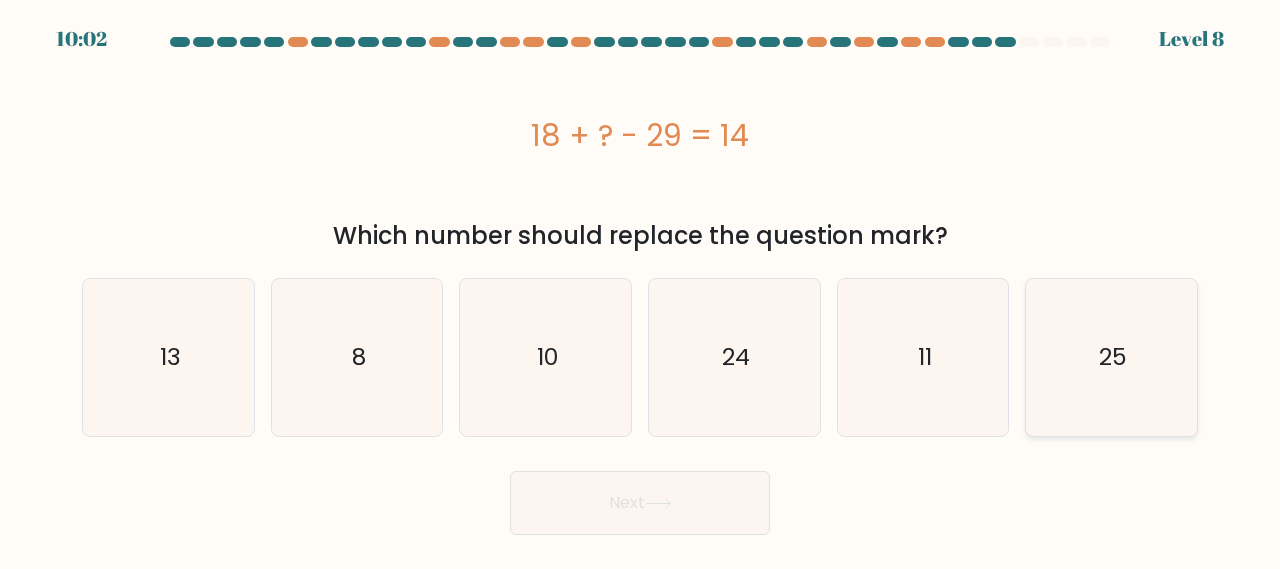 click on "25" 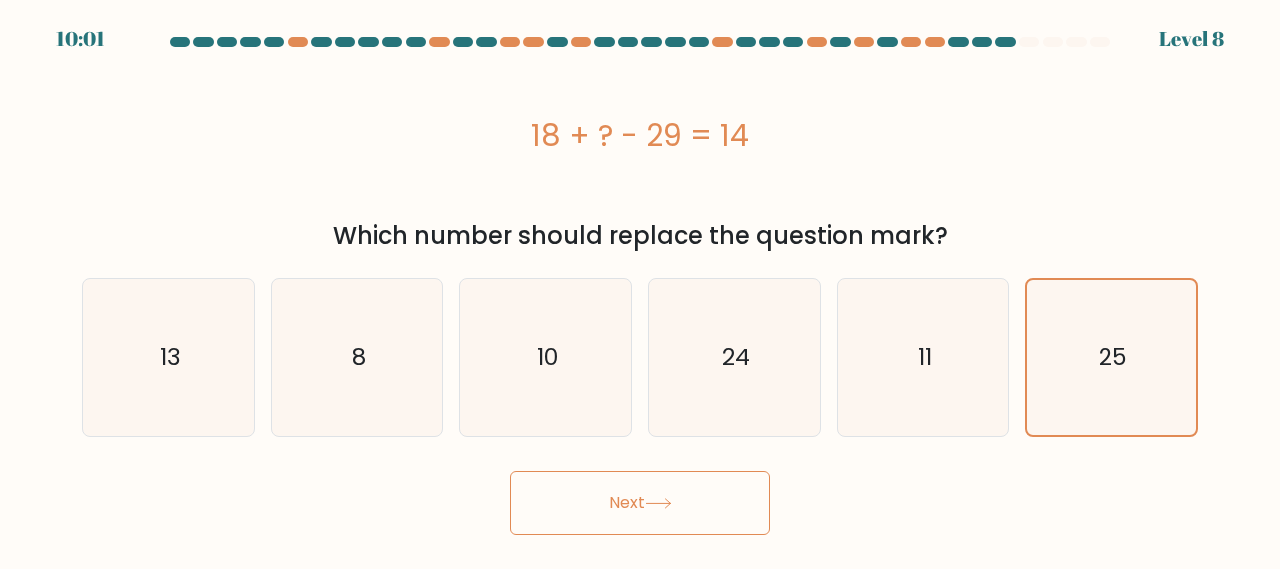 click on "Next" at bounding box center (640, 503) 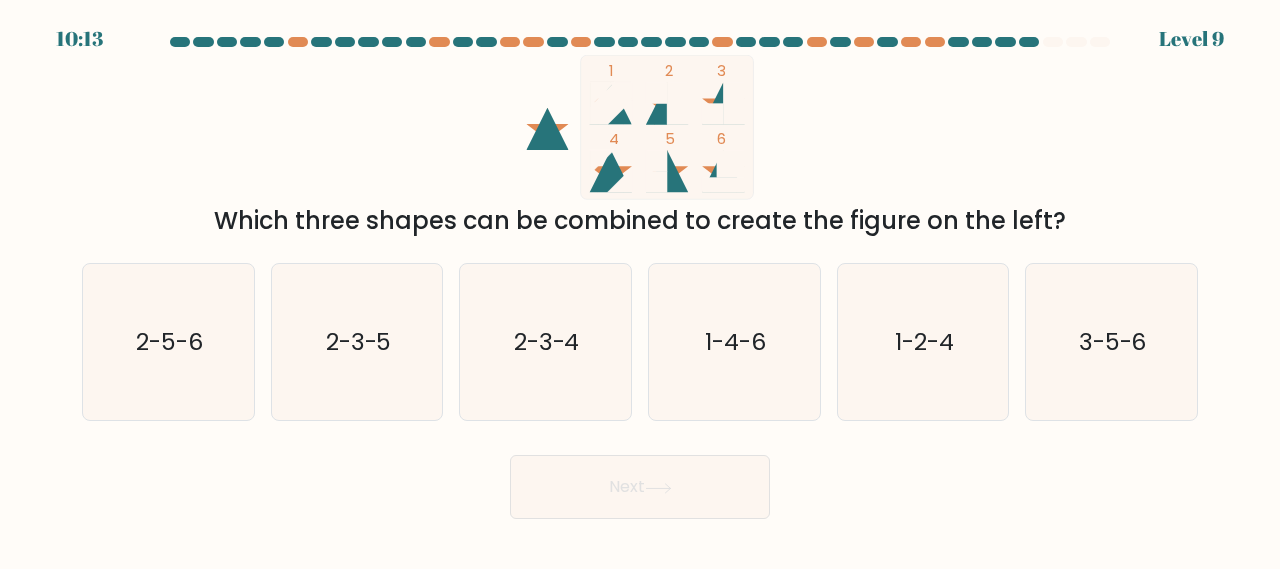 click 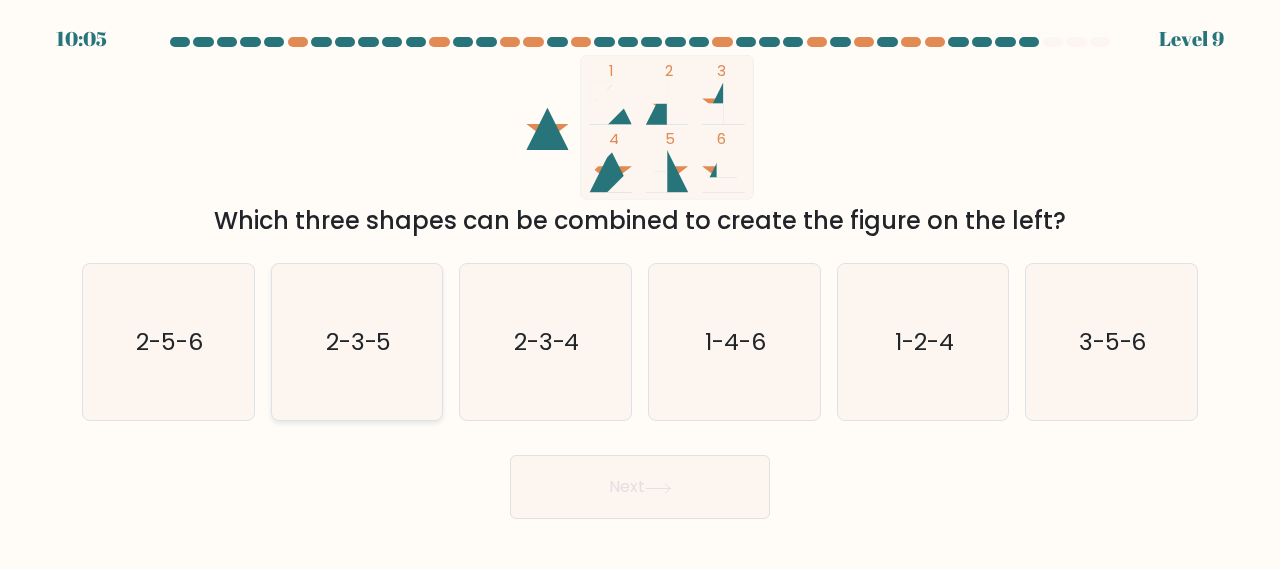 click on "2-3-5" 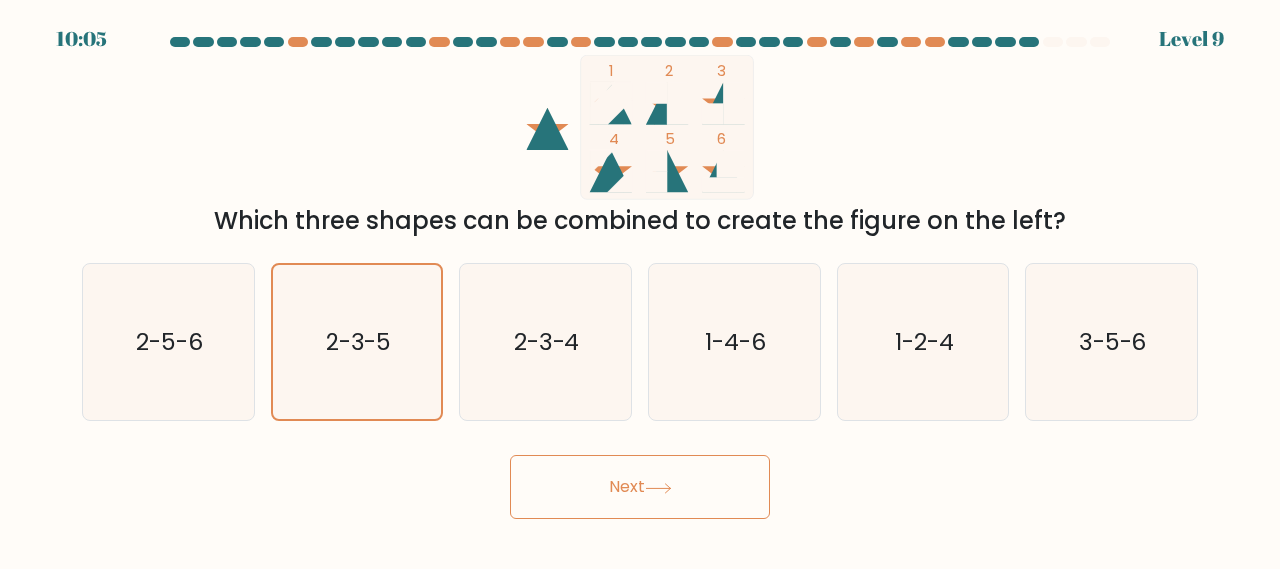 click on "Next" at bounding box center (640, 487) 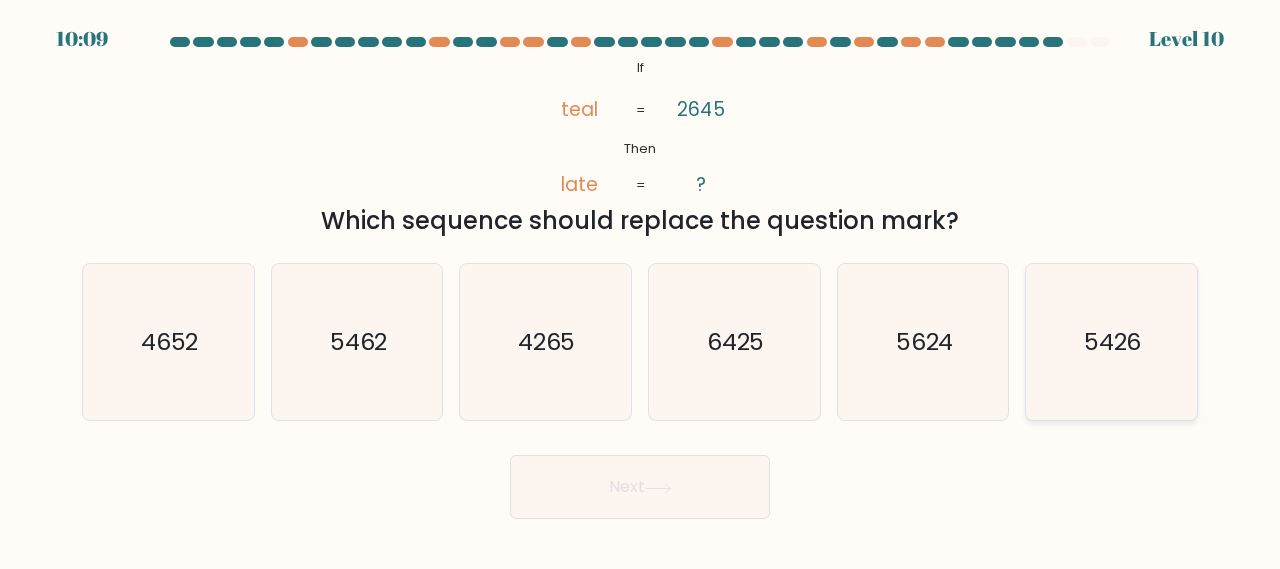click on "5426" 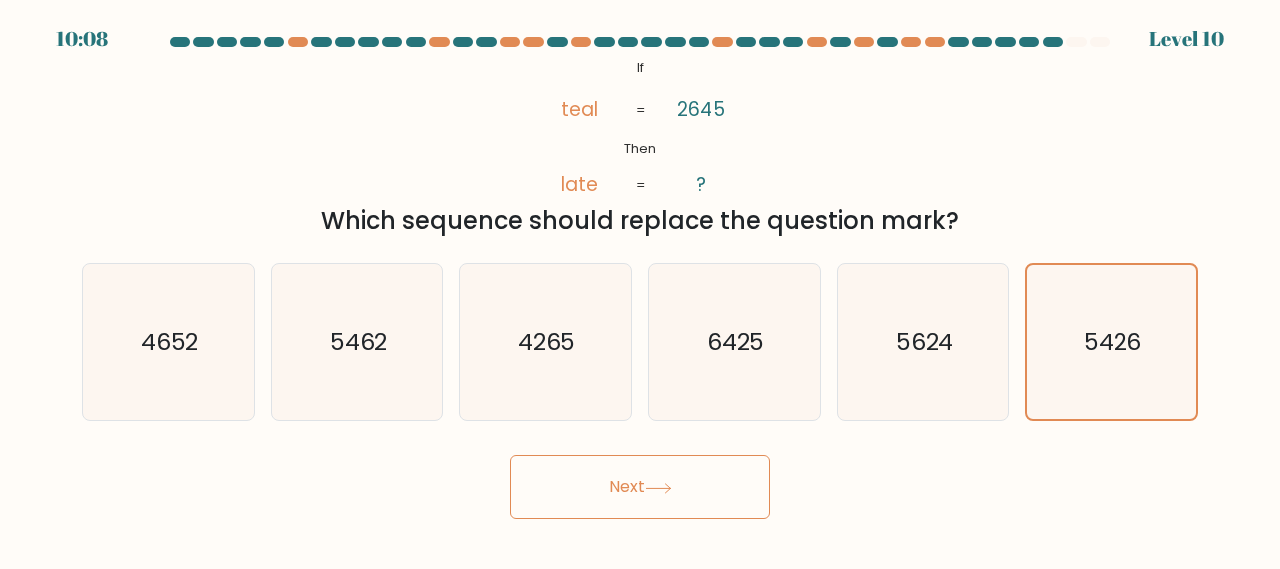 click on "Next" at bounding box center [640, 487] 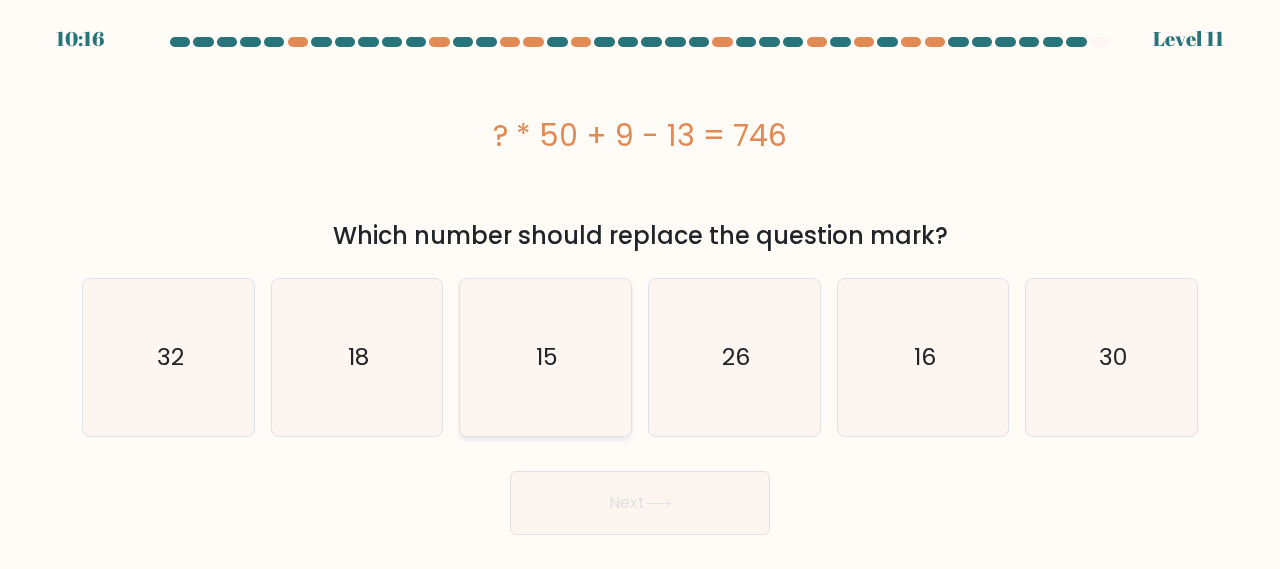 click on "15" 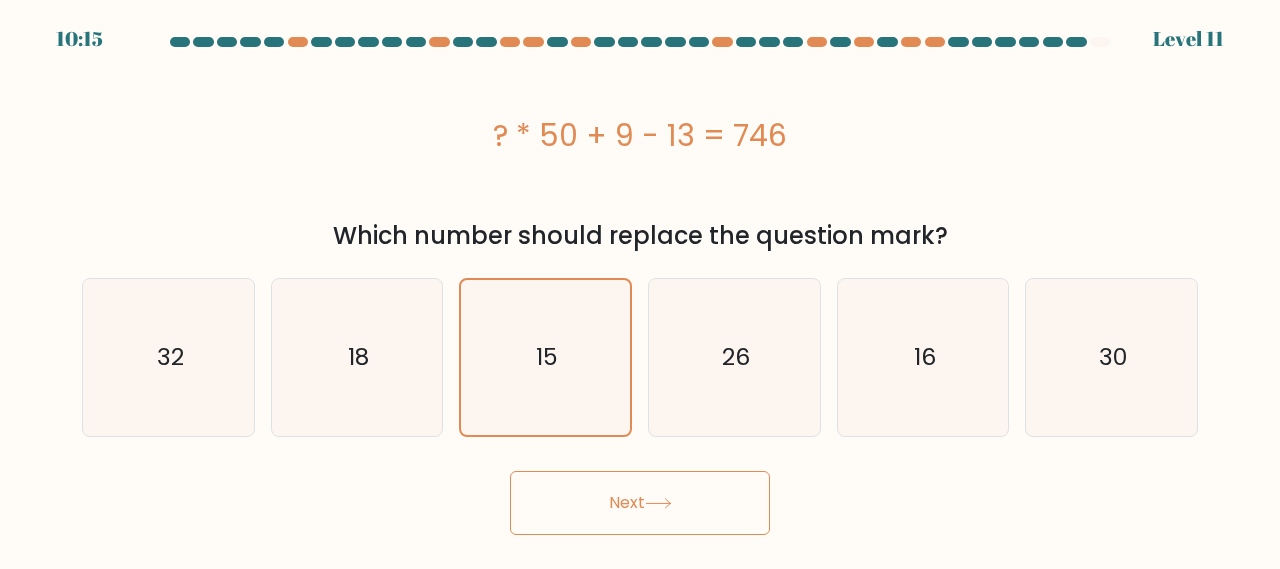 click on "Next" at bounding box center [640, 503] 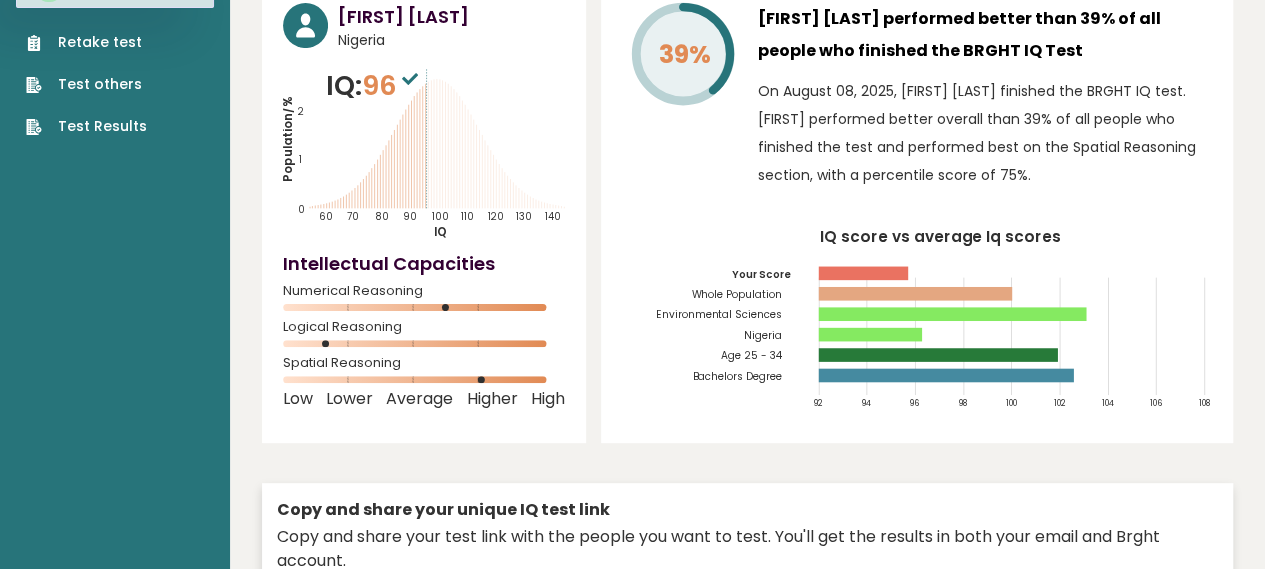 scroll, scrollTop: 0, scrollLeft: 0, axis: both 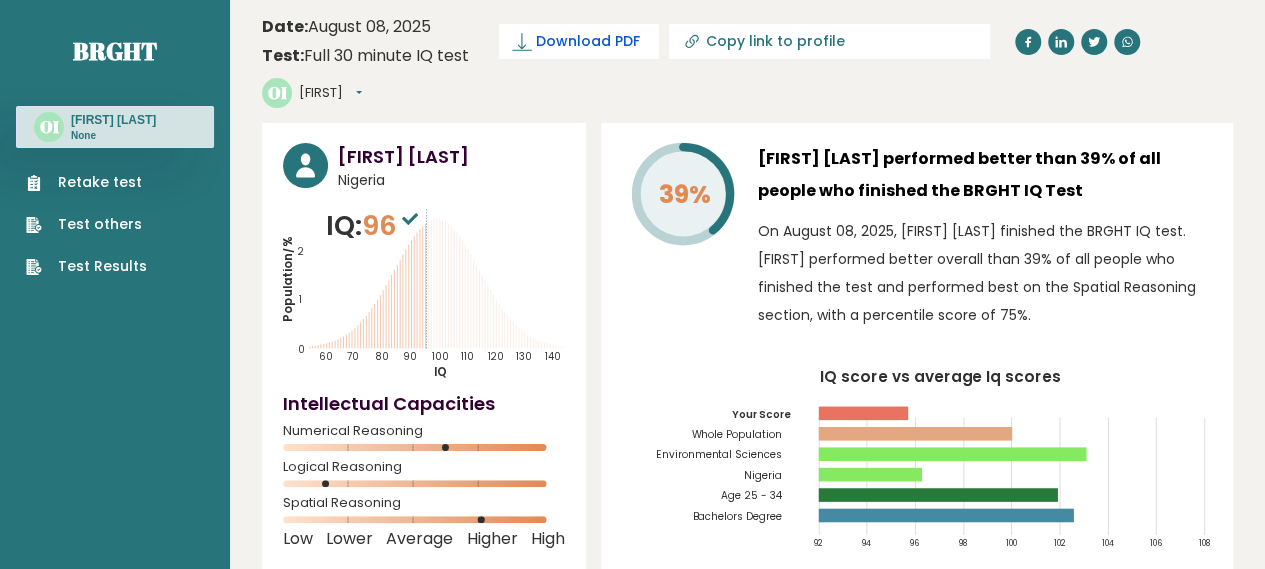 click on "Download PDF" at bounding box center [588, 41] 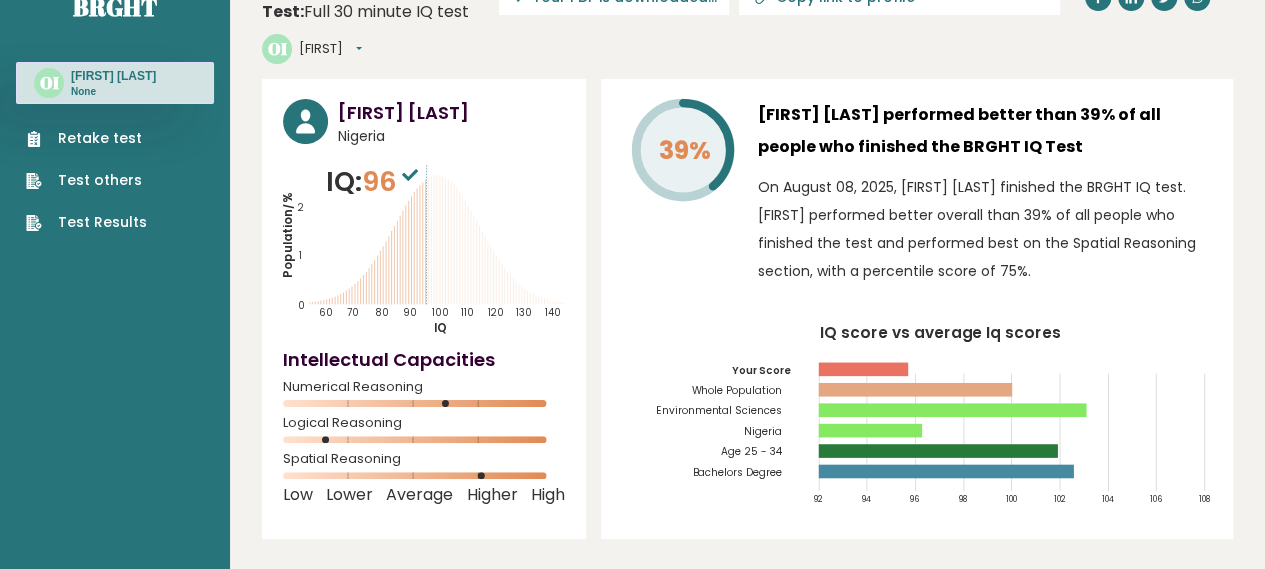 scroll, scrollTop: 0, scrollLeft: 0, axis: both 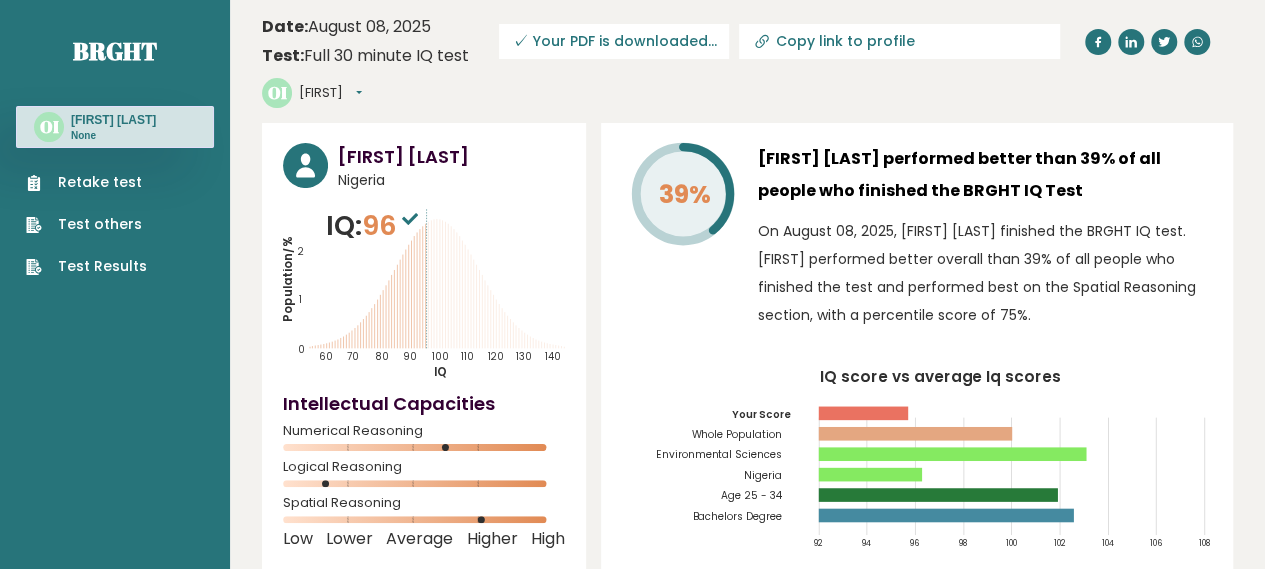 click on "39%
[FIRST] [LAST] performed better than
39% of all
people who finished the BRGHT IQ Test
On August 08, 2025, [FIRST]
[LAST] finished the BRGHT IQ test. [FIRST] performed better overall than
39% of all people who finished the test and
performed best on the
Spatial Reasoning section, with
a percentile score of 75%.
IQ score vs average Iq scores
92
94
96
98
100
102
104
106
108
Your Score
Whole Population" at bounding box center (917, 353) 